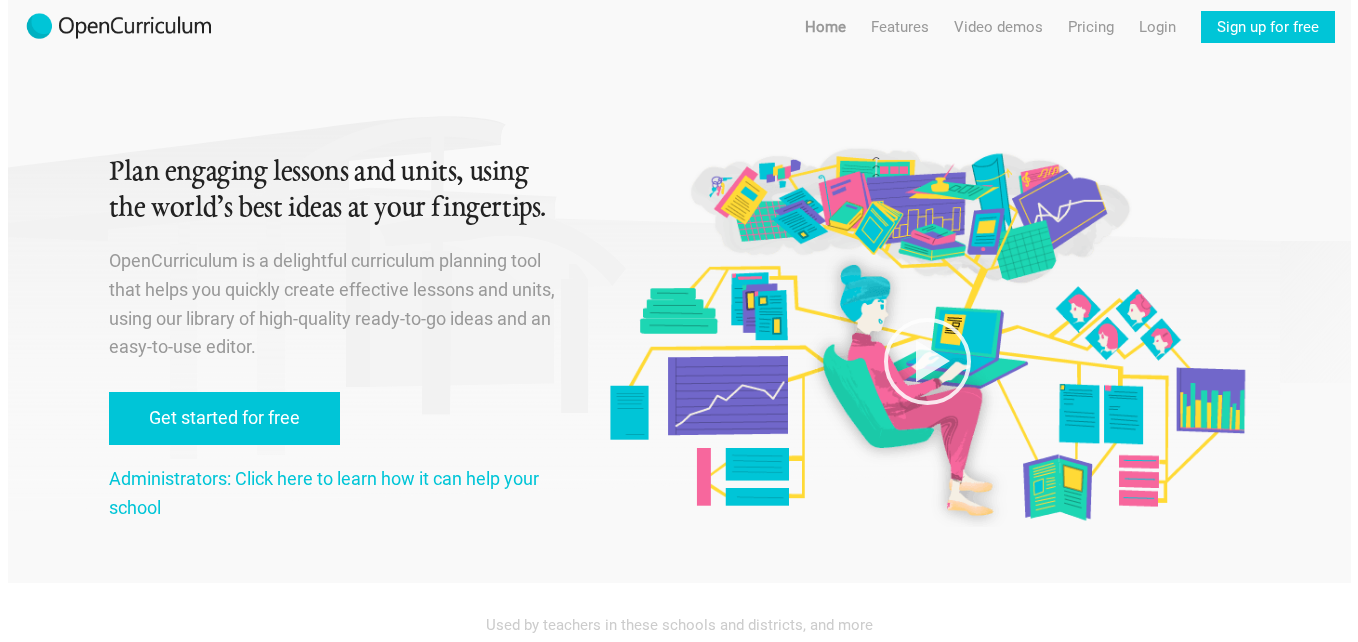 scroll, scrollTop: 0, scrollLeft: 0, axis: both 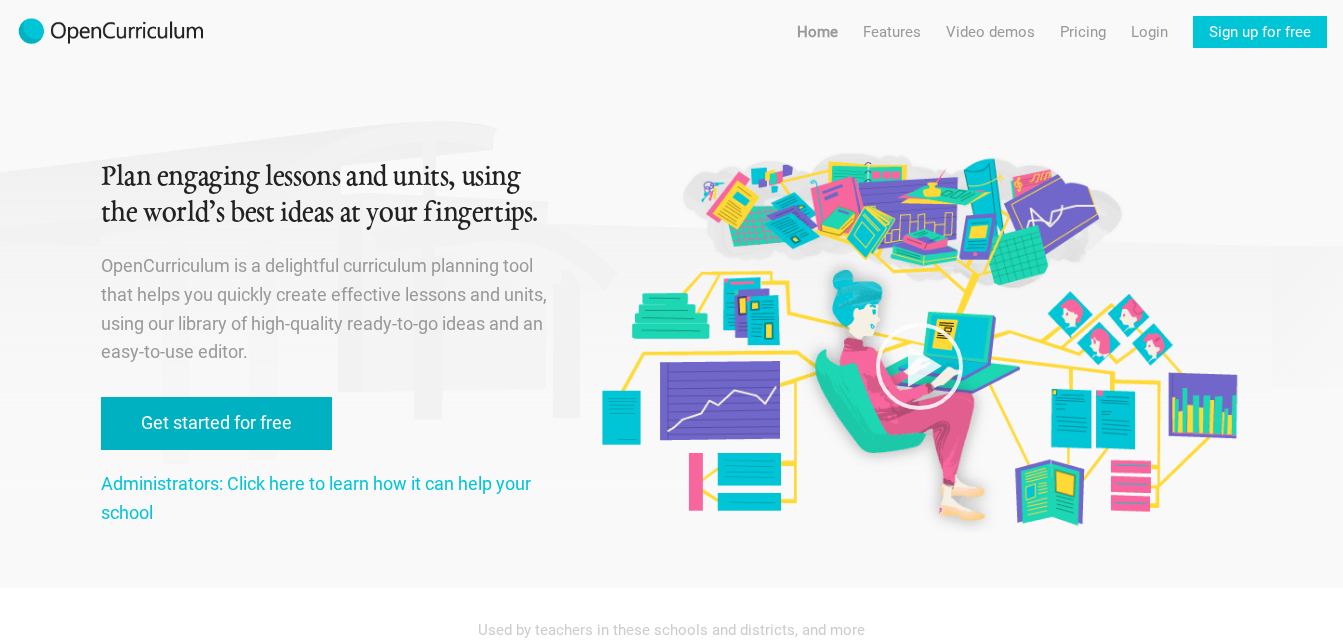 click on "Get started for free" at bounding box center (216, 423) 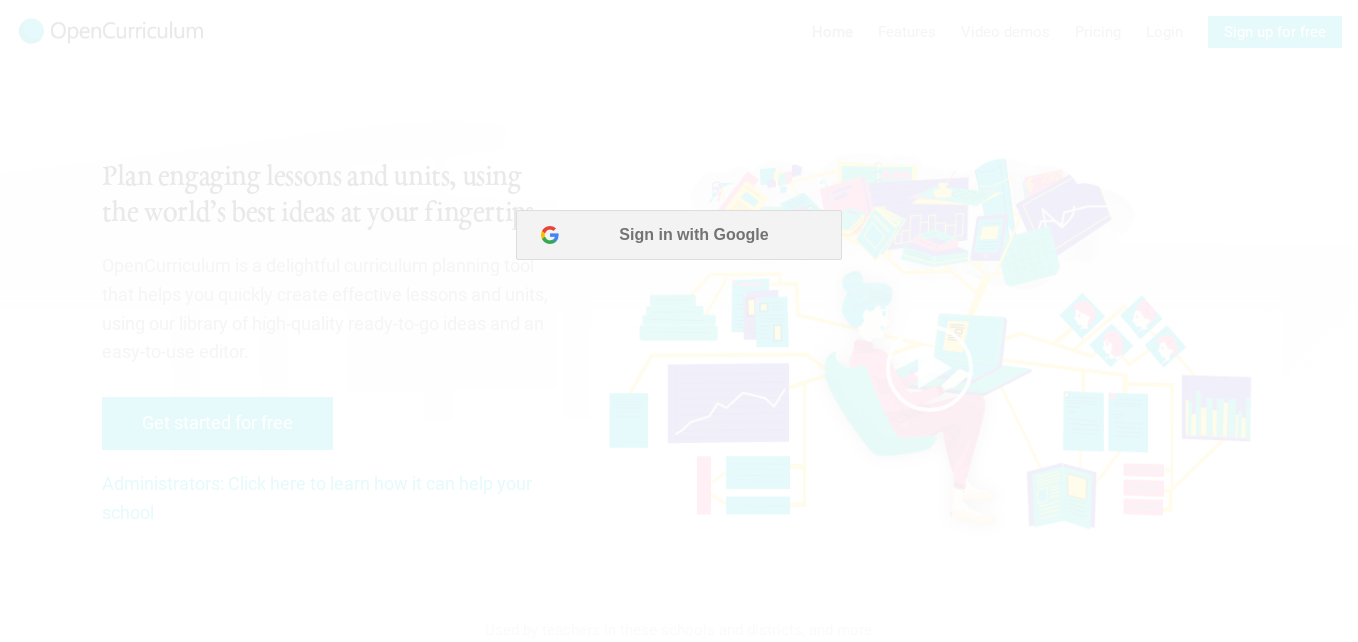 scroll, scrollTop: 0, scrollLeft: 0, axis: both 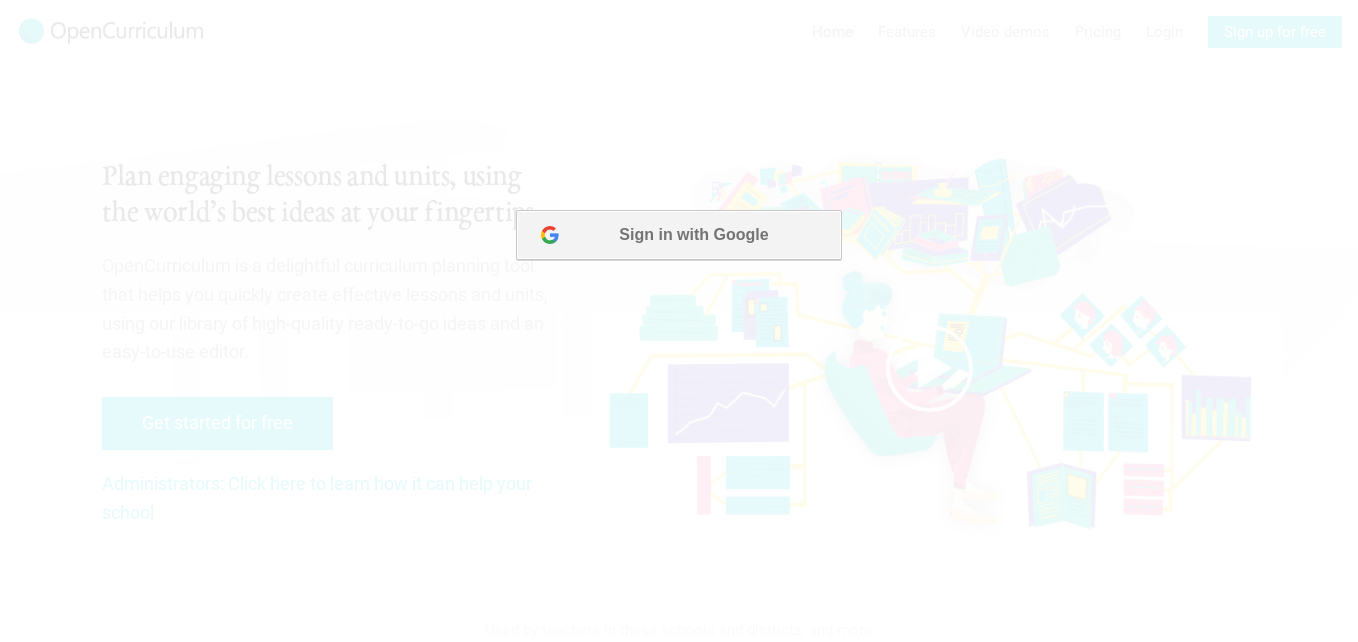click on "Sign in with Google" at bounding box center (678, 235) 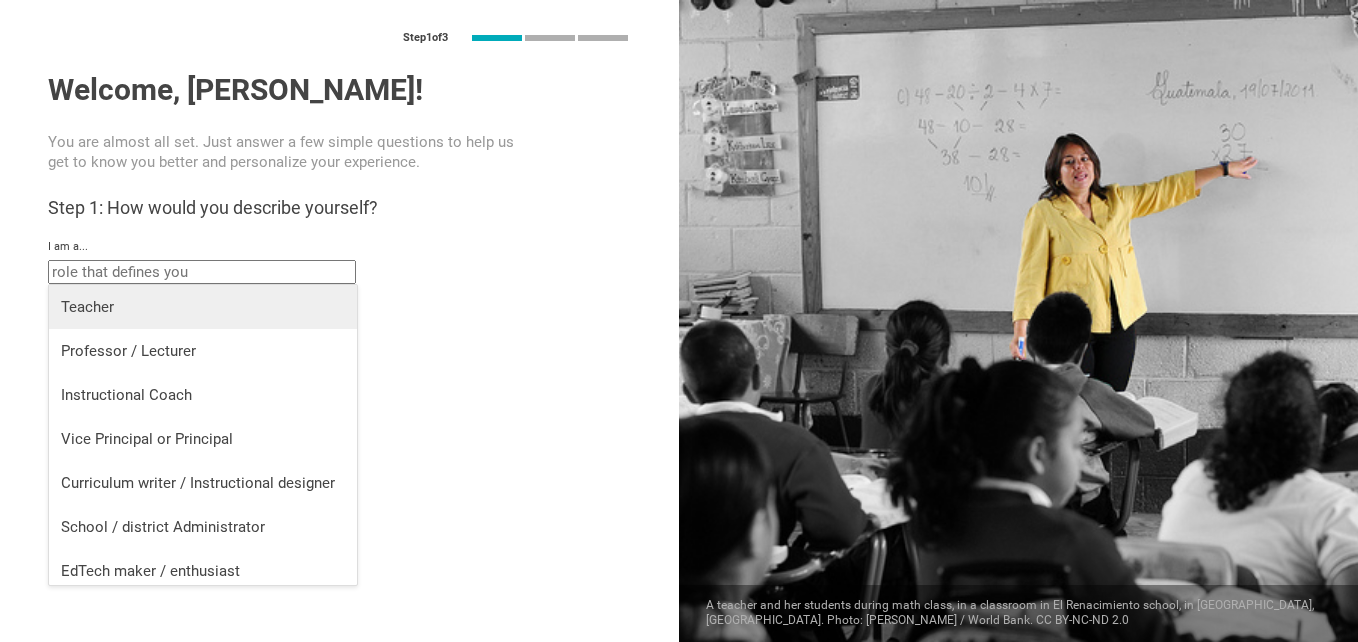drag, startPoint x: 252, startPoint y: 279, endPoint x: 241, endPoint y: 310, distance: 32.89377 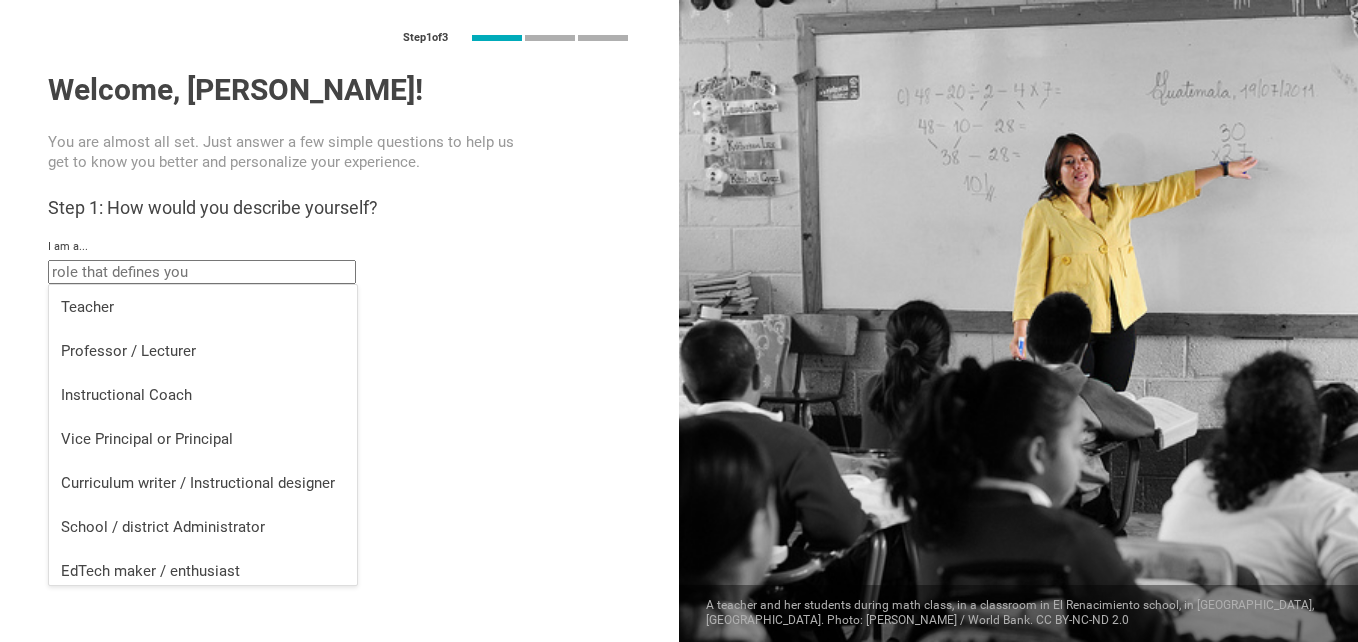 scroll, scrollTop: 8, scrollLeft: 0, axis: vertical 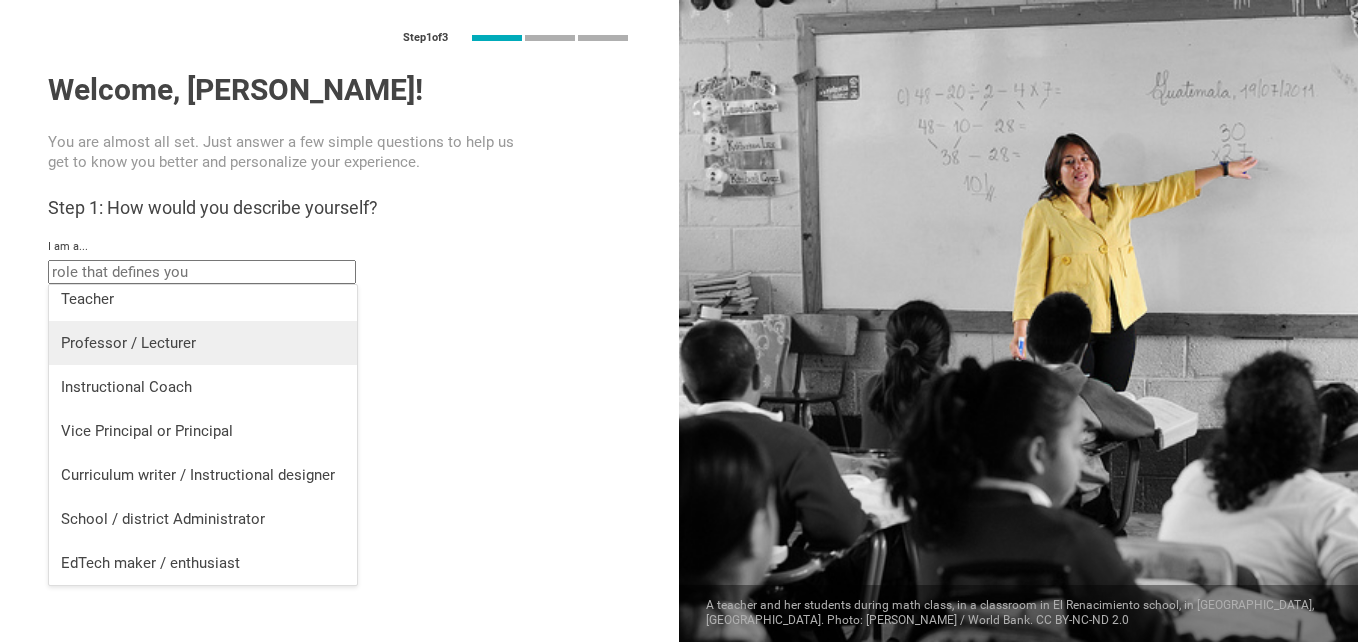 drag, startPoint x: 114, startPoint y: 313, endPoint x: 120, endPoint y: 333, distance: 20.880613 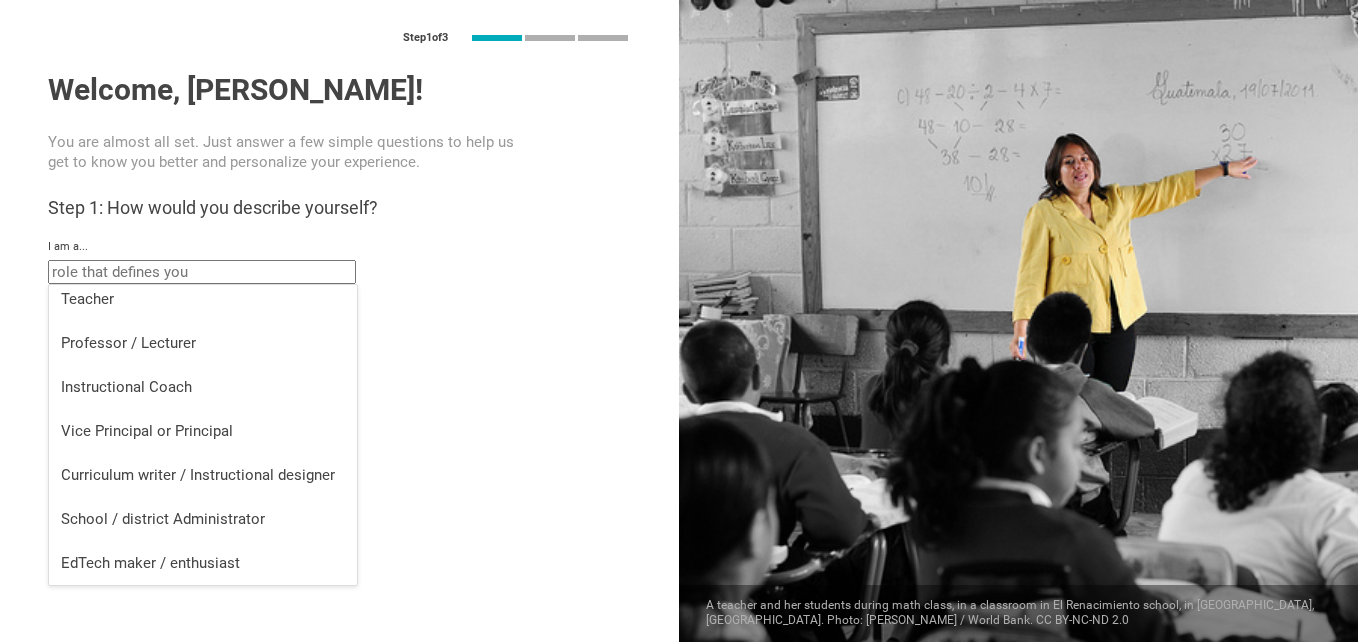 click on "Teacher" at bounding box center [203, 299] 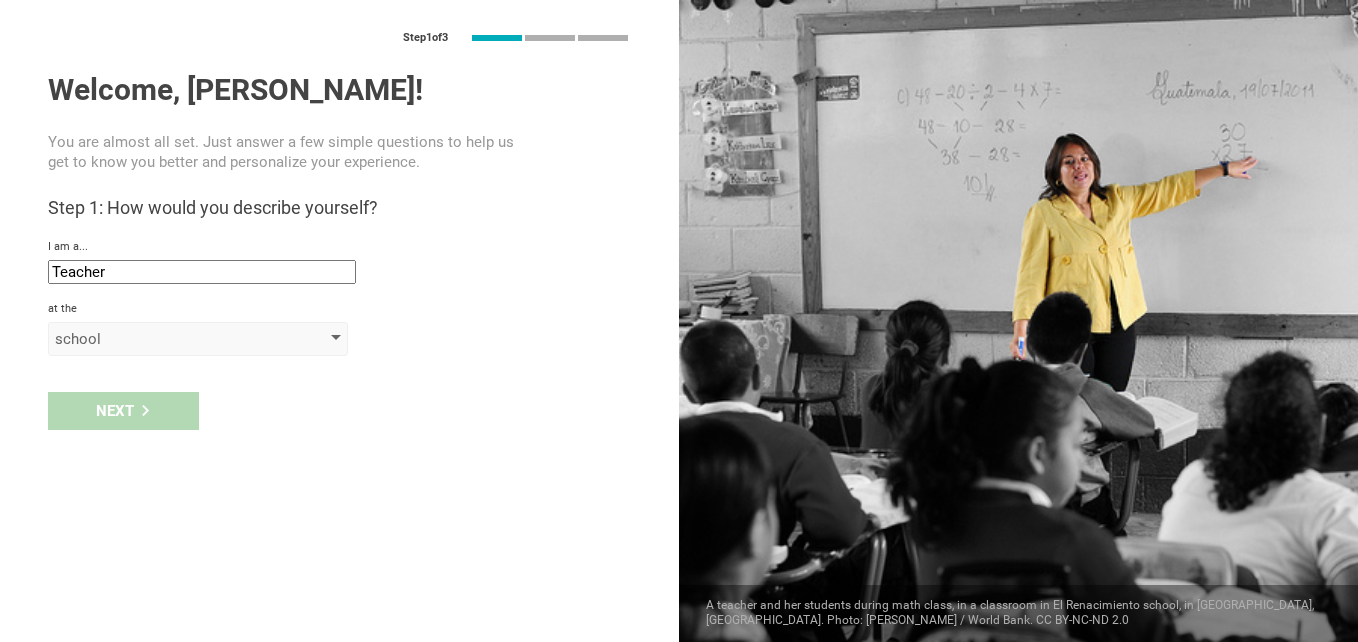 click on "school" at bounding box center (198, 339) 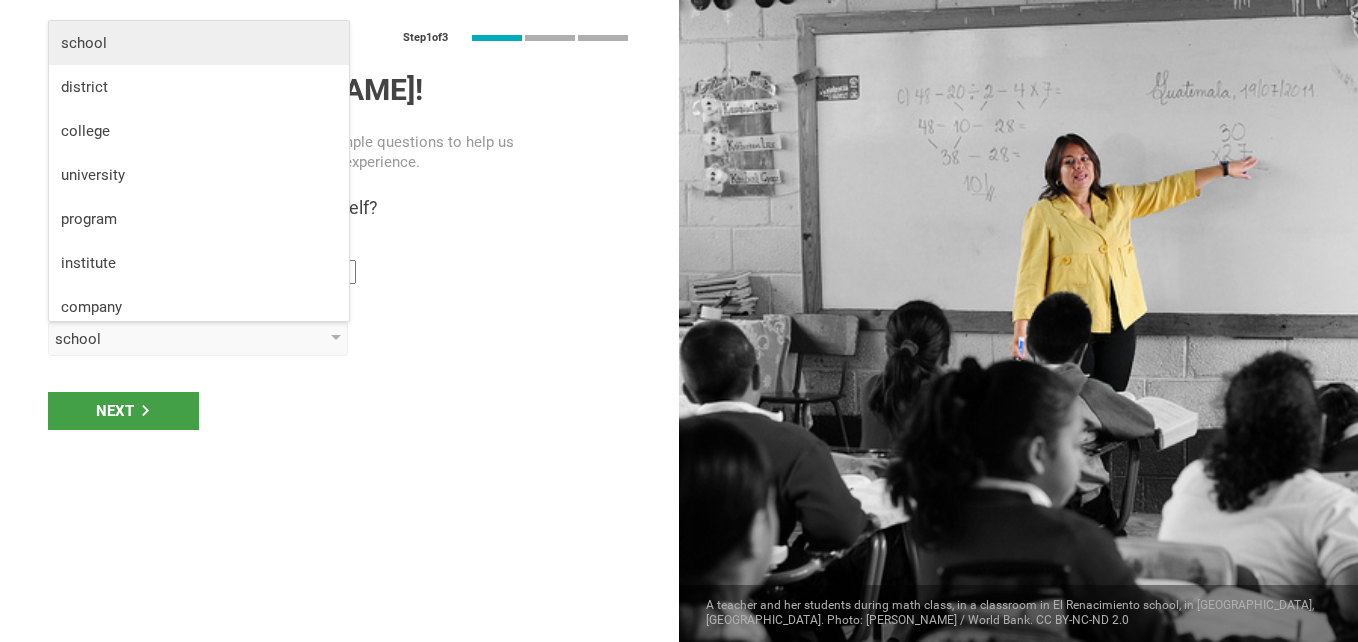 click on "school" at bounding box center (199, 43) 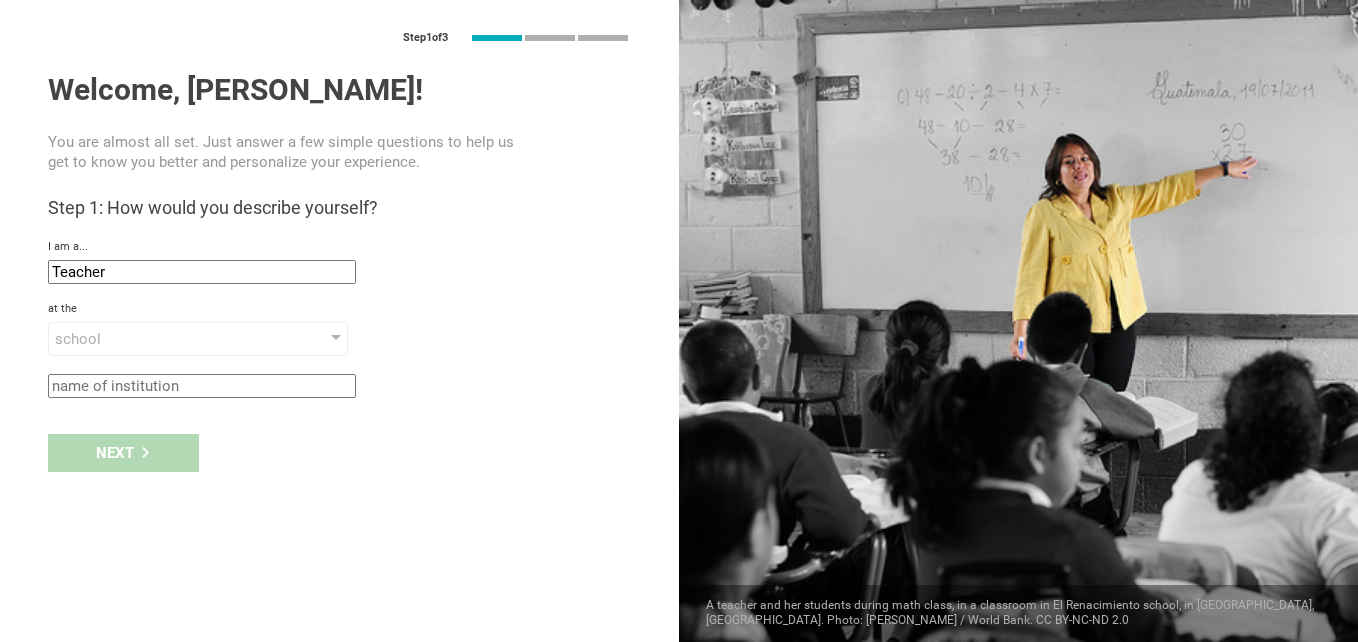 click 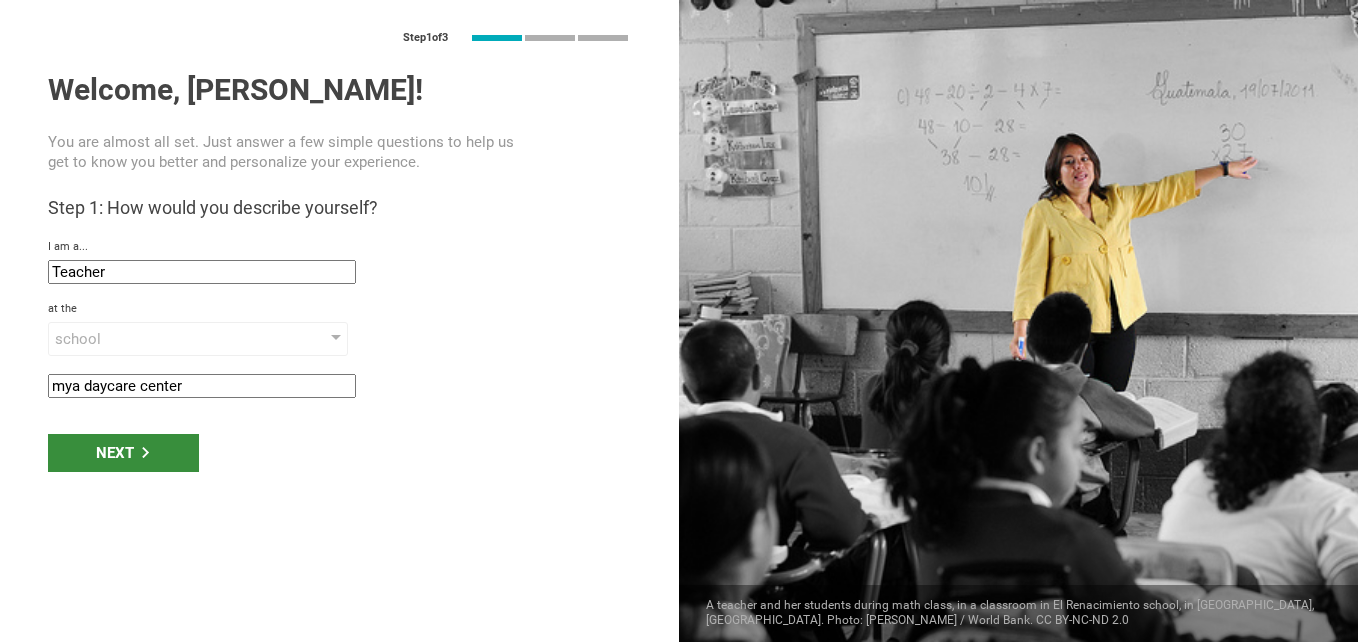 type on "mya daycare center" 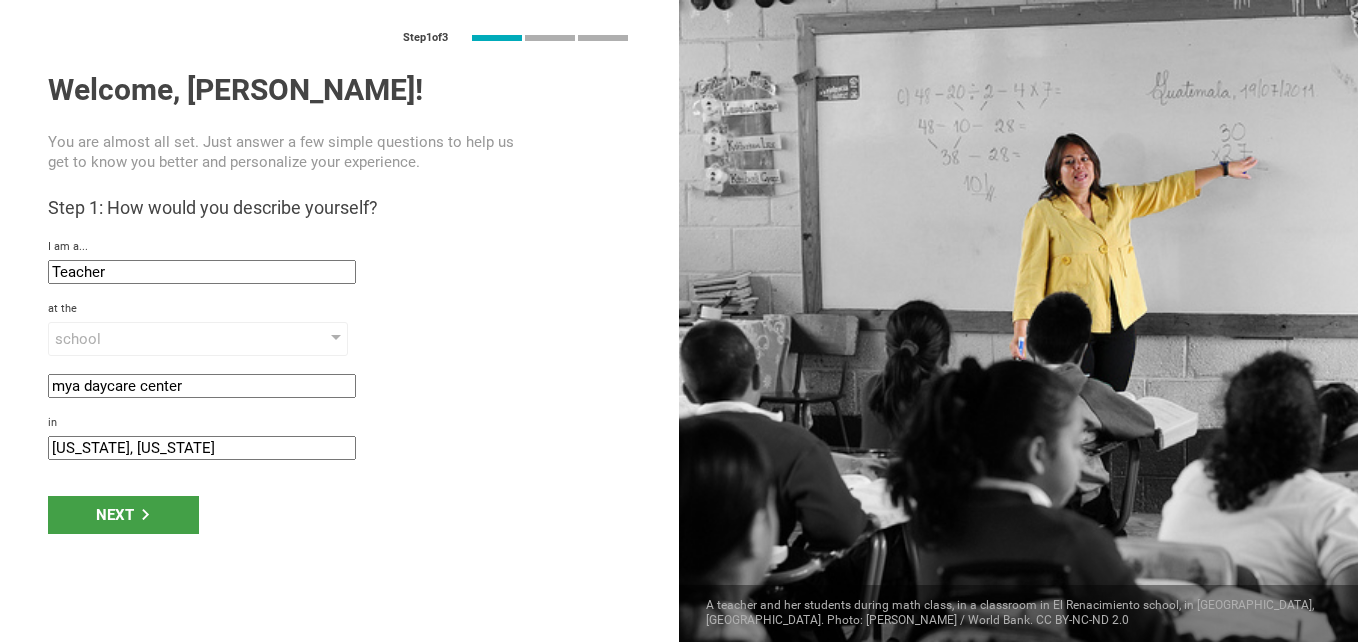 click on "[US_STATE], [US_STATE]" 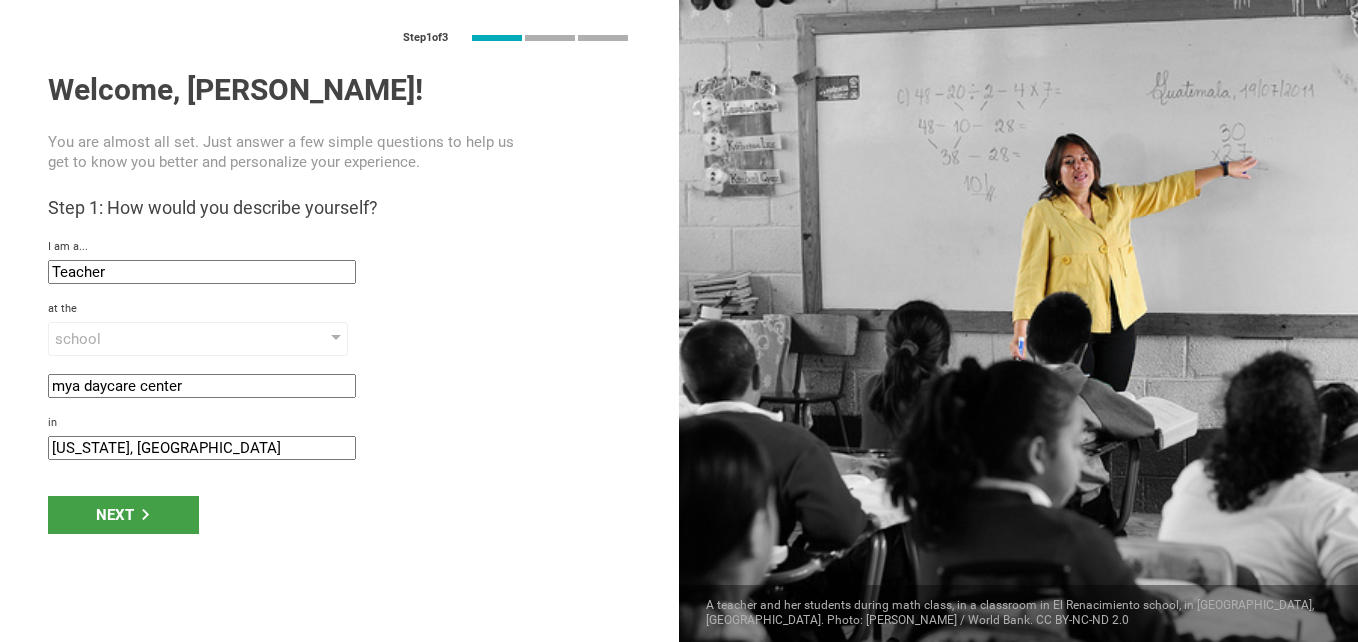 click on "[US_STATE], [GEOGRAPHIC_DATA]" 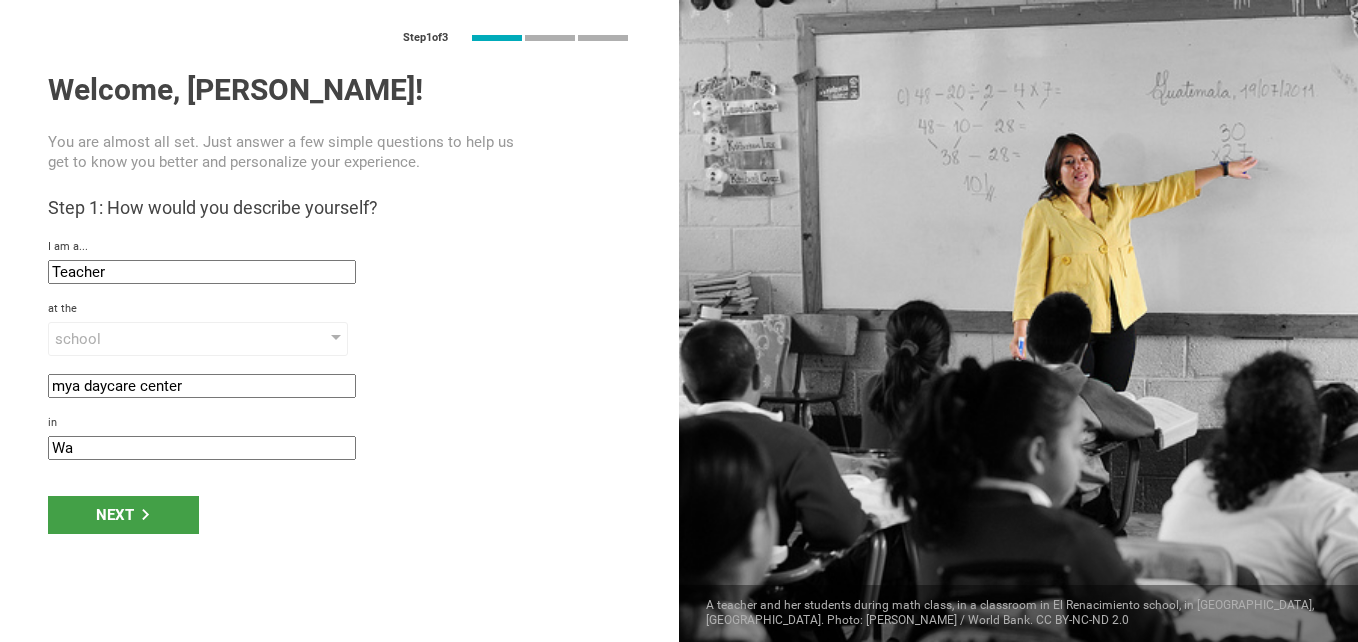 type on "W" 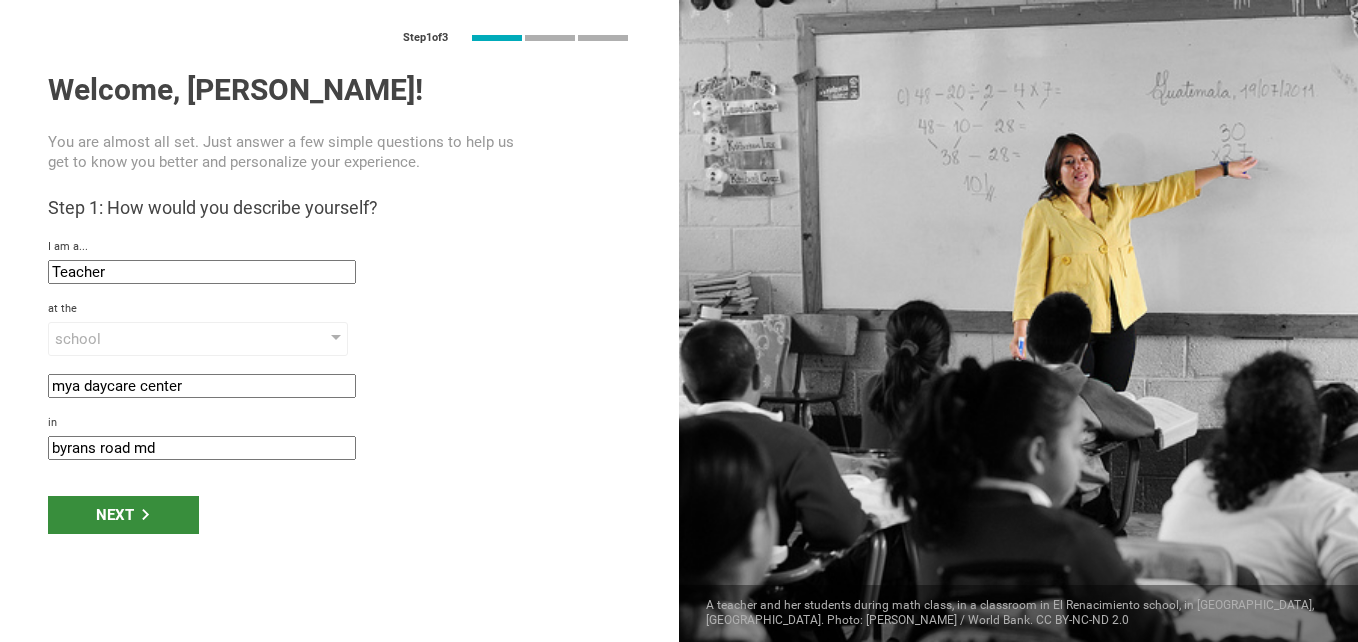type on "byrans road md" 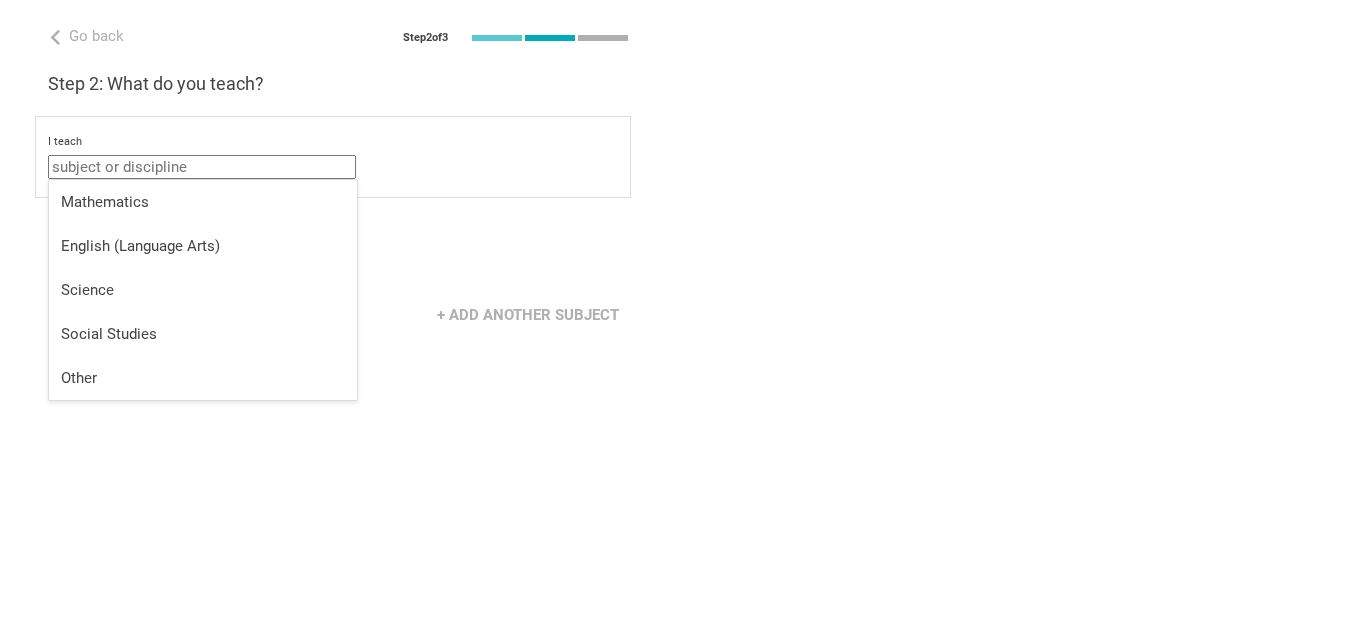 click at bounding box center (202, 167) 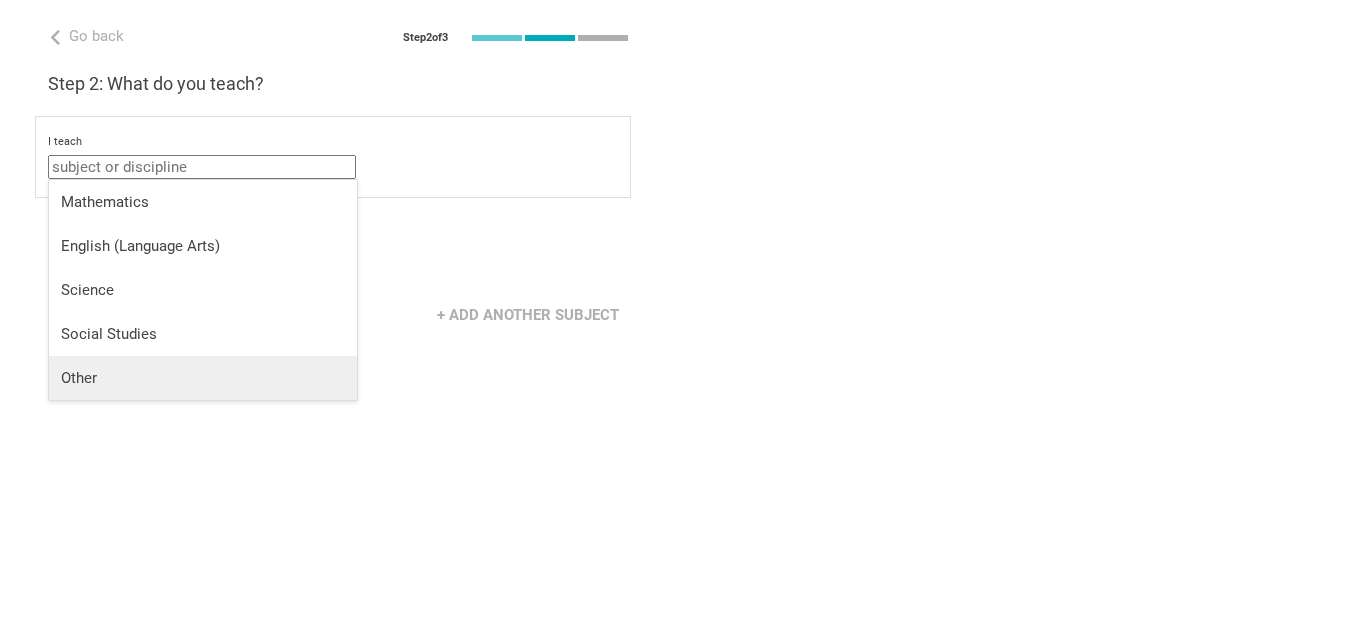 click on "Other" at bounding box center (203, 378) 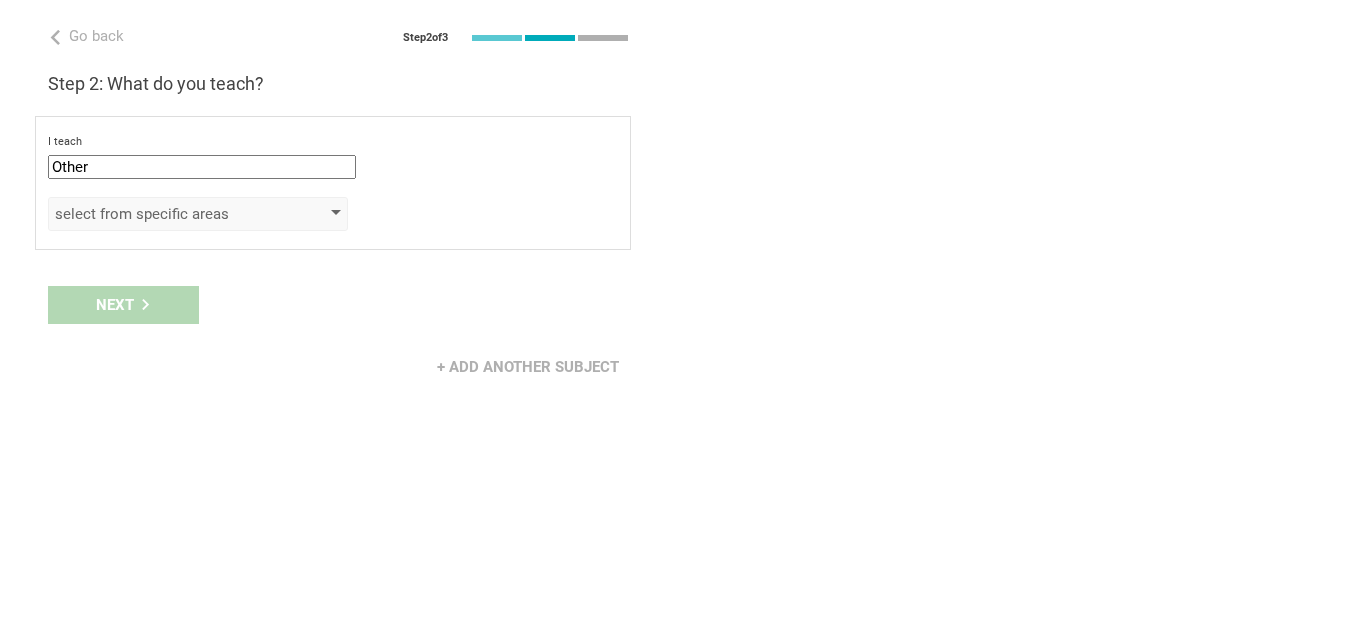 click on "select from specific areas" at bounding box center [169, 214] 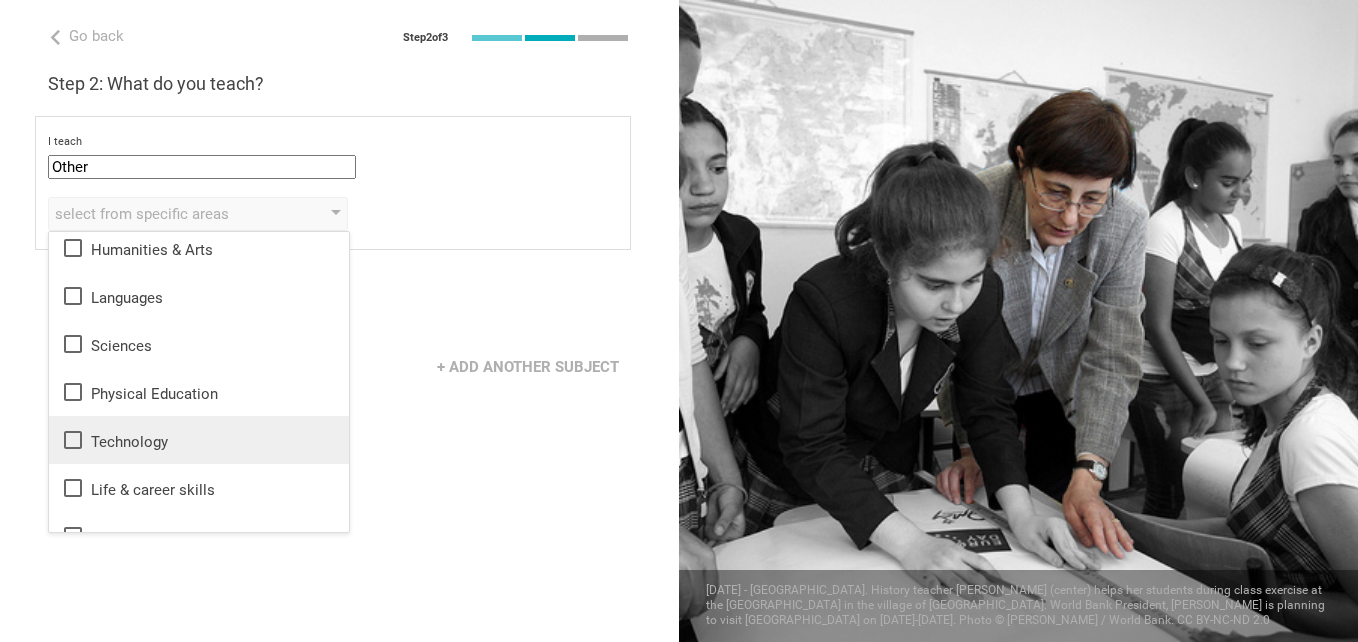 scroll, scrollTop: 0, scrollLeft: 0, axis: both 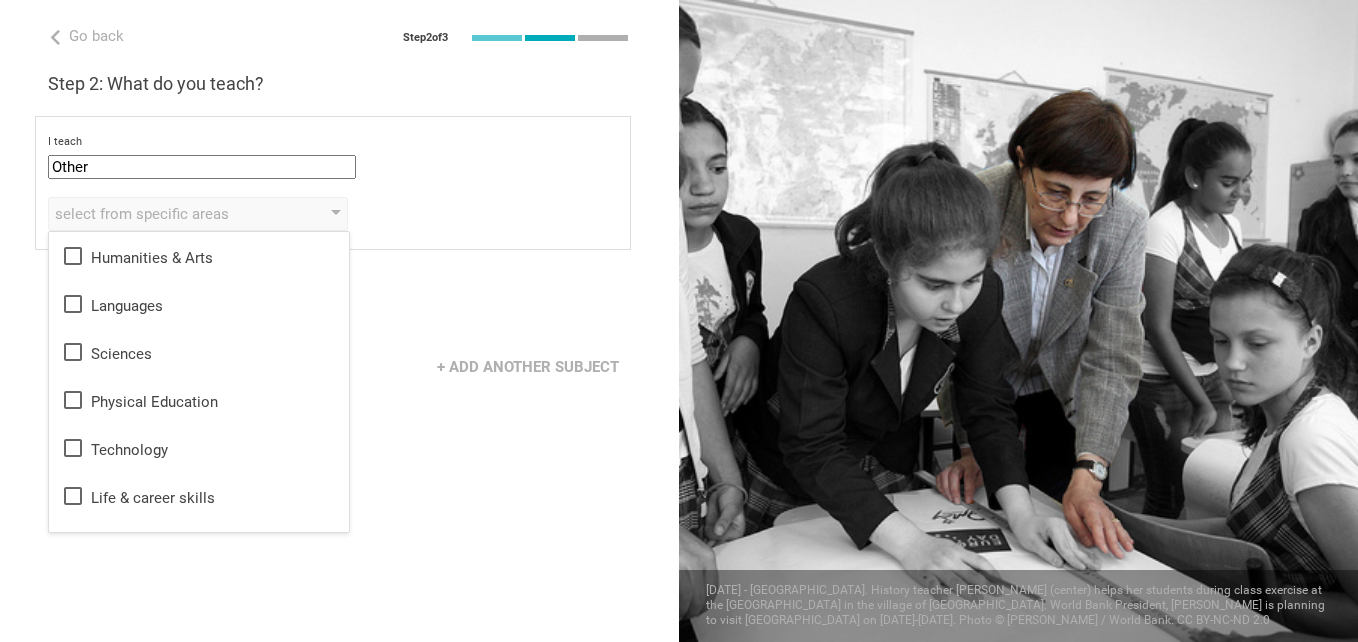 click on "Next" at bounding box center [339, 305] 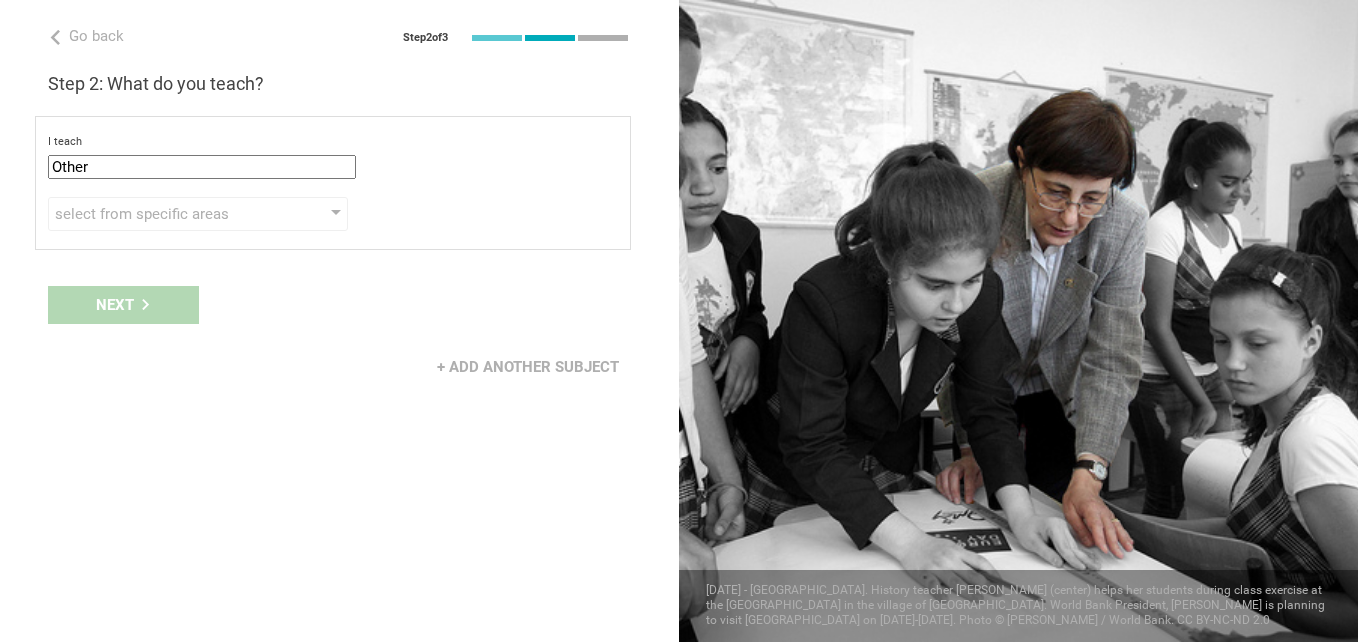 click on "Other" at bounding box center [202, 167] 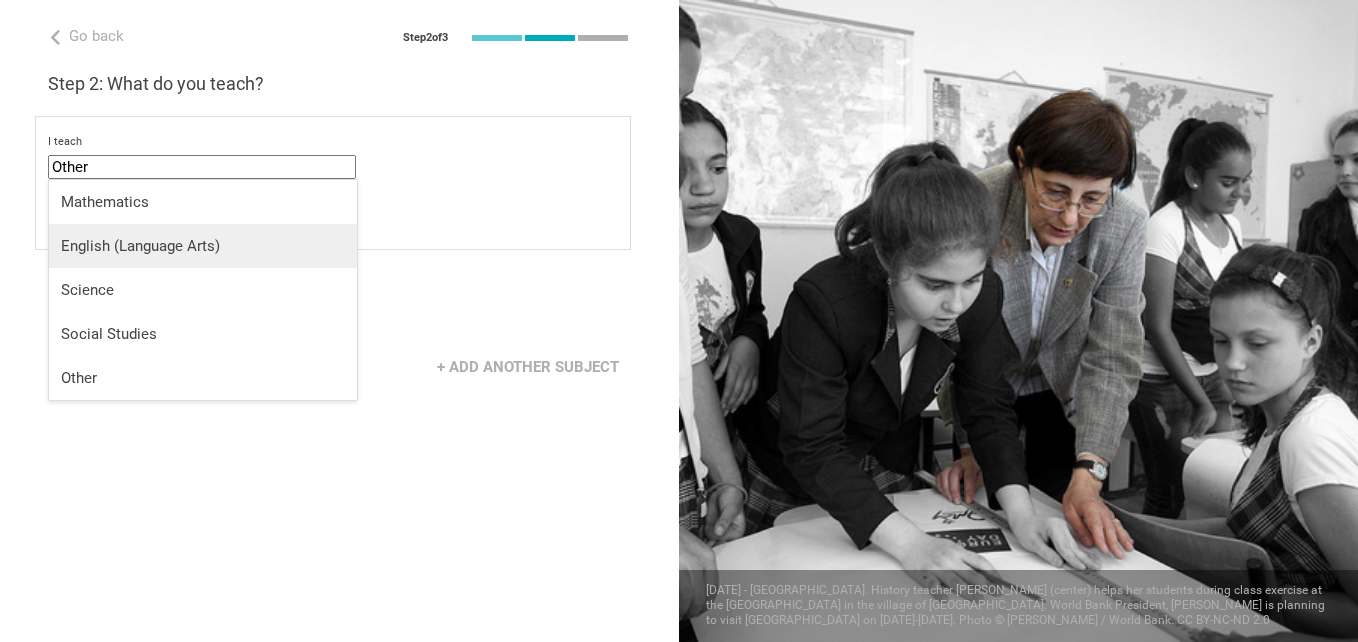 click on "English (Language Arts)" at bounding box center (203, 246) 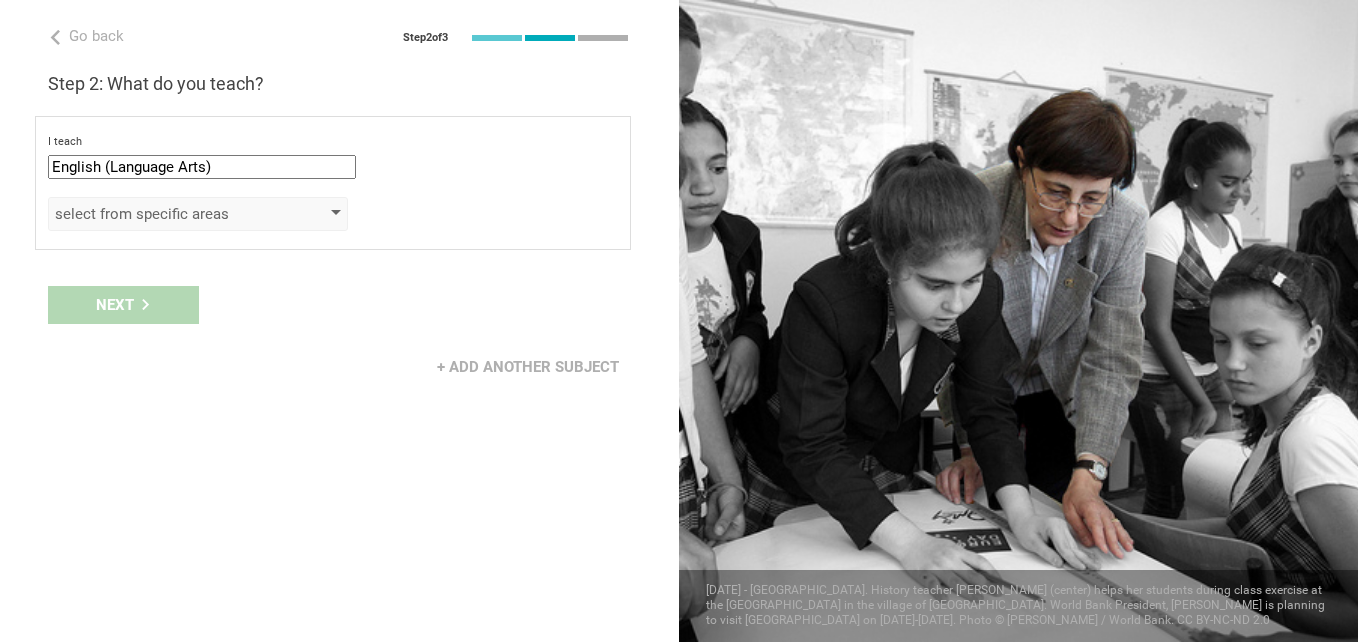 click on "select from specific areas" at bounding box center [169, 214] 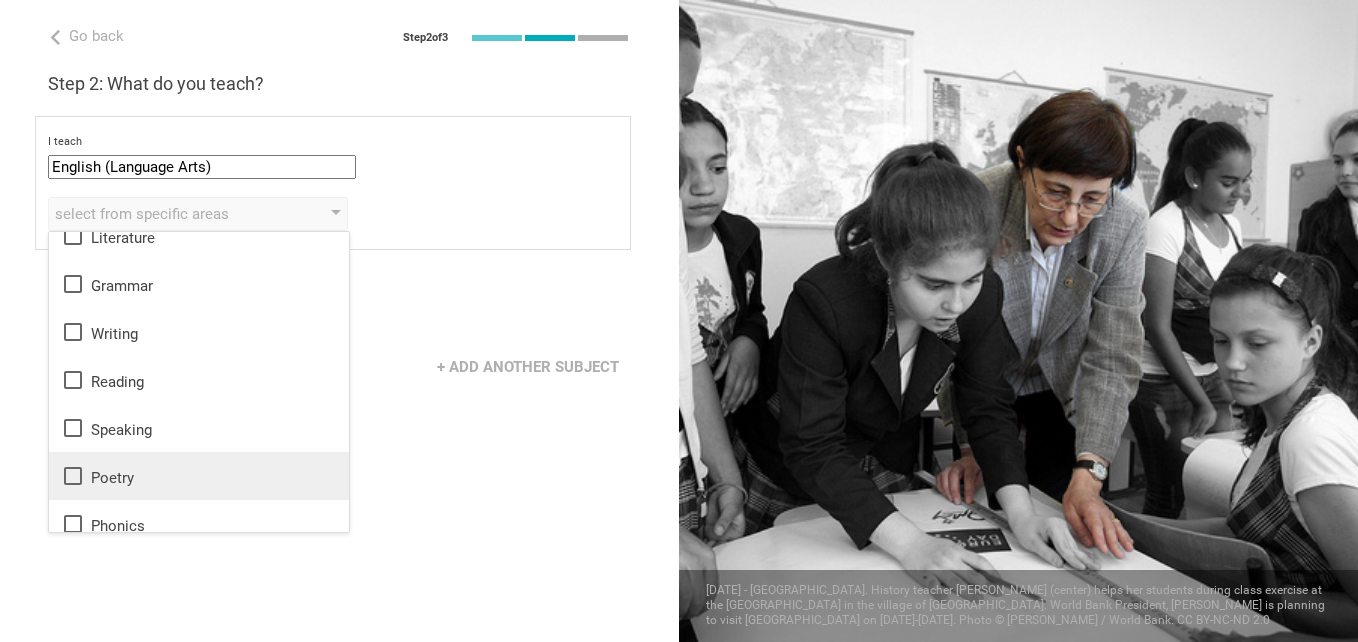 scroll, scrollTop: 36, scrollLeft: 0, axis: vertical 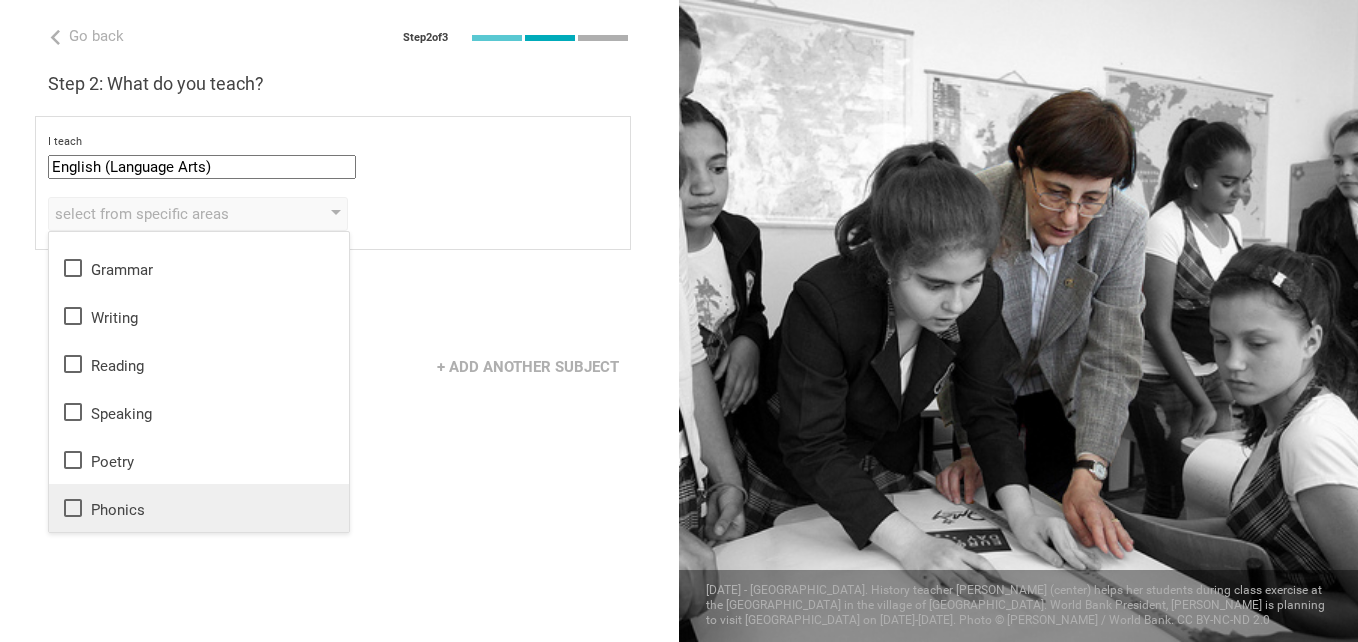 click on "Phonics" at bounding box center [199, 508] 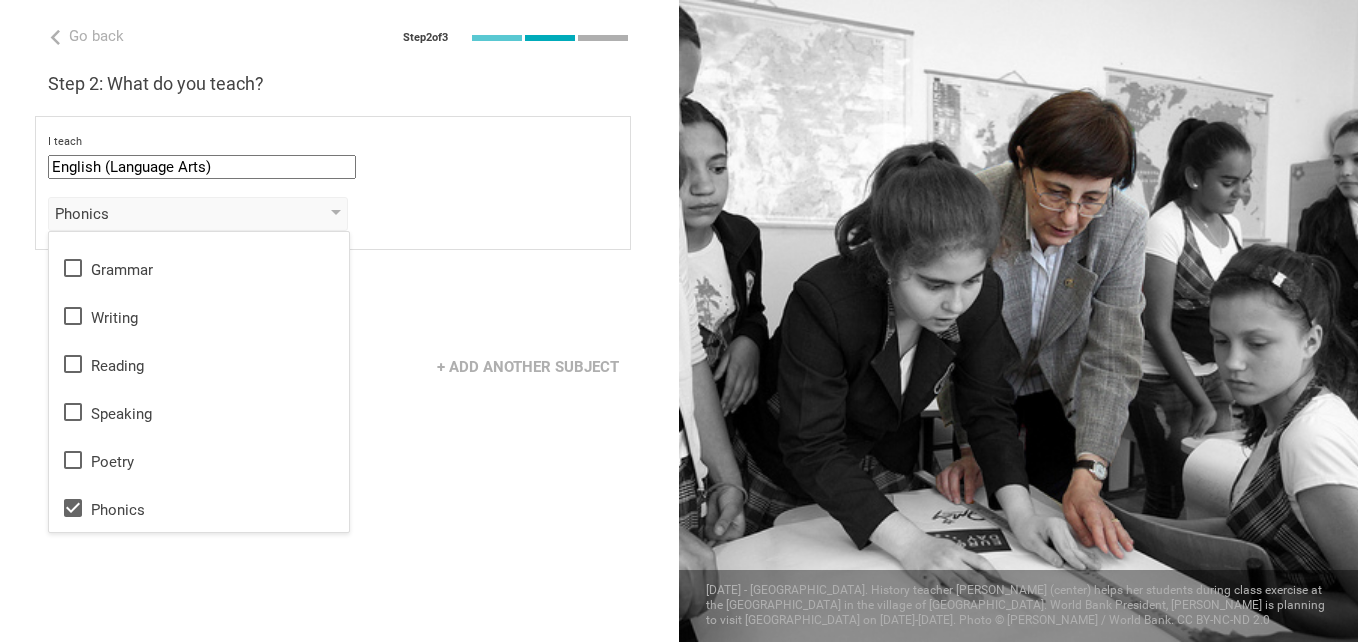 click on "Next" at bounding box center [339, 305] 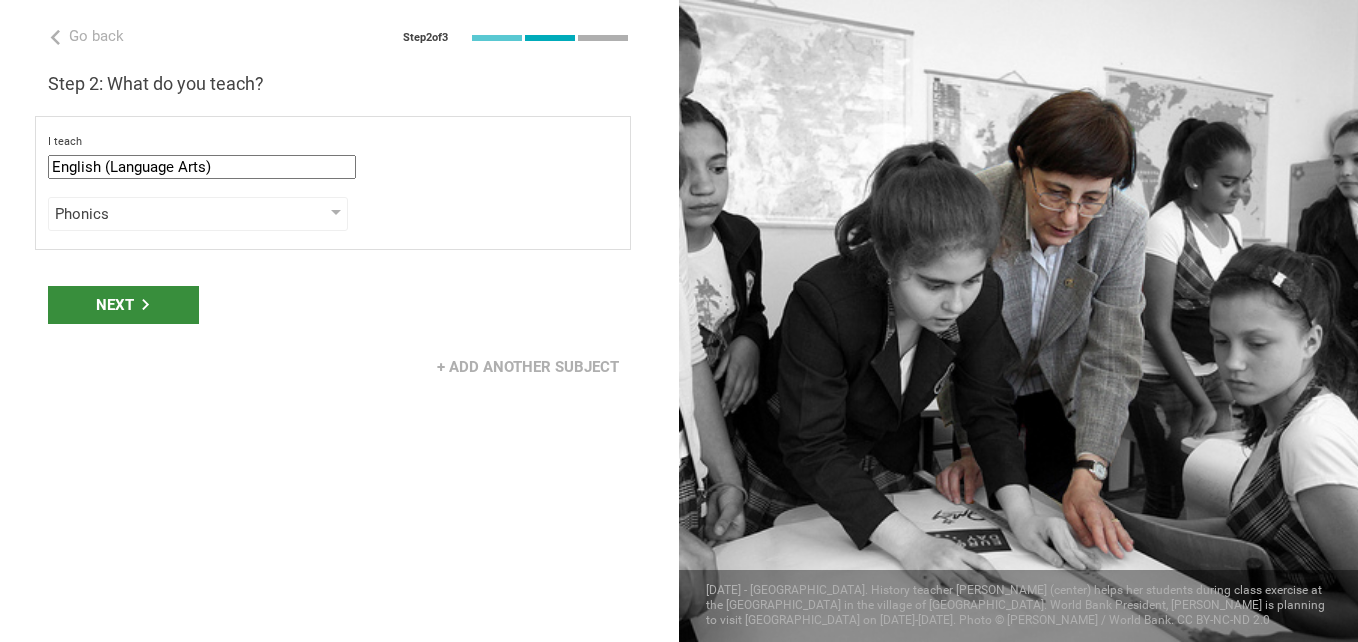 click on "Next" at bounding box center (123, 305) 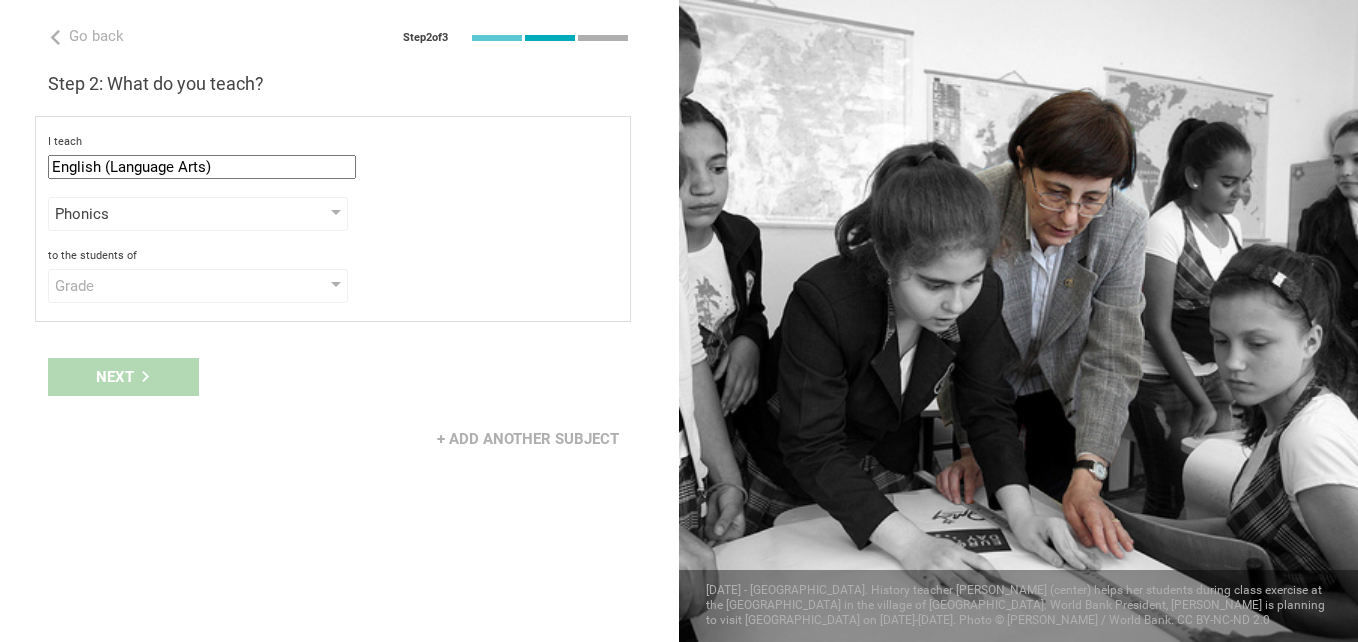 click on "Next" at bounding box center [339, 377] 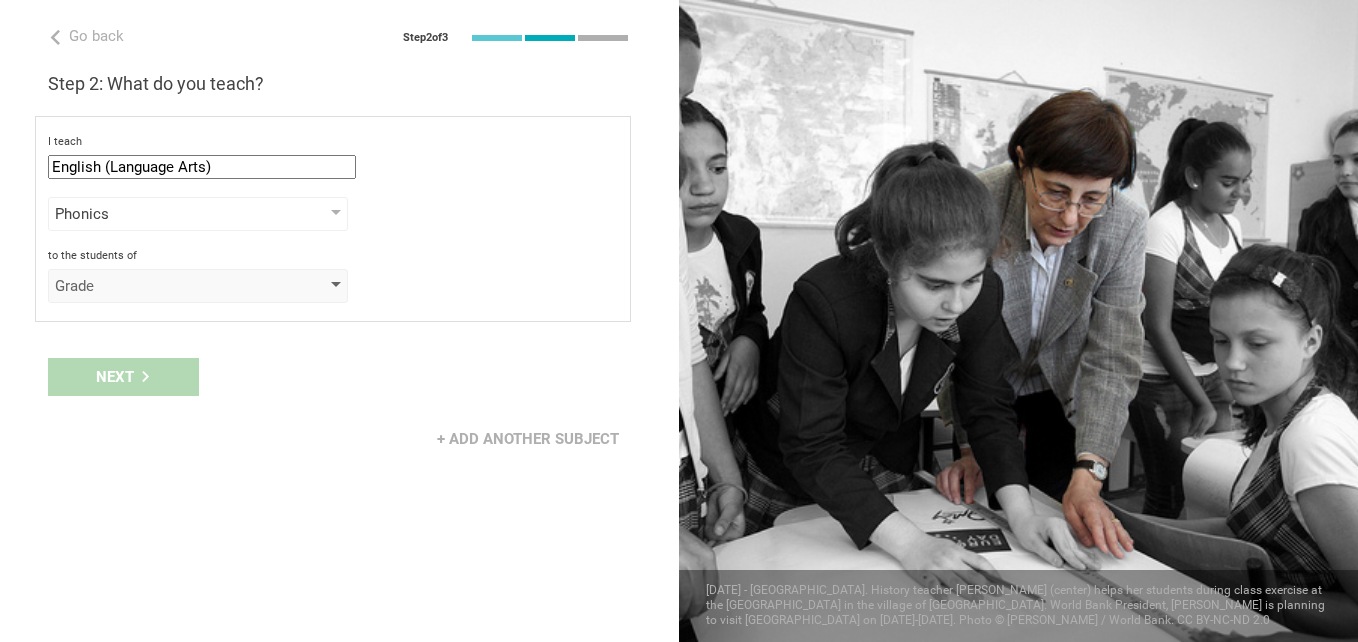 click on "Grade" at bounding box center [169, 286] 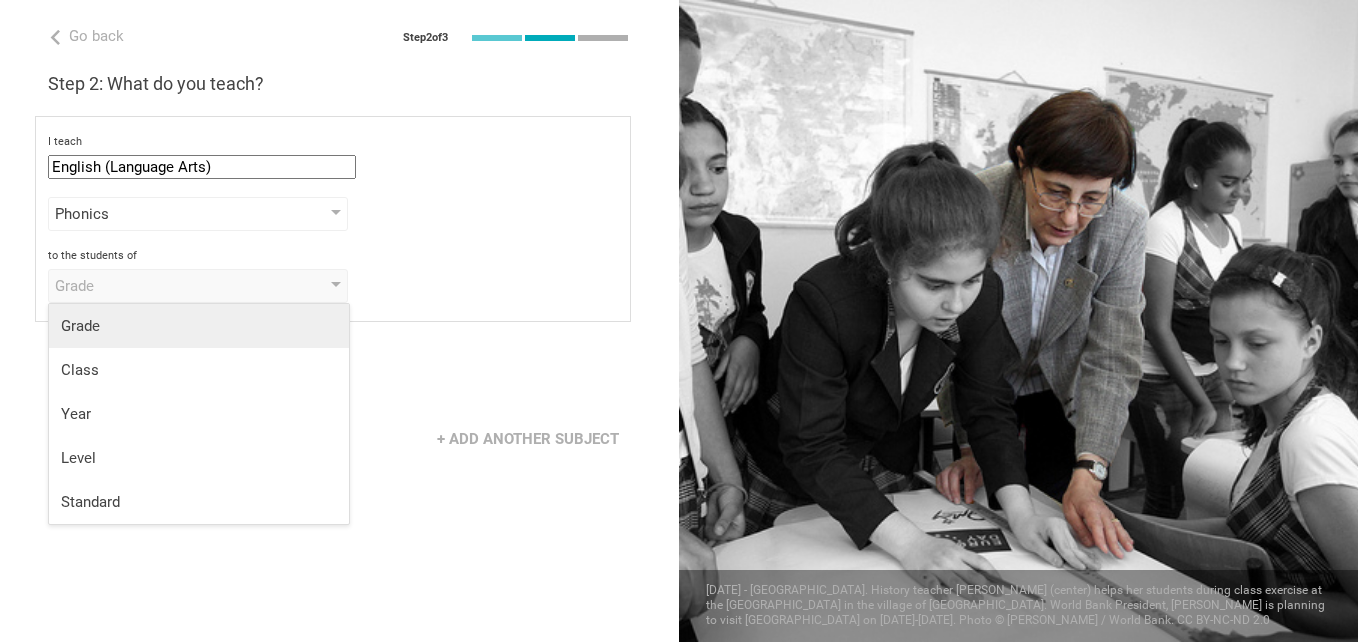 click on "Grade" at bounding box center [199, 326] 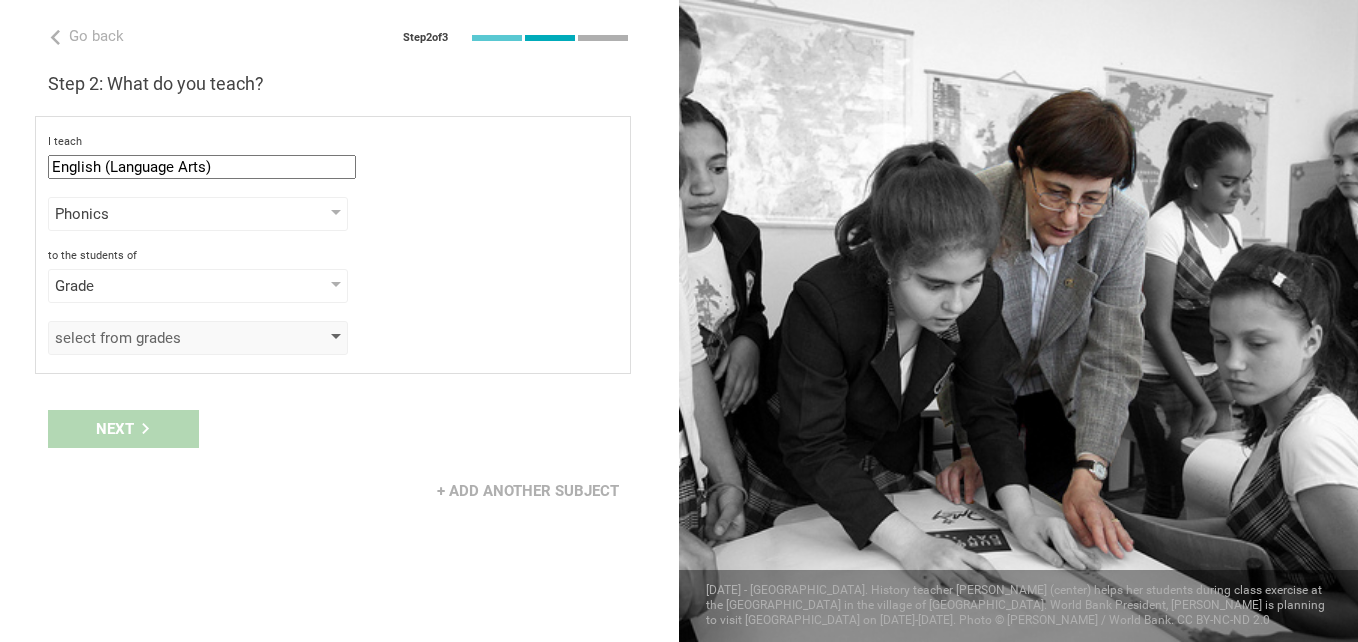 click on "select from grades" at bounding box center (169, 338) 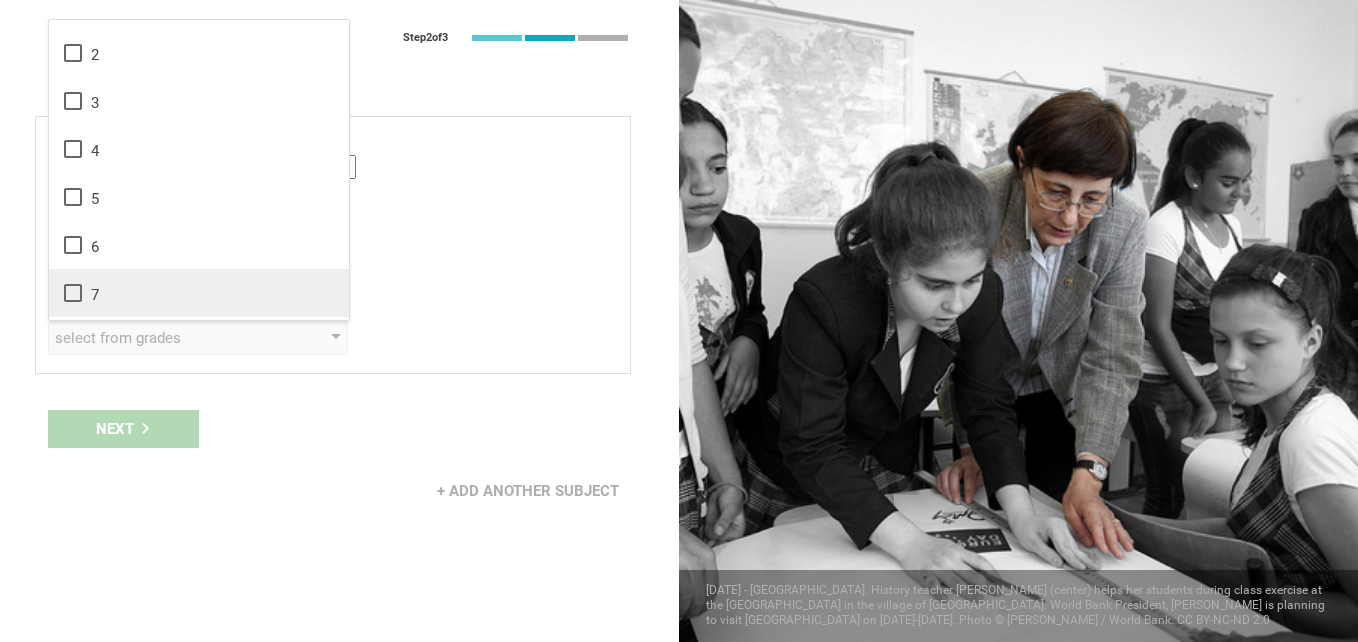 scroll, scrollTop: 24, scrollLeft: 0, axis: vertical 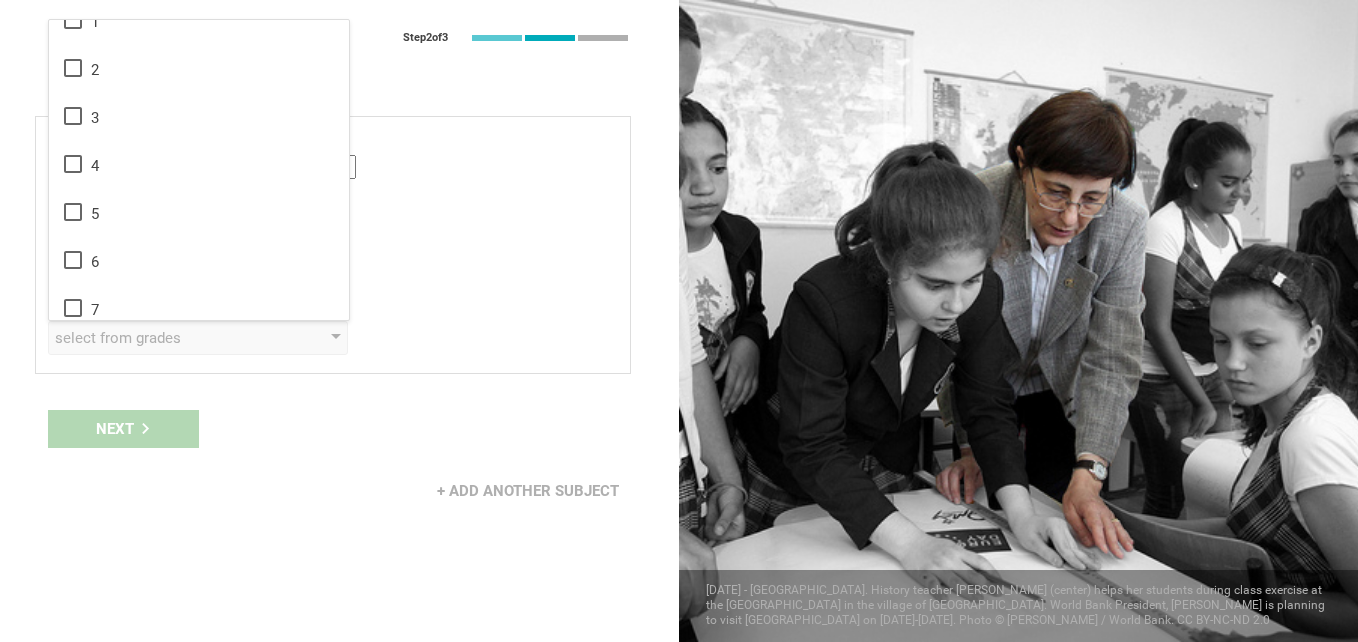 drag, startPoint x: 260, startPoint y: 474, endPoint x: 250, endPoint y: 437, distance: 38.327538 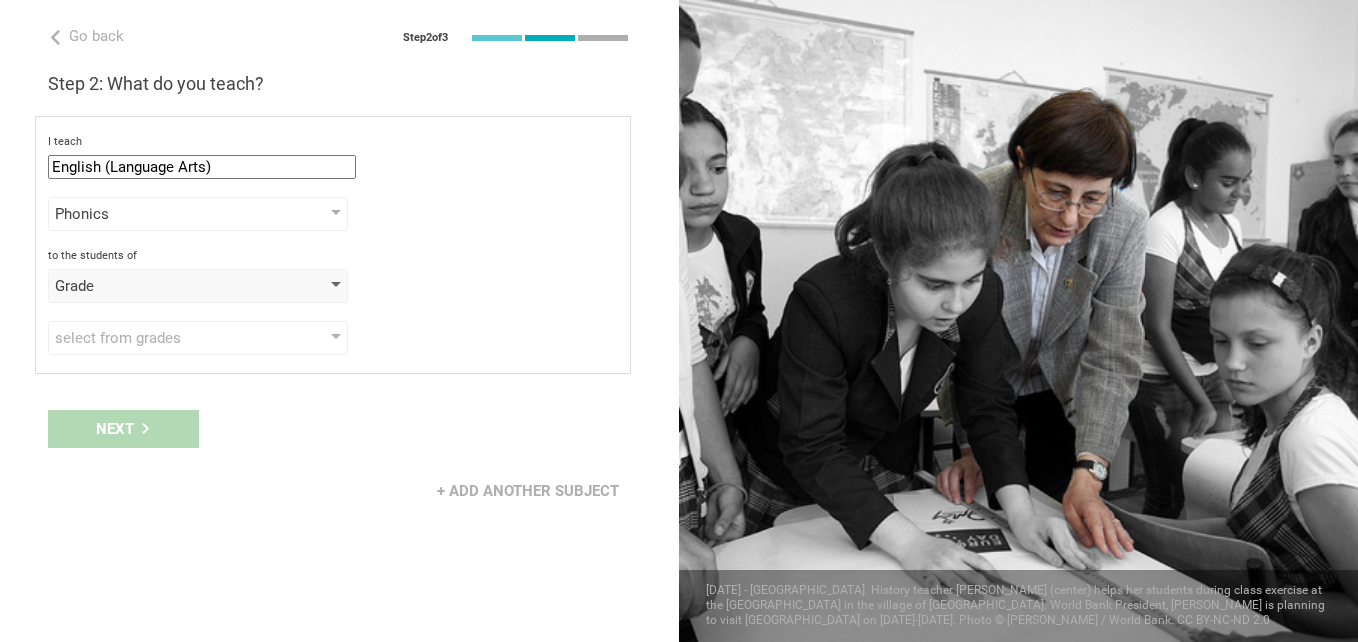 click on "Grade" at bounding box center (169, 286) 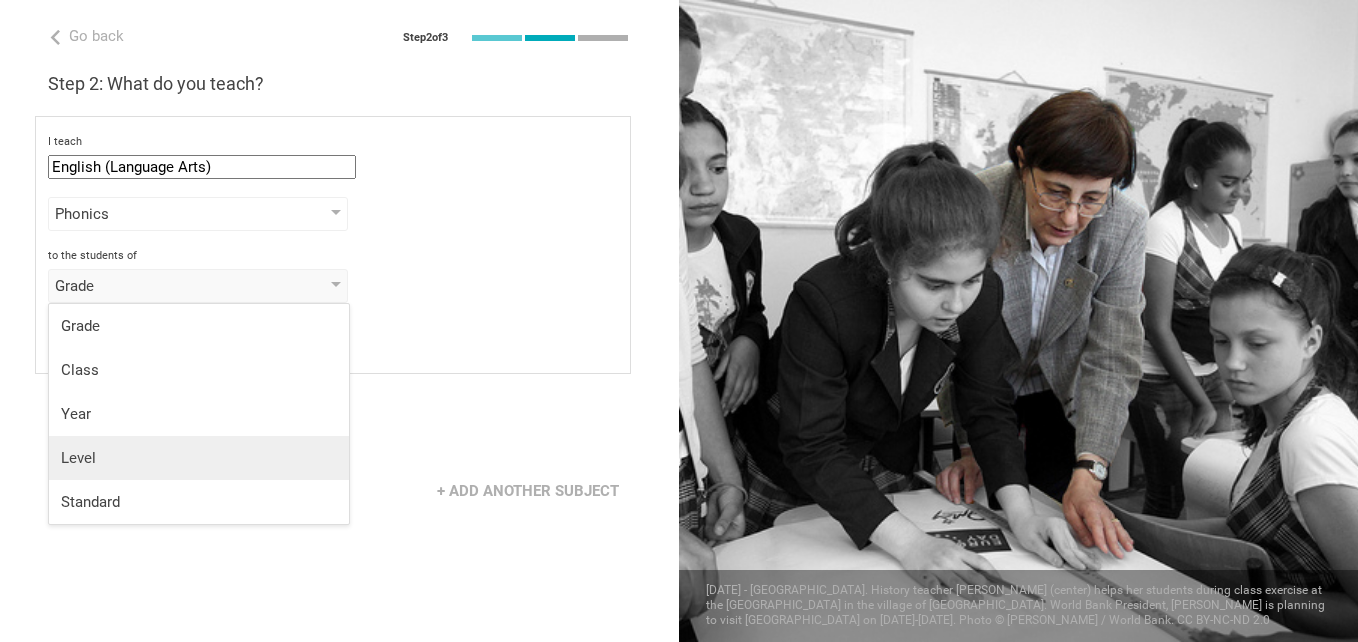 click on "Level" at bounding box center (199, 458) 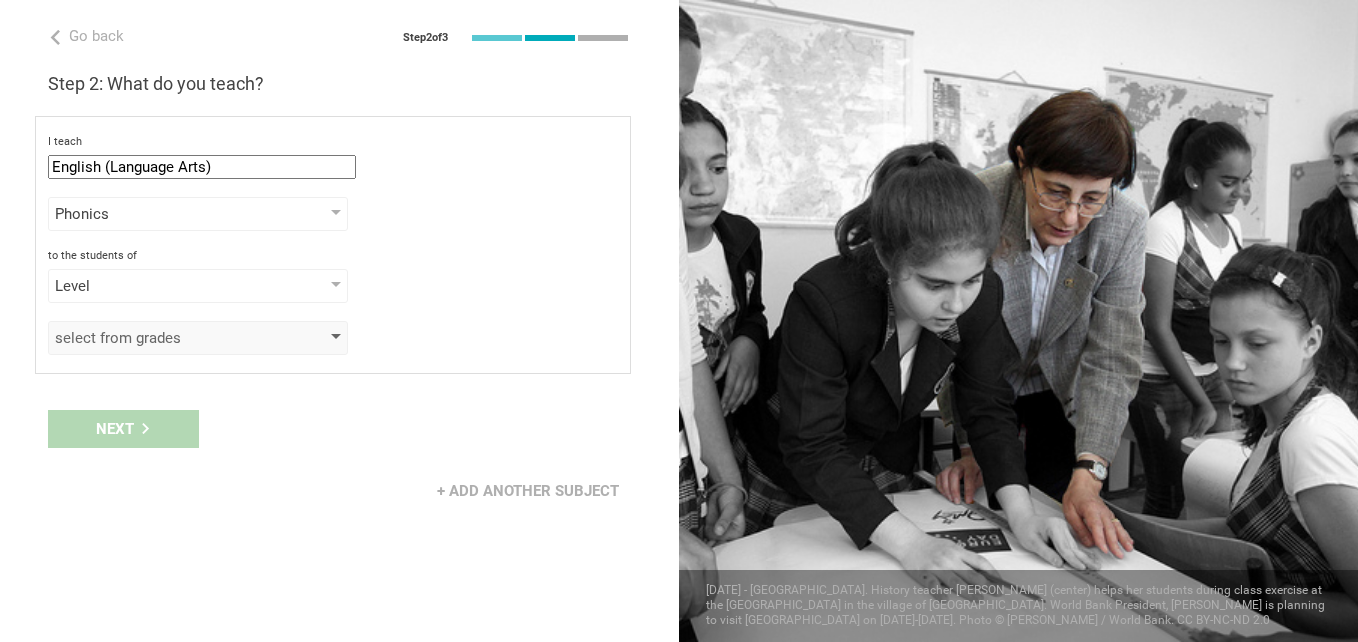 click on "select from grades" at bounding box center [169, 338] 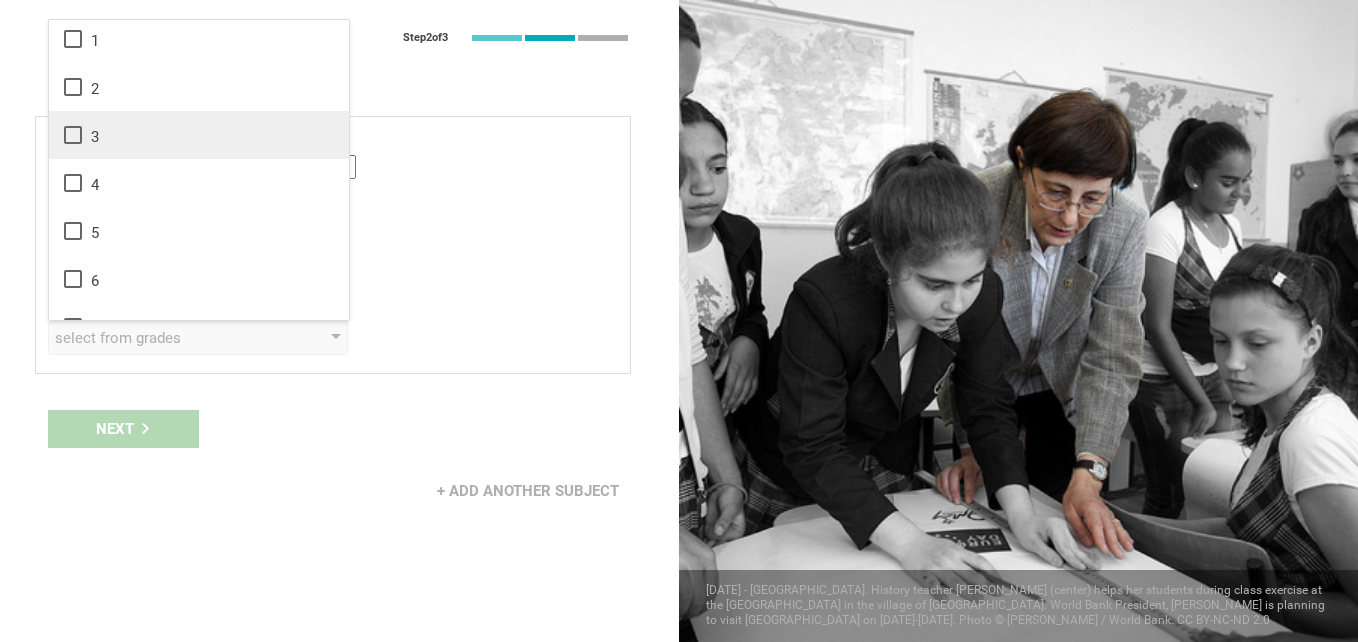 scroll, scrollTop: 0, scrollLeft: 0, axis: both 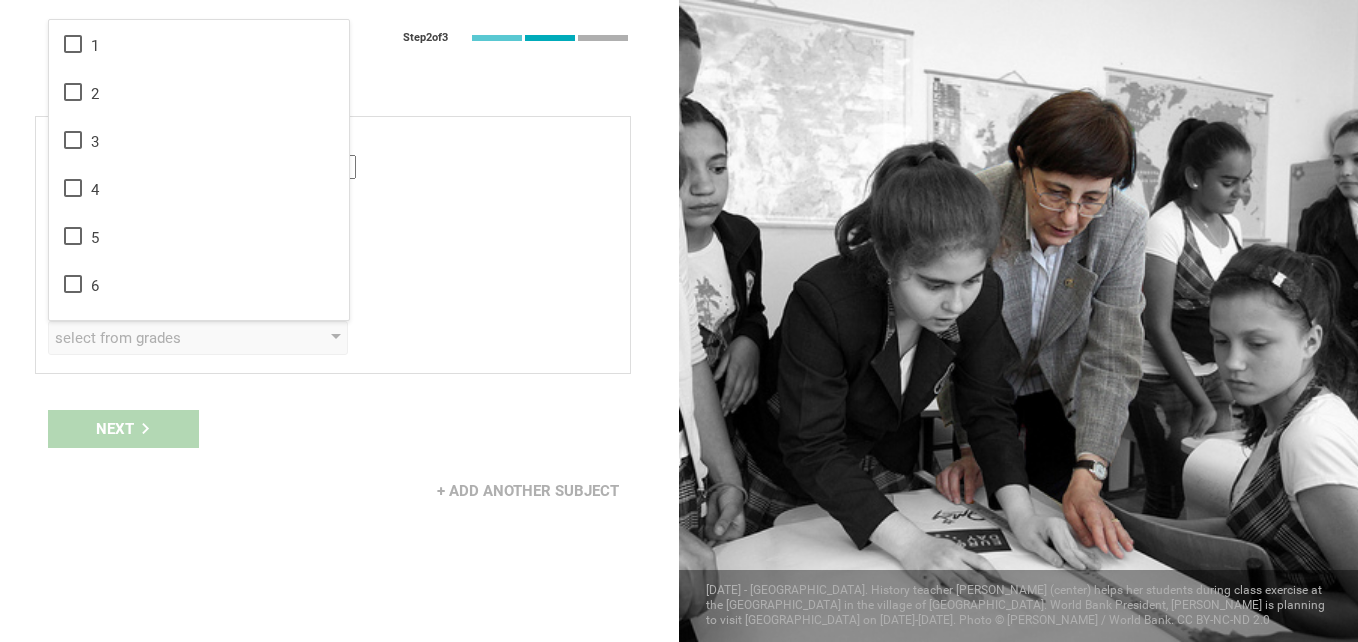 click on "Level Grade Class Year Level Standard" at bounding box center (333, 286) 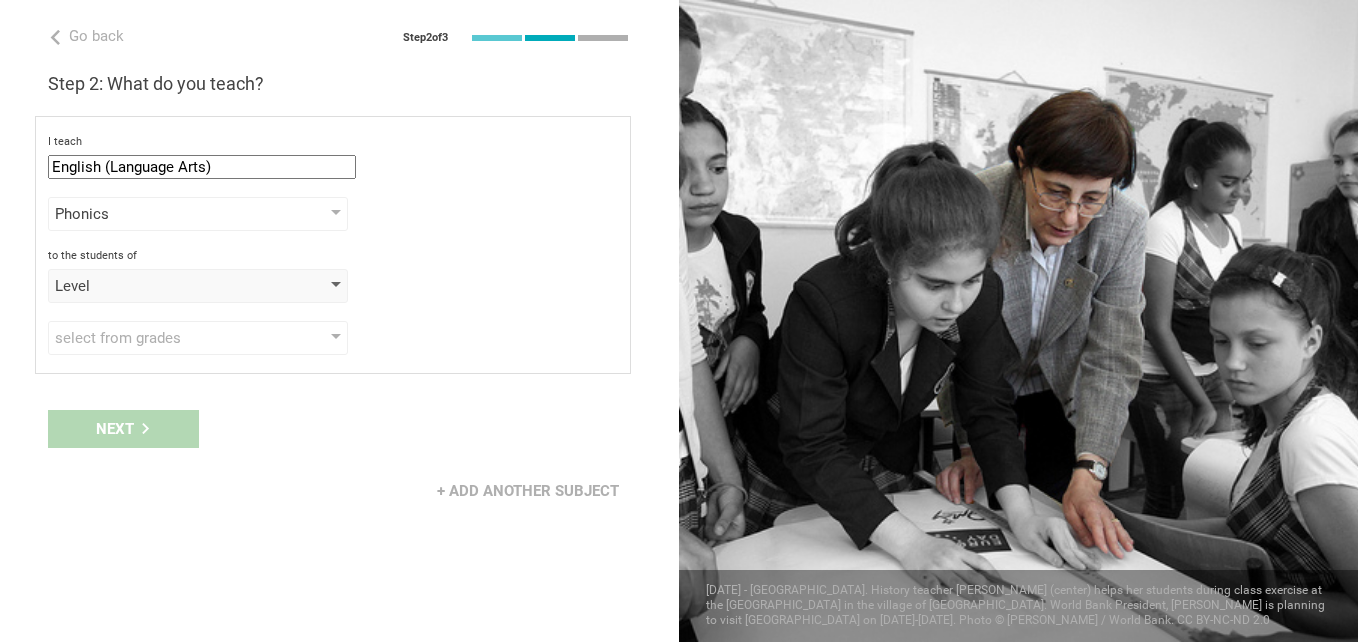 click on "Level" at bounding box center (169, 286) 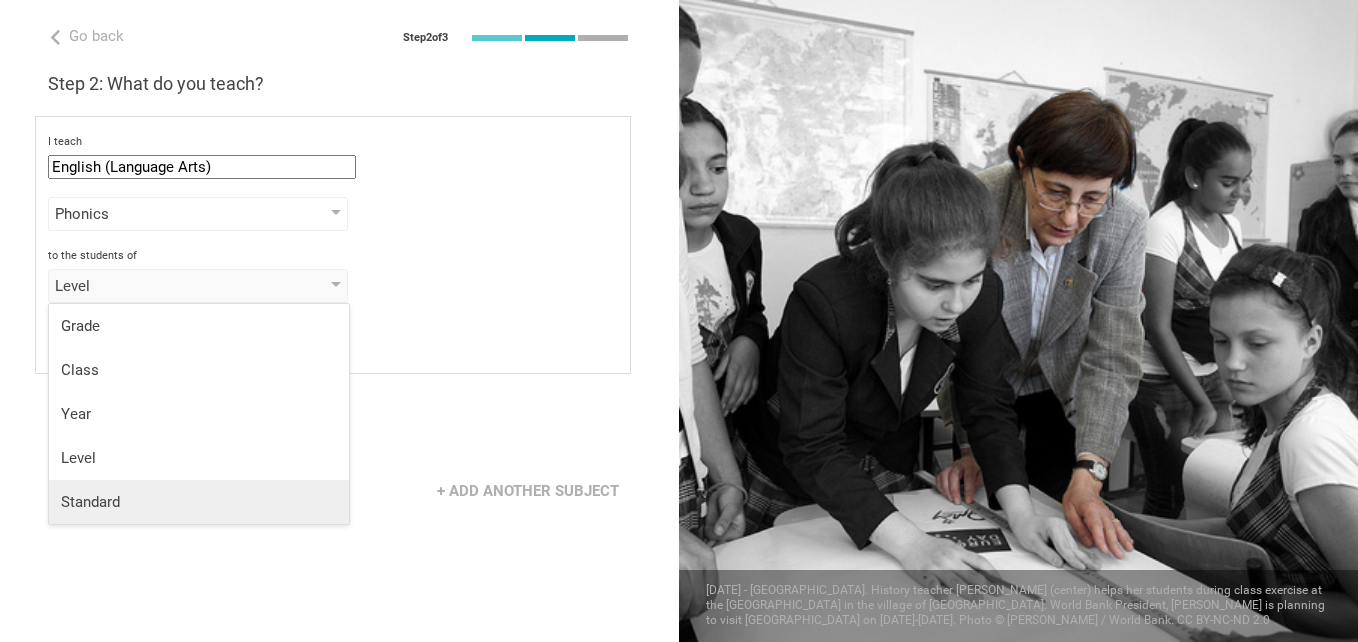 click on "Standard" at bounding box center [199, 502] 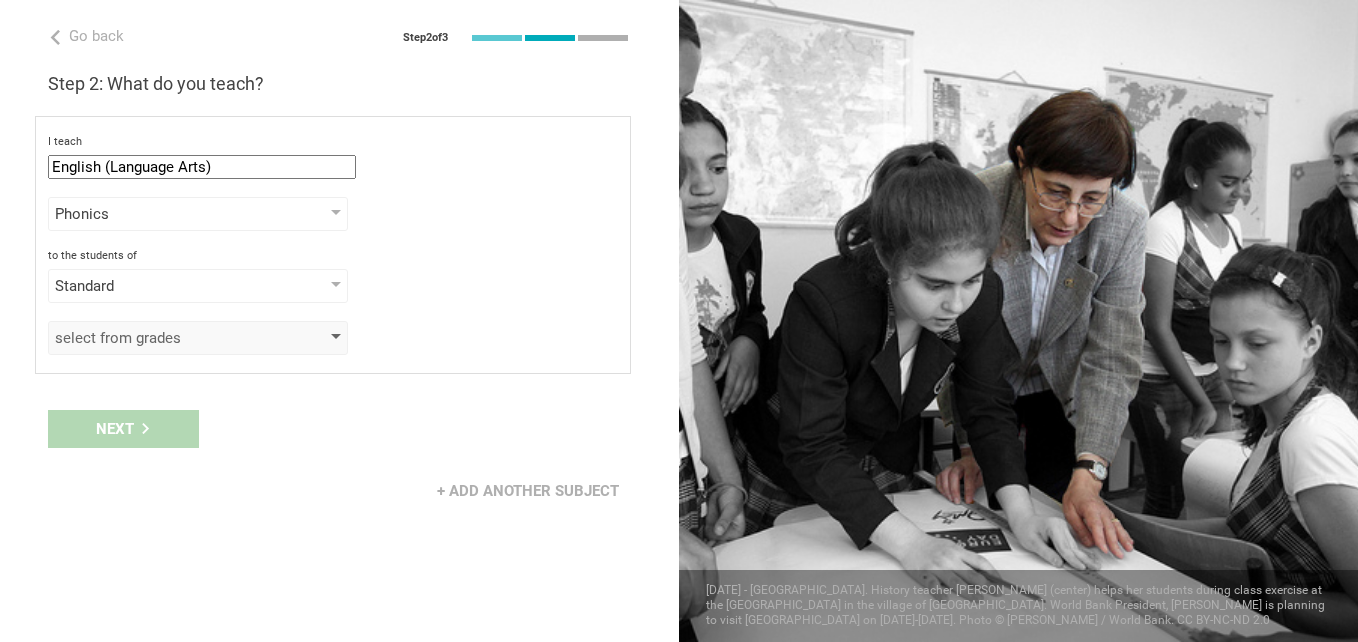 click on "select from grades" at bounding box center [169, 338] 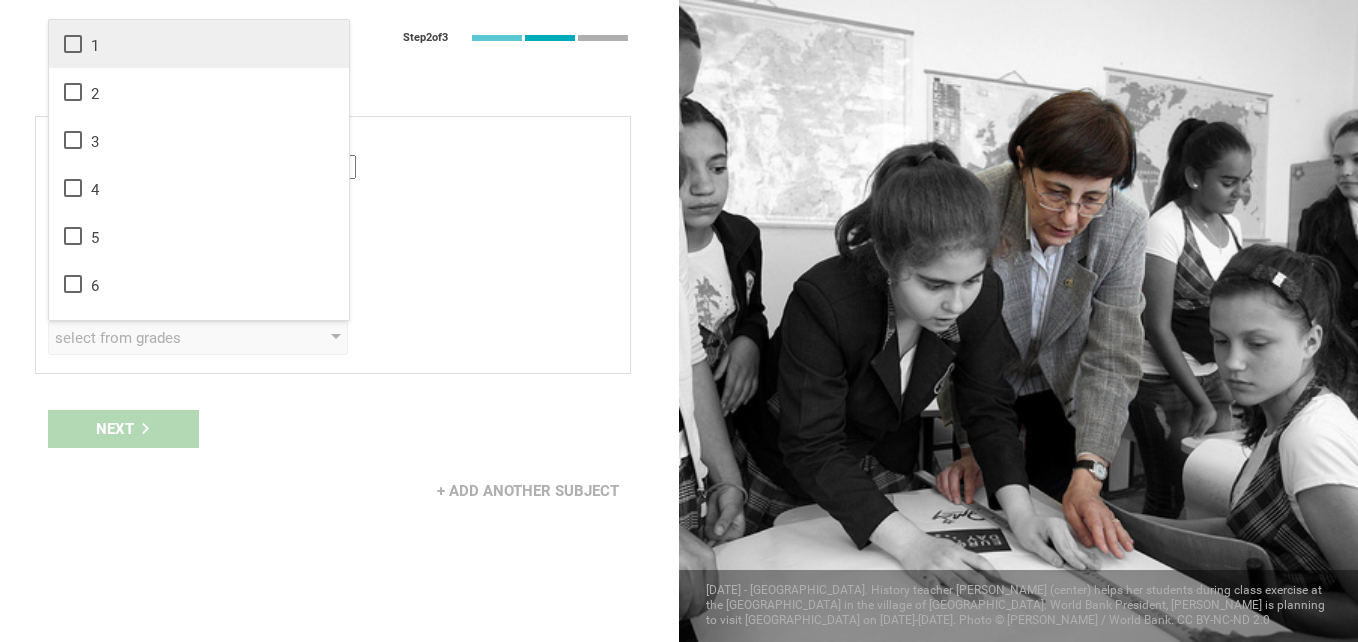 click 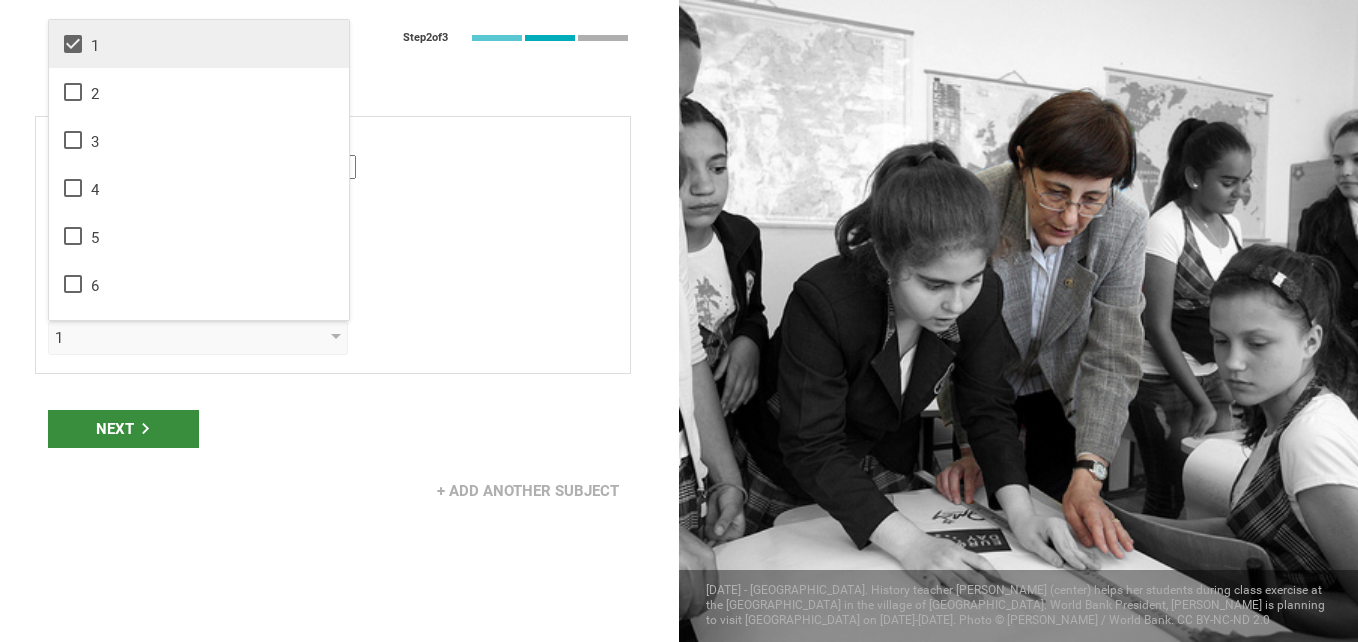 click 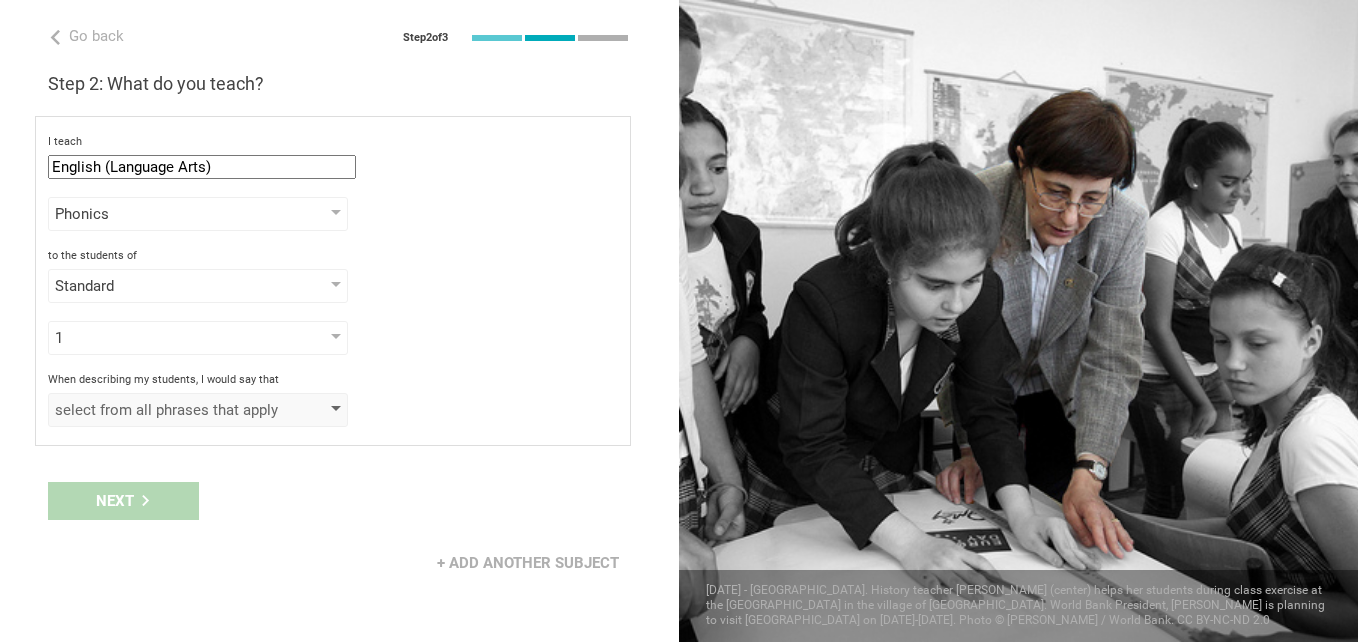 click on "select from all phrases that apply" at bounding box center [169, 410] 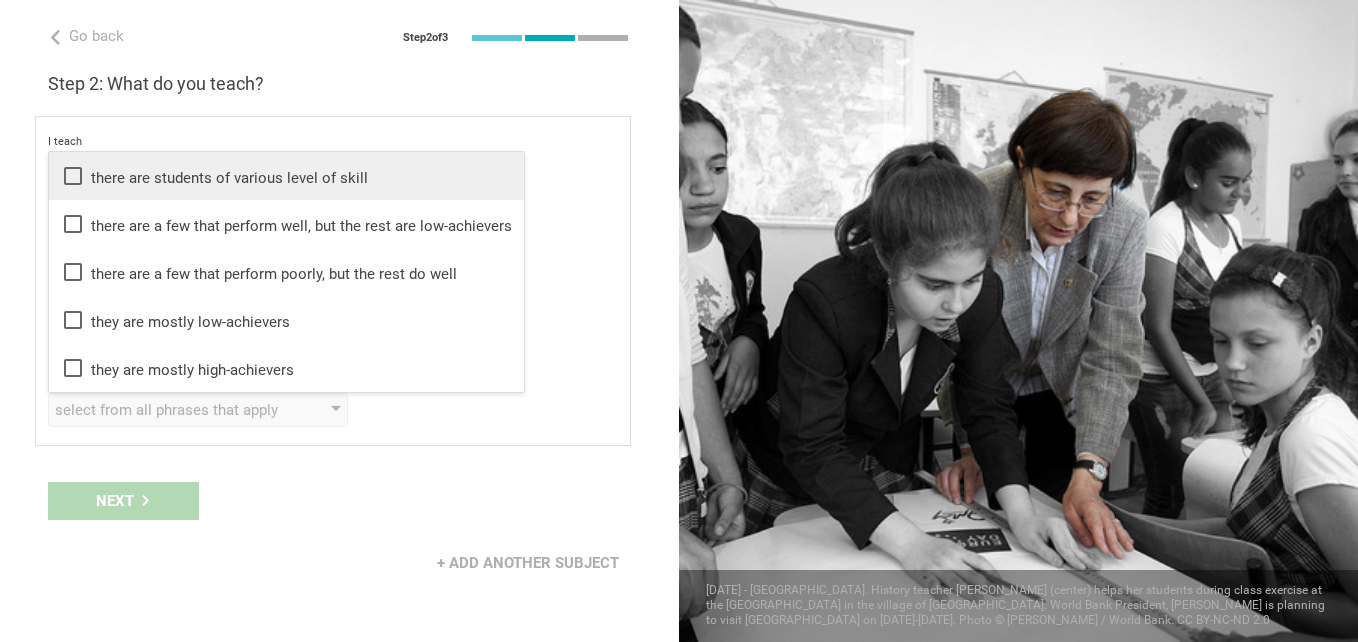 click on "there are students of various level of skill" at bounding box center [286, 176] 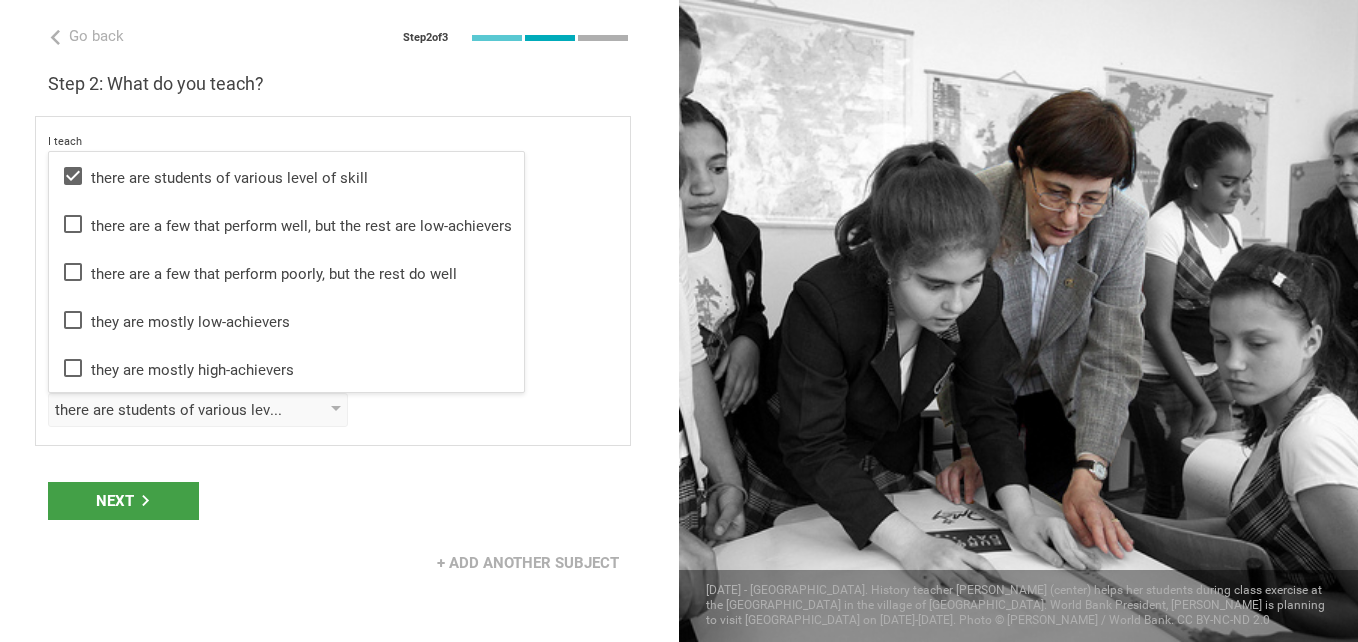 click on "Next" at bounding box center [123, 501] 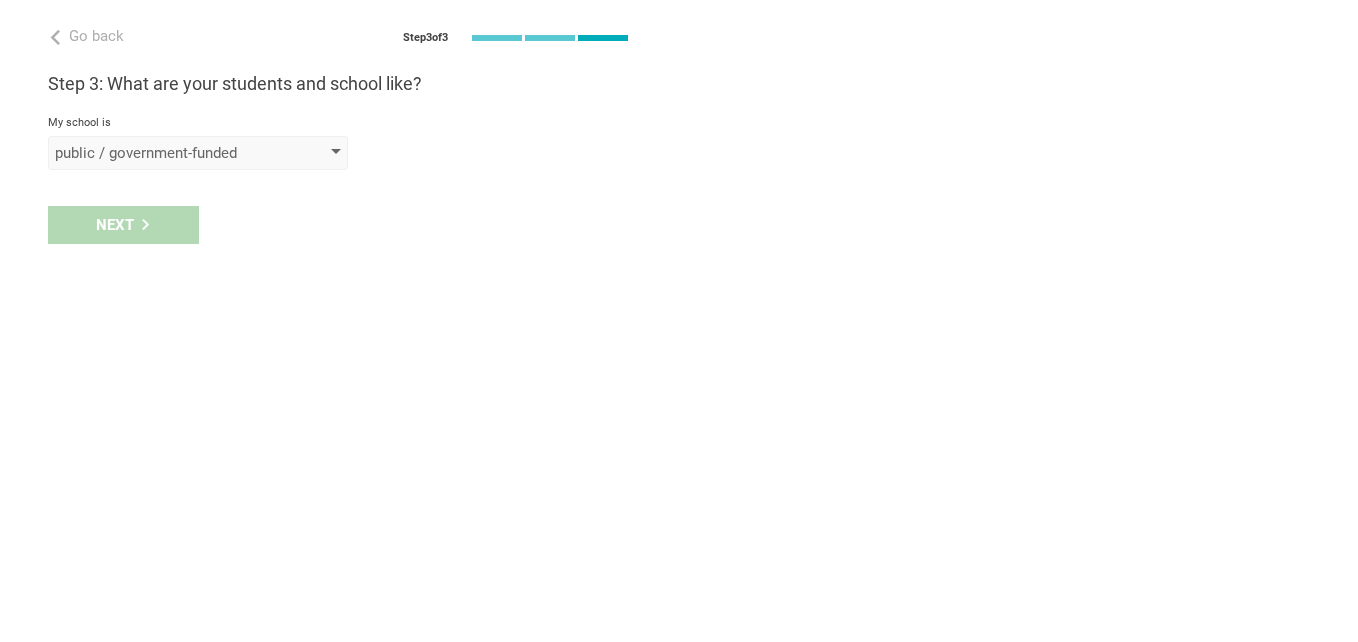 click on "public / government-funded" at bounding box center [169, 153] 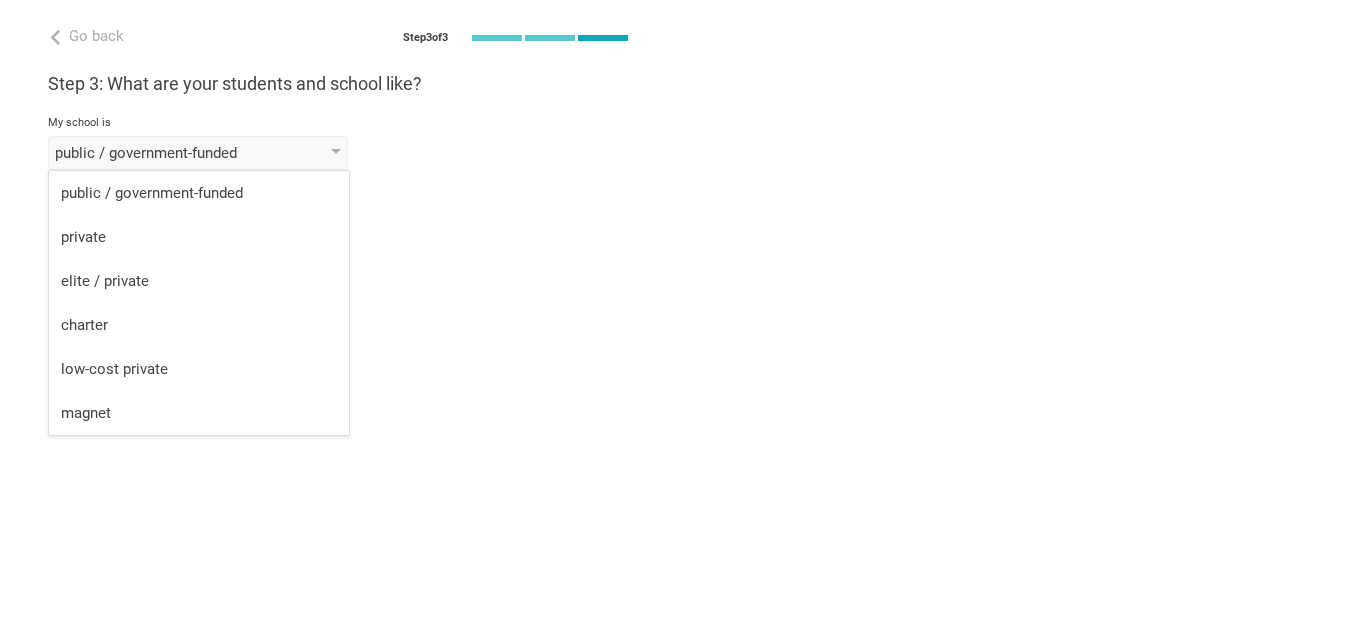 click on "Next" at bounding box center (339, 225) 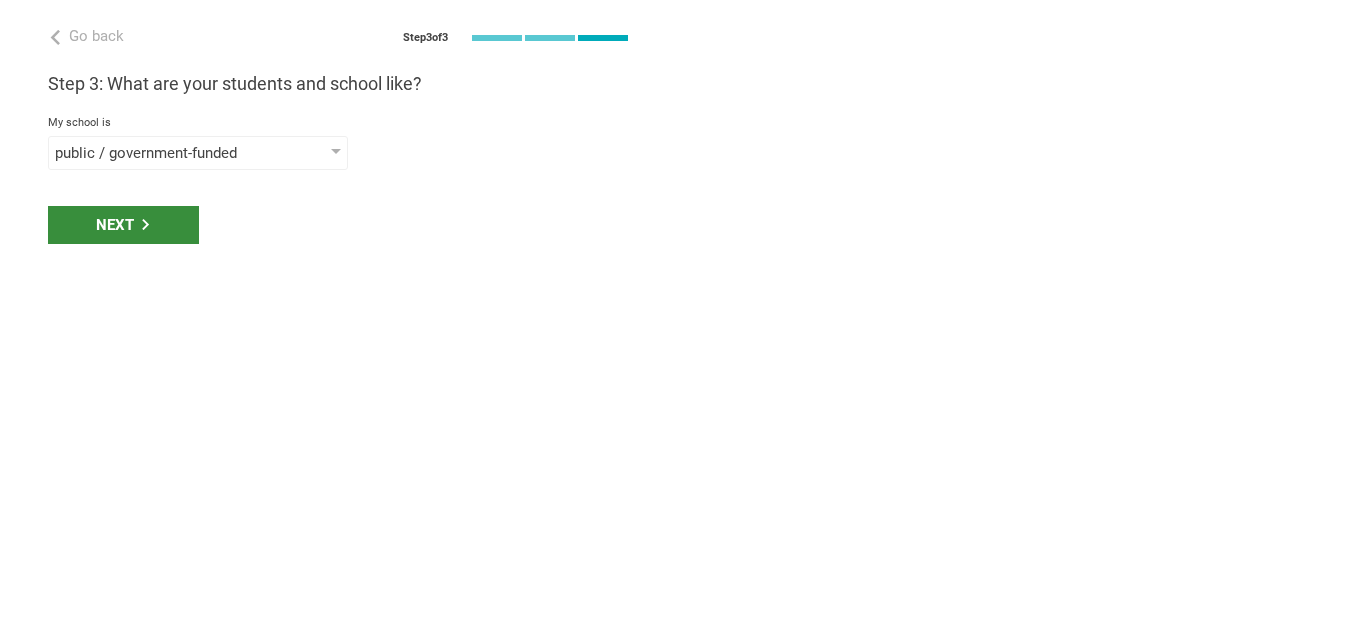 click on "Next" at bounding box center [123, 225] 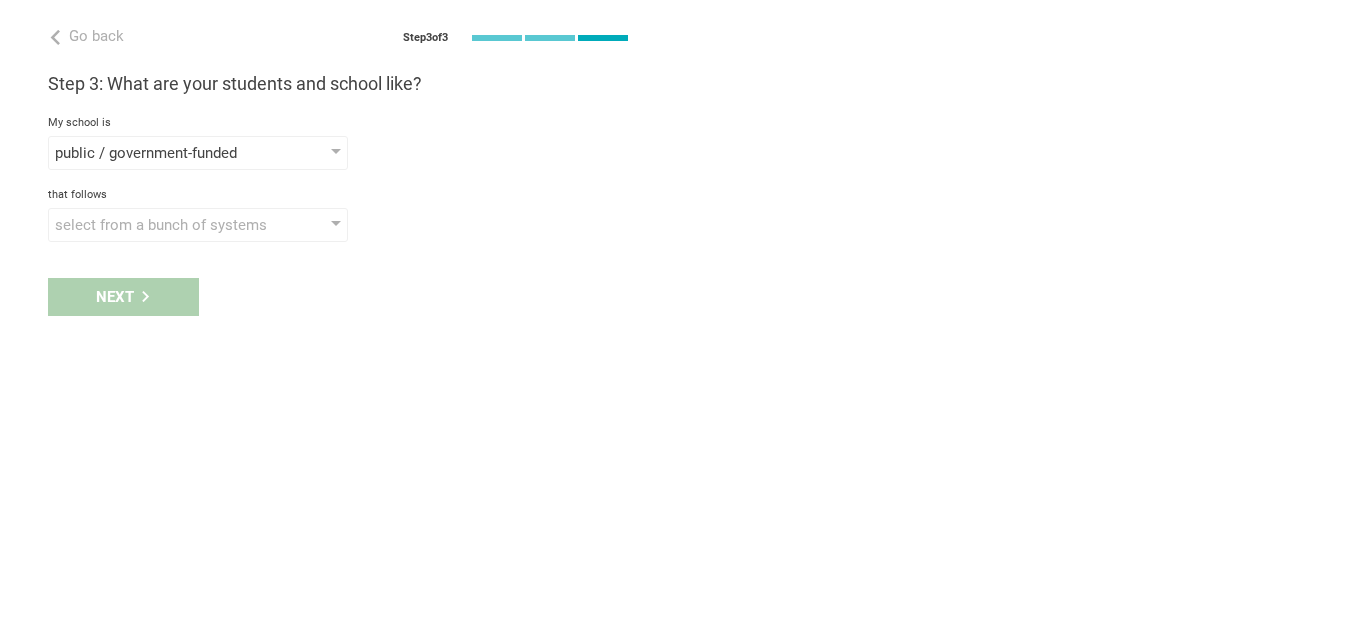 click on "select from a bunch of systems" at bounding box center (169, 225) 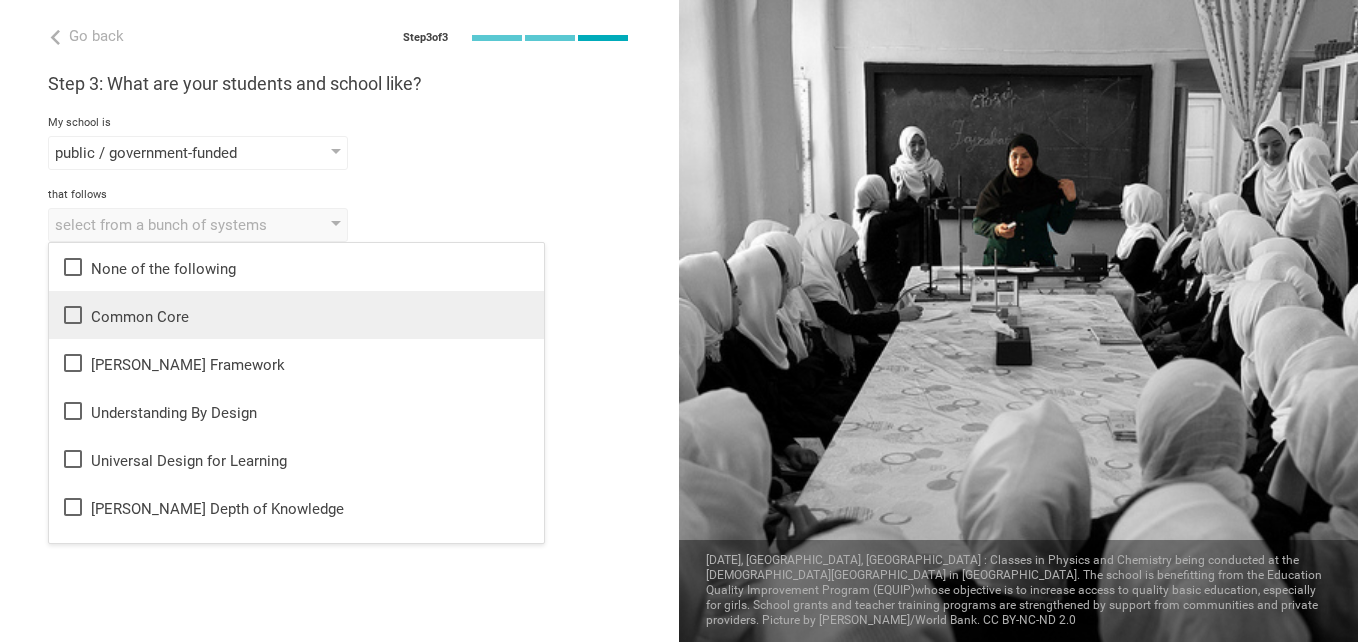 click on "Common Core" at bounding box center [296, 315] 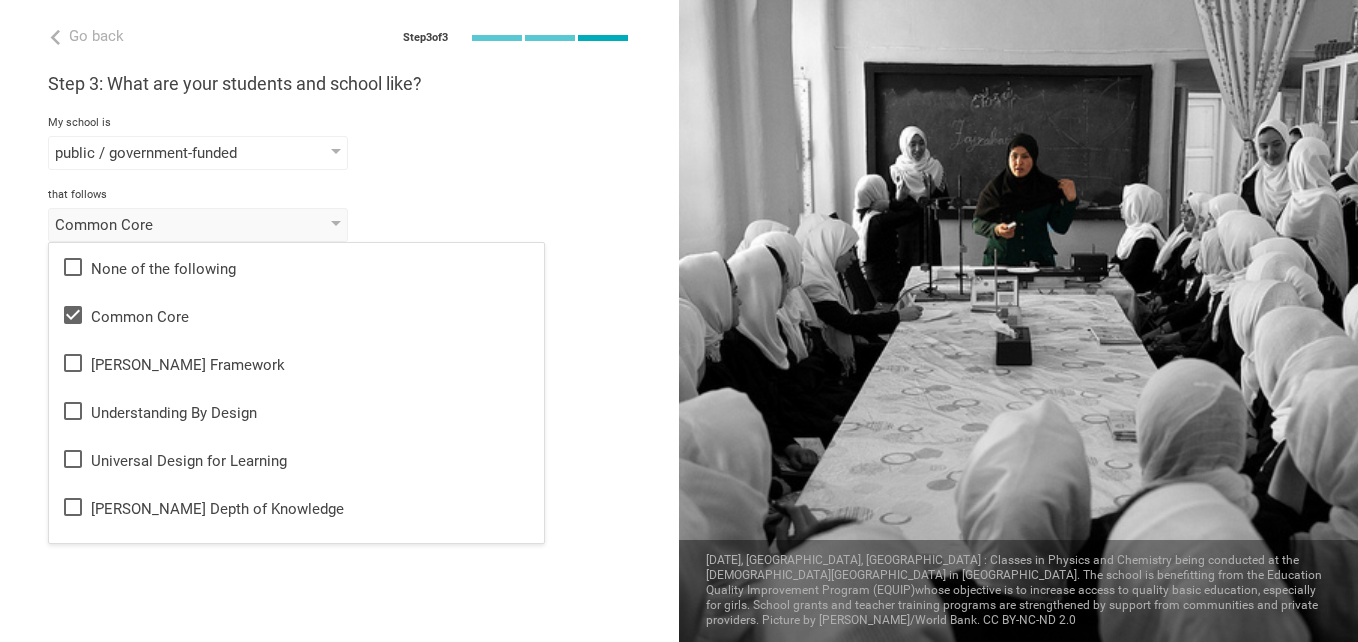click on "Go back Step  3  of  3 Welcome, [PERSON_NAME]! You are almost all set. Just answer a few simple questions to help us get to know you better and personalize your experience. Step 1: How would you describe yourself? I am a... Teacher Teacher Professor / Lecturer Instructional Coach Vice Principal or Principal Curriculum writer / Instructional designer School / district Administrator EdTech maker / enthusiast at the [GEOGRAPHIC_DATA] program institute company organization mya daycare center in [GEOGRAPHIC_DATA] Step 2: What do you teach? I teach English (Language Arts) Mathematics English (Language Arts) Science Social Studies Other Phonics Literature Grammar Writing Reading Speaking Poetry Phonics to the students of Standard Grade Class Year Level Standard 1 1 2 3 4 5 6 7 8 9 10 11 12 13 When describing my students, I would say that there are students of various level of skill there are students of various level of skill there are a few that perform well, but the rest are low-achievers private" at bounding box center (339, 321) 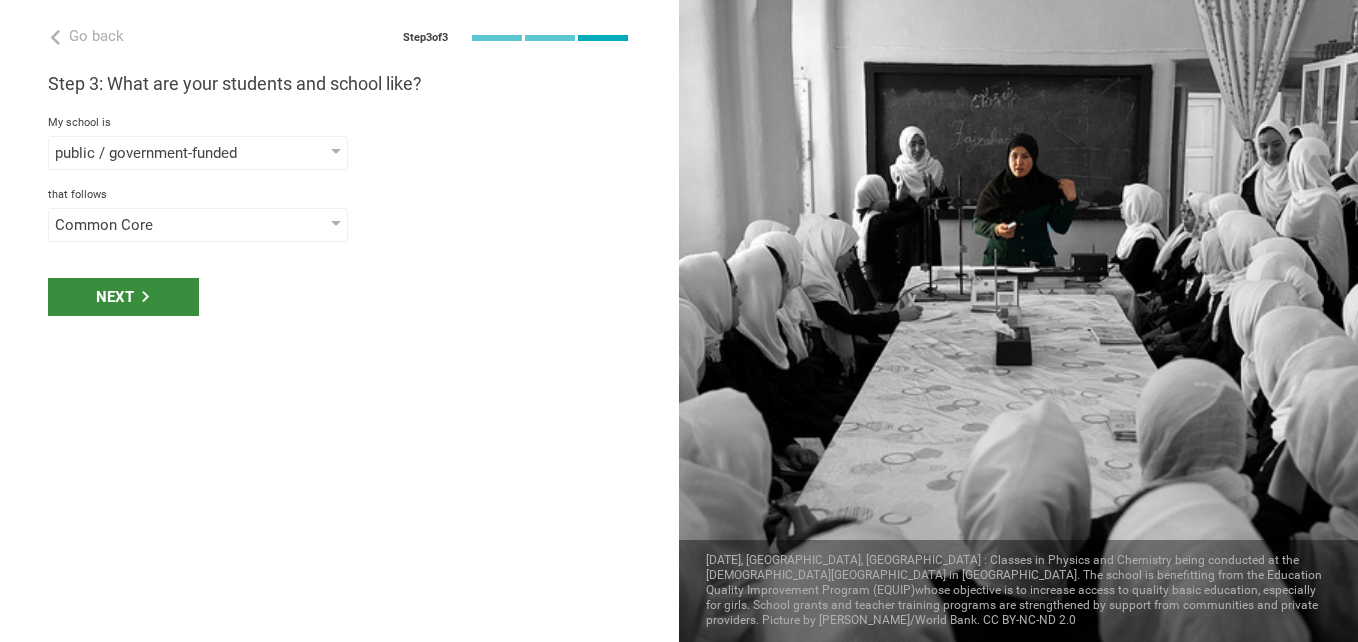 click on "Next" at bounding box center (123, 297) 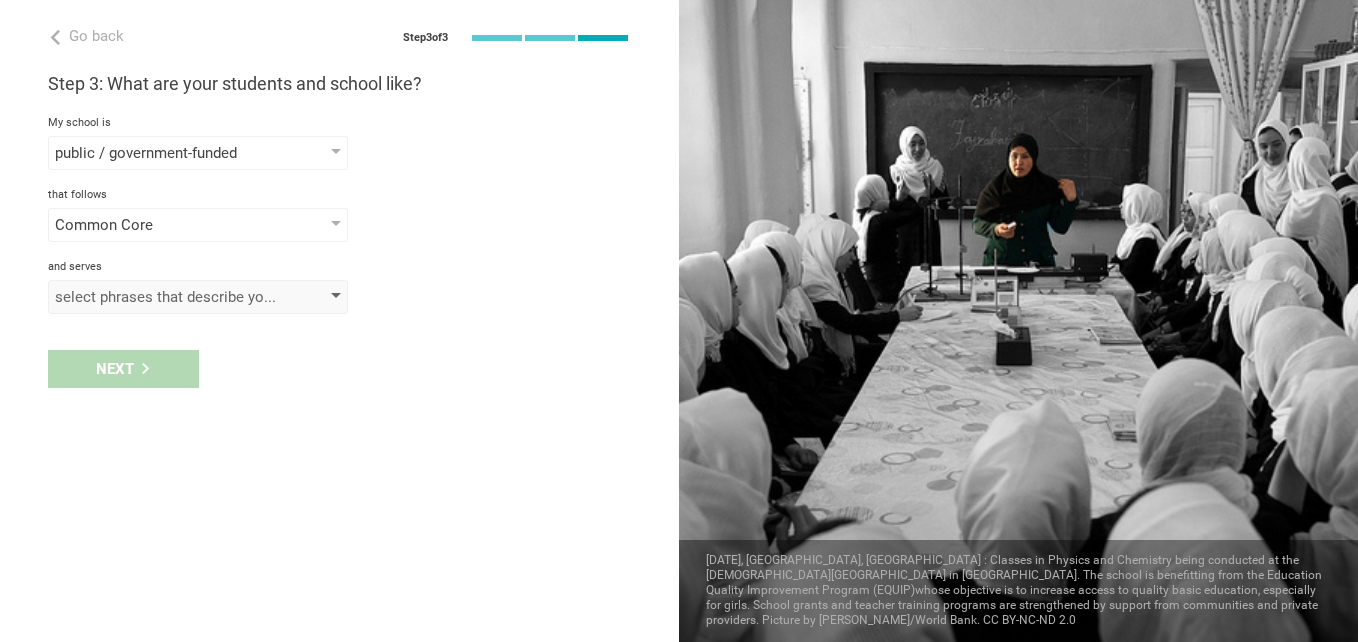 click on "select phrases that describe your student population" at bounding box center [169, 297] 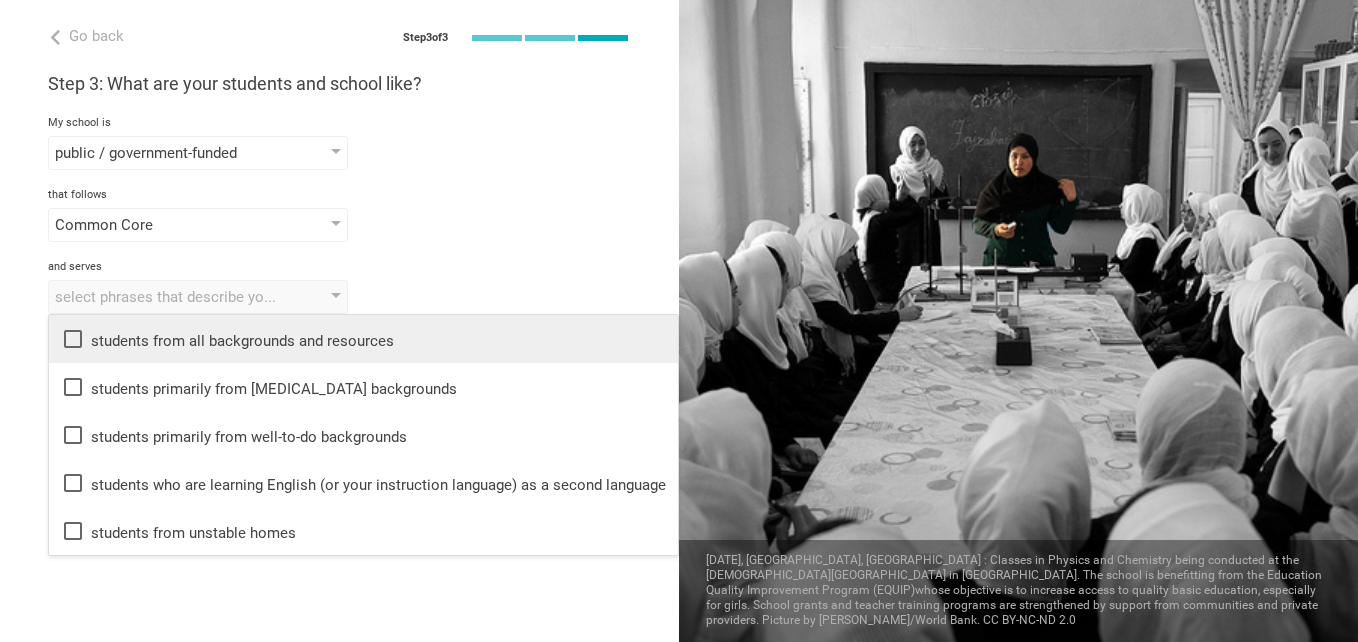click on "students from all backgrounds and resources" at bounding box center [363, 339] 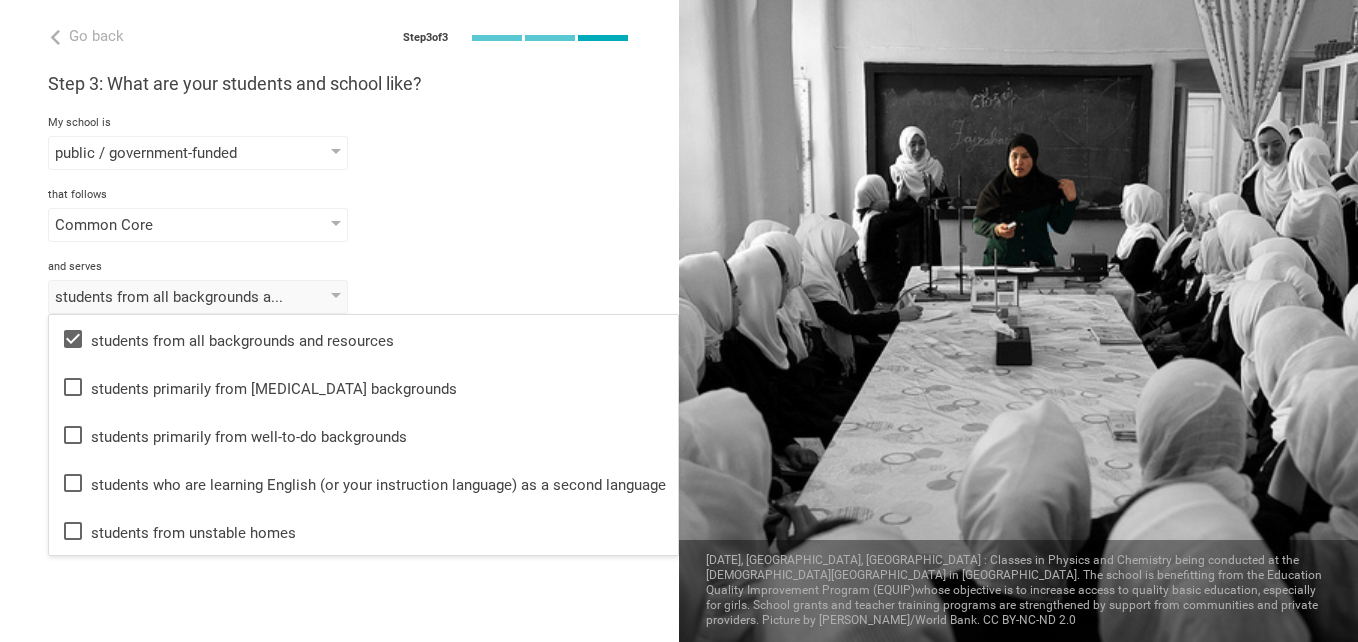 drag, startPoint x: 451, startPoint y: 253, endPoint x: 380, endPoint y: 312, distance: 92.31468 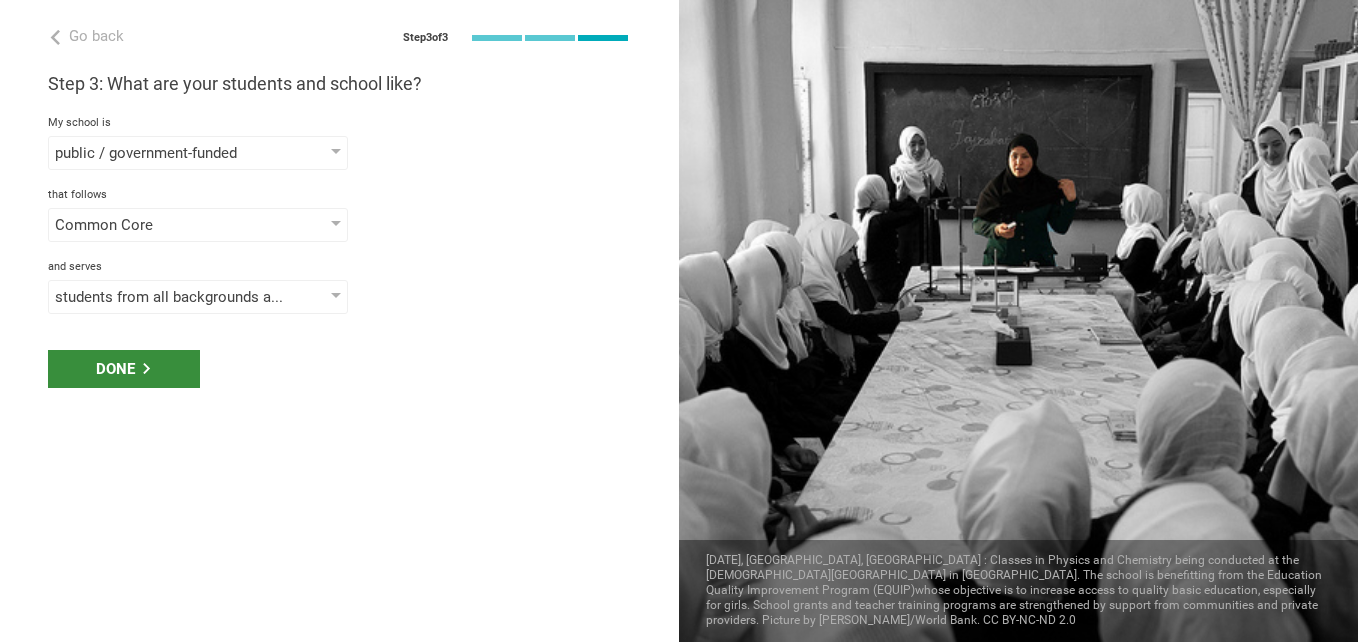 click 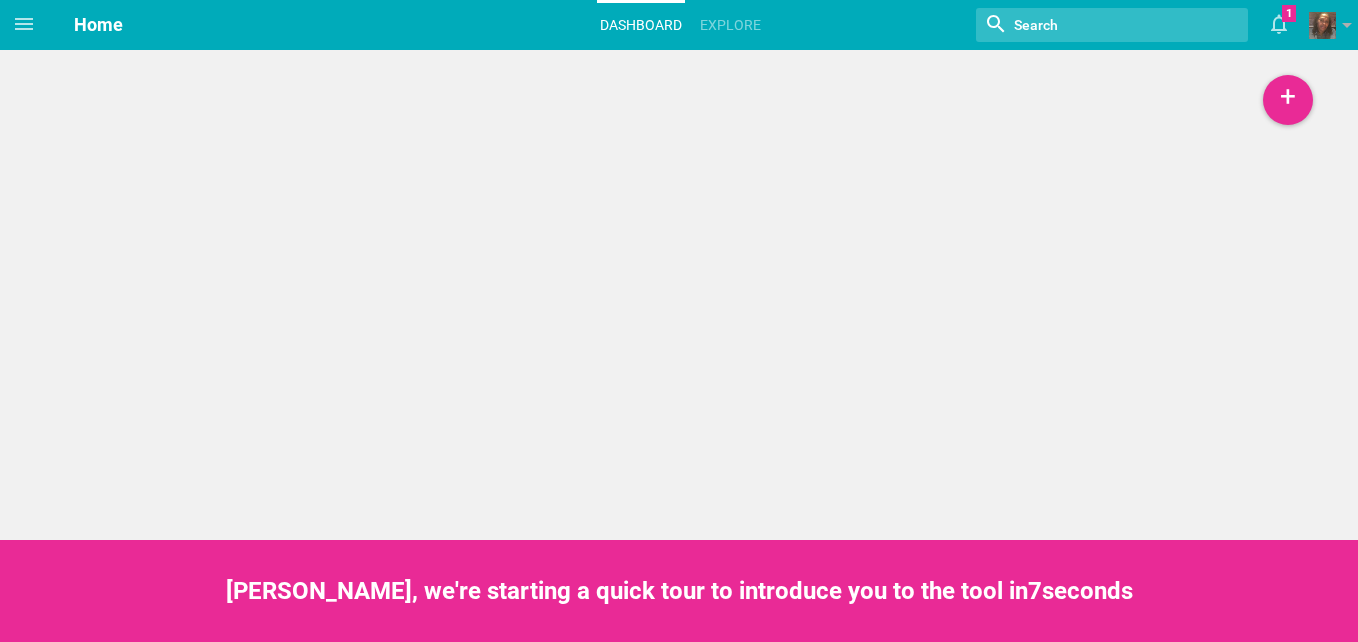 scroll, scrollTop: 0, scrollLeft: 0, axis: both 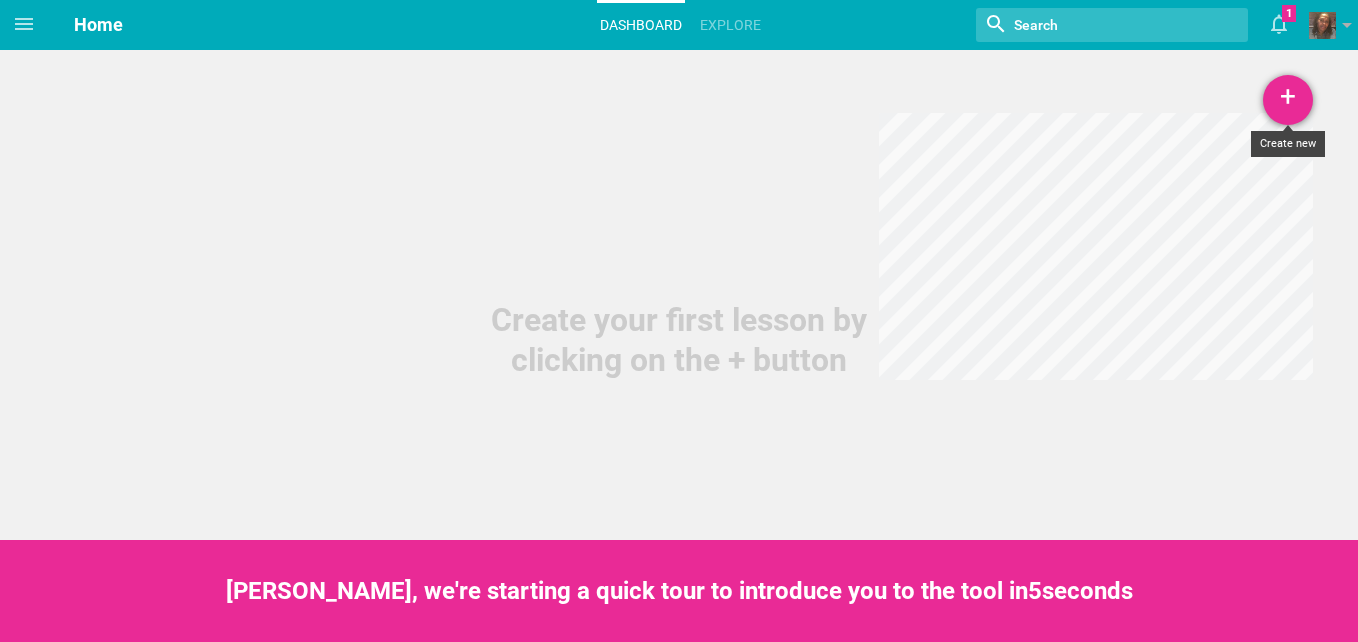 click on "+" at bounding box center (1288, 100) 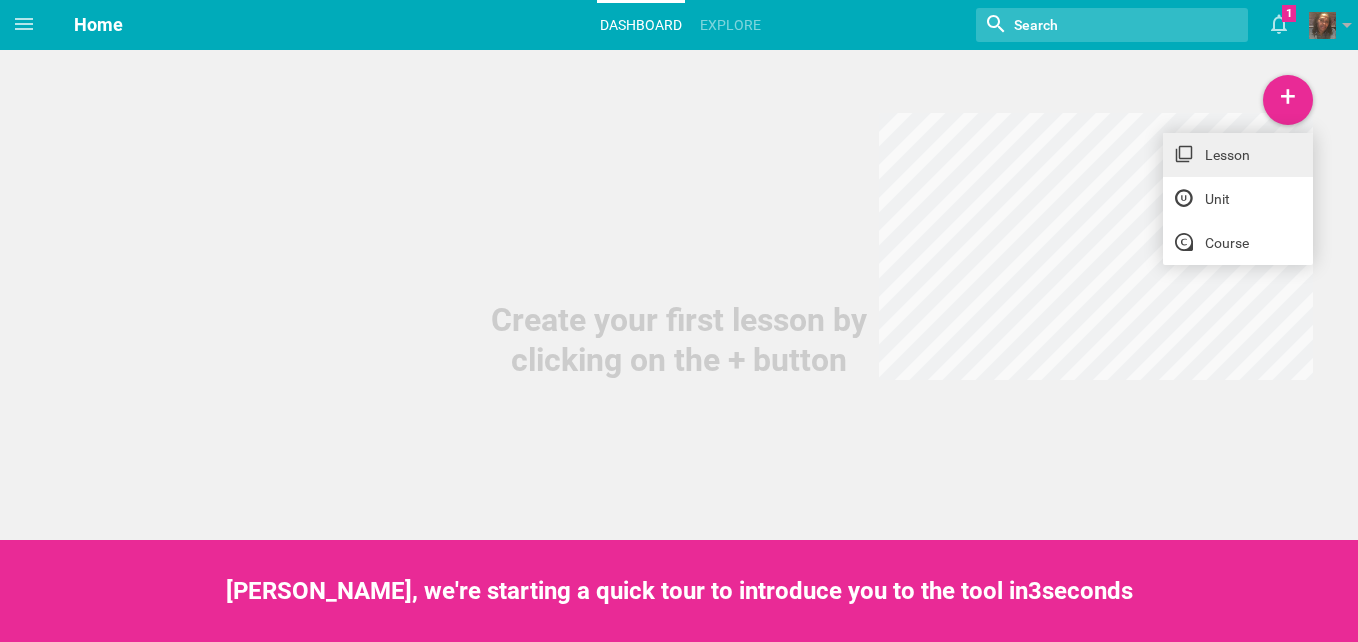 click on "Lesson" at bounding box center [1238, 155] 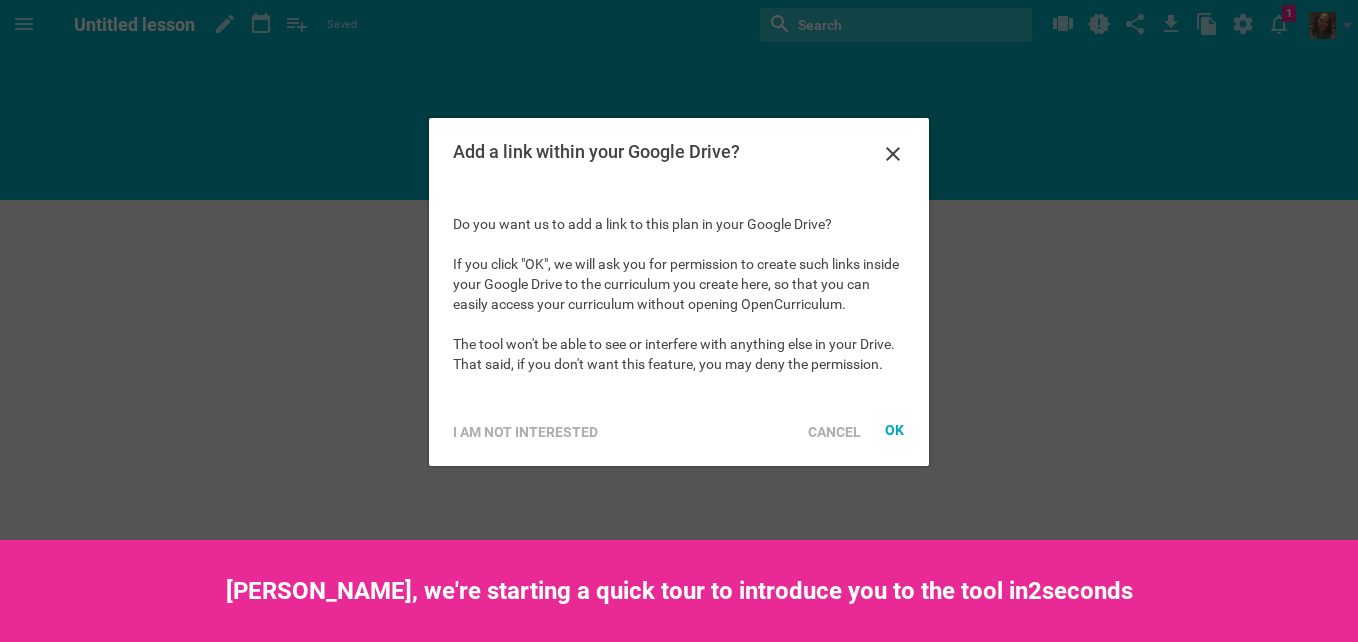 scroll, scrollTop: 0, scrollLeft: 0, axis: both 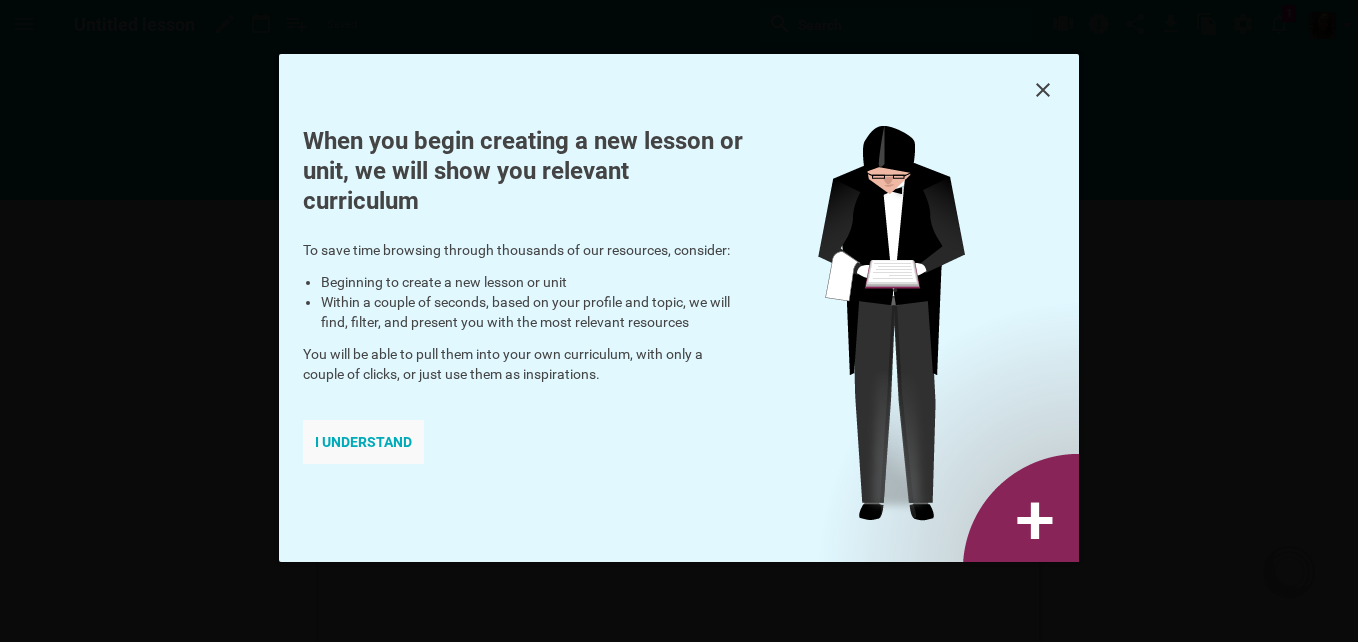 click on "I understand" at bounding box center [363, 442] 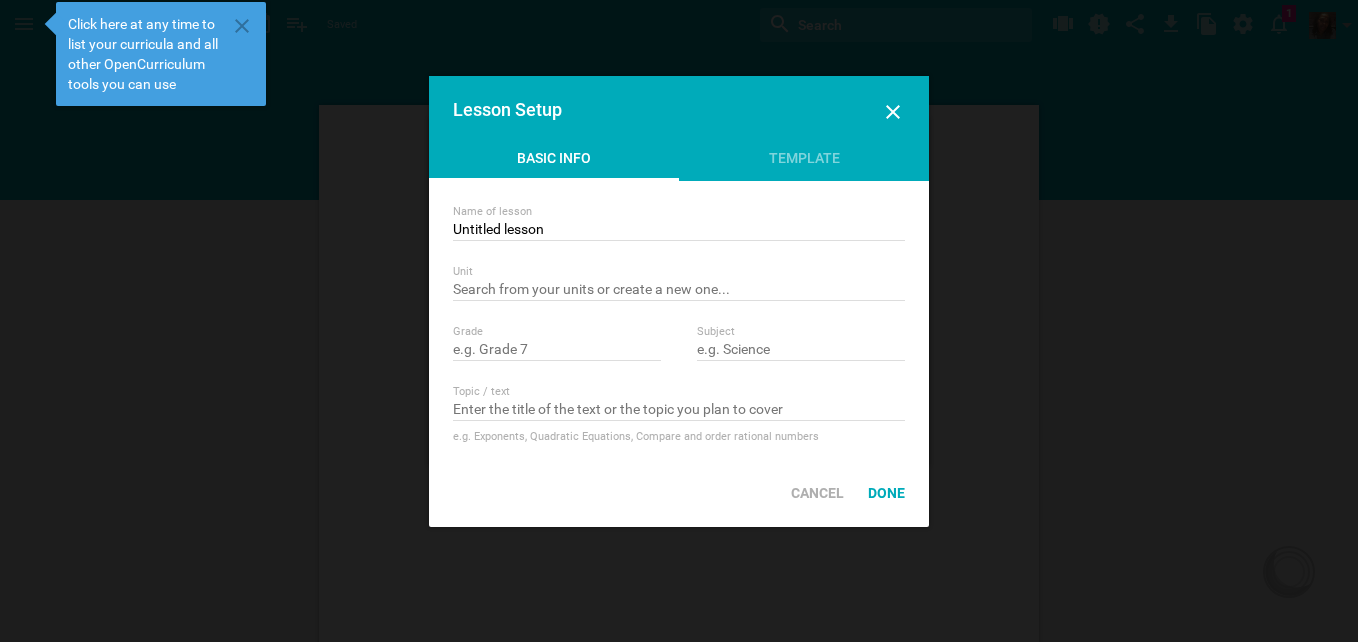 click on "Click here at any time to list your curricula and all other OpenCurriculum tools you can use" at bounding box center [147, 54] 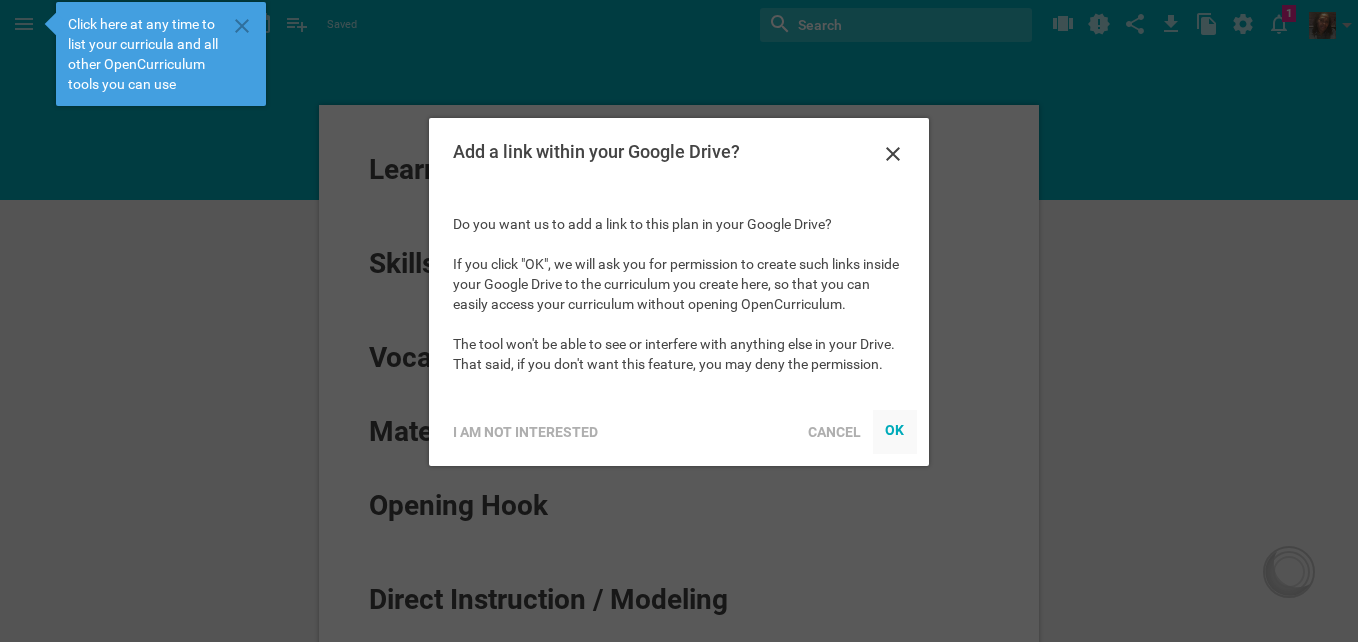 click on "OK" at bounding box center (895, 429) 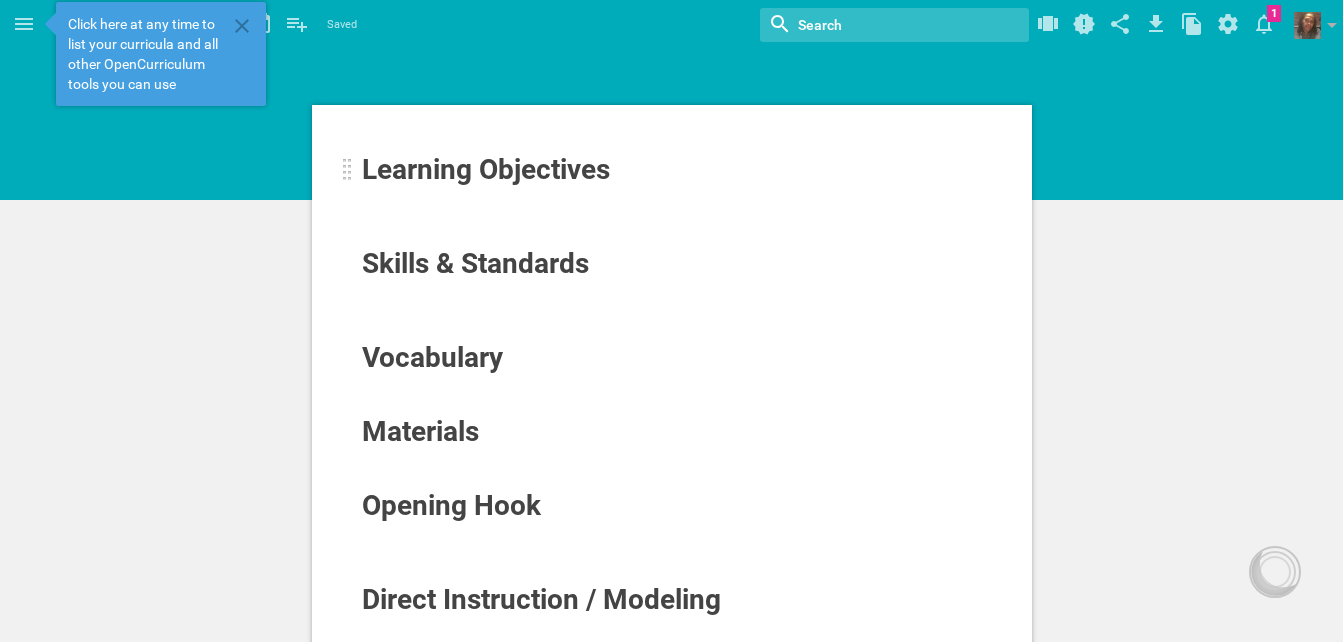 click at bounding box center (348, 170) 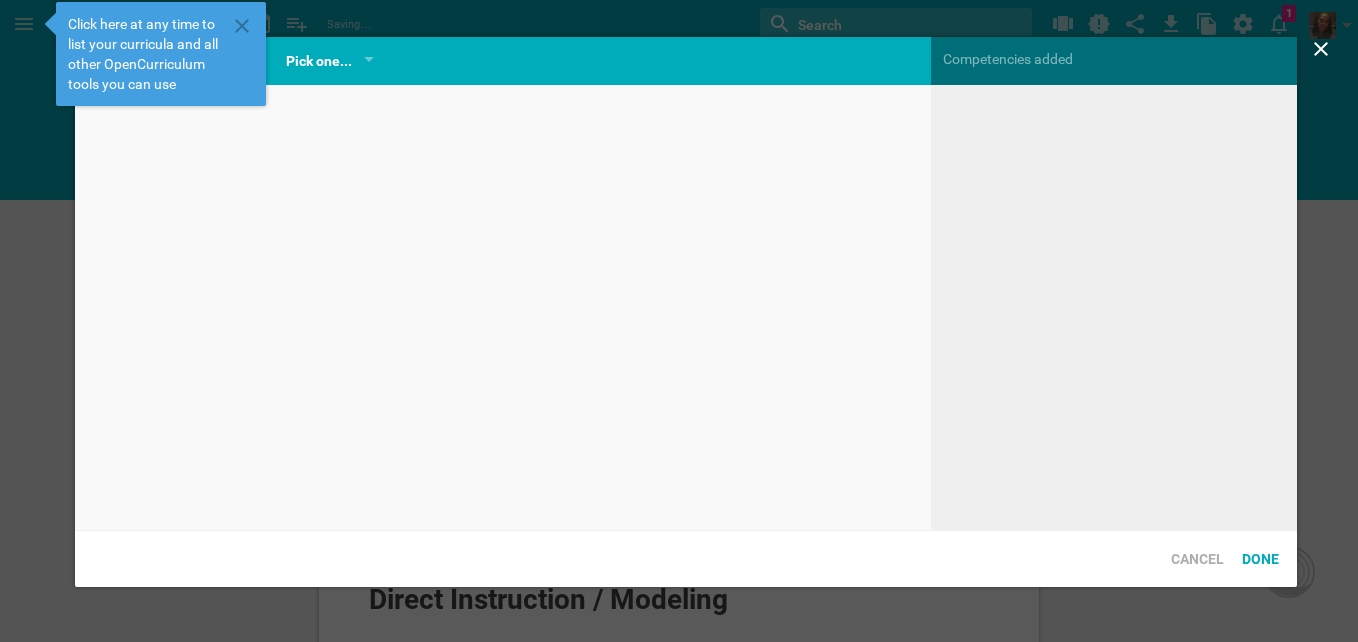 click on "Home Planner My Libraries My Curriculum My Files Untitled lesson Saving… My favorites Another library... Nothing found with term "" Change background… Publishing options Delete  lesson …   1 Moe is now following you View my profile Groups Create a school or team site My preferences Logout Section Subsection Title Paragraph Website URL… Google Drive file (or folder)… Browse from my files… Library… Insert competencies Learning Objectives Skills & Standards Vocabulary Materials Opening Hook Direct Instruction / Modeling Guided Practice Independent Practice Check For Understanding Exit ticket Add citations / references... Reflection Add a reflection on this lesson... Post comment  said: Post reply Research & investigation Analysis Brainstorm Independent research Speaking Task-based Topic-based Practice Rehearsal / Preparation Skill development Experiment Analysis Planning Execution Listening Before listening Play audio and notetaking After listening Creative Work: Construction, Art, and Design Show:" at bounding box center (679, 321) 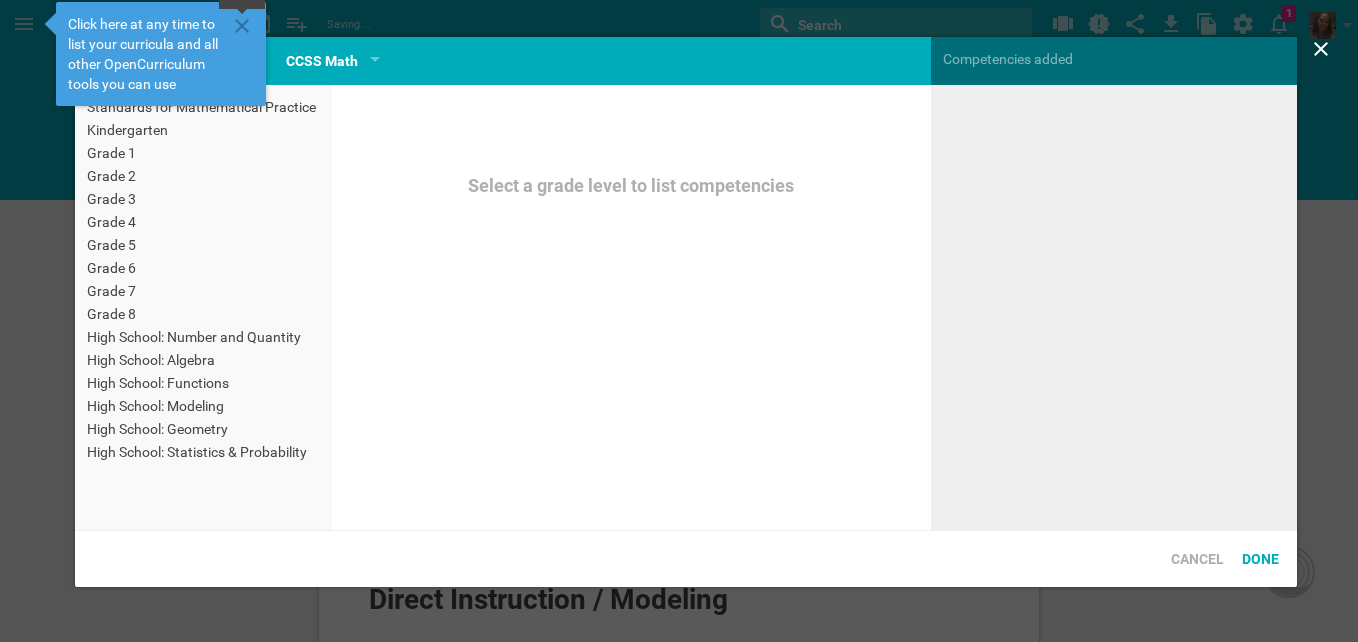 click 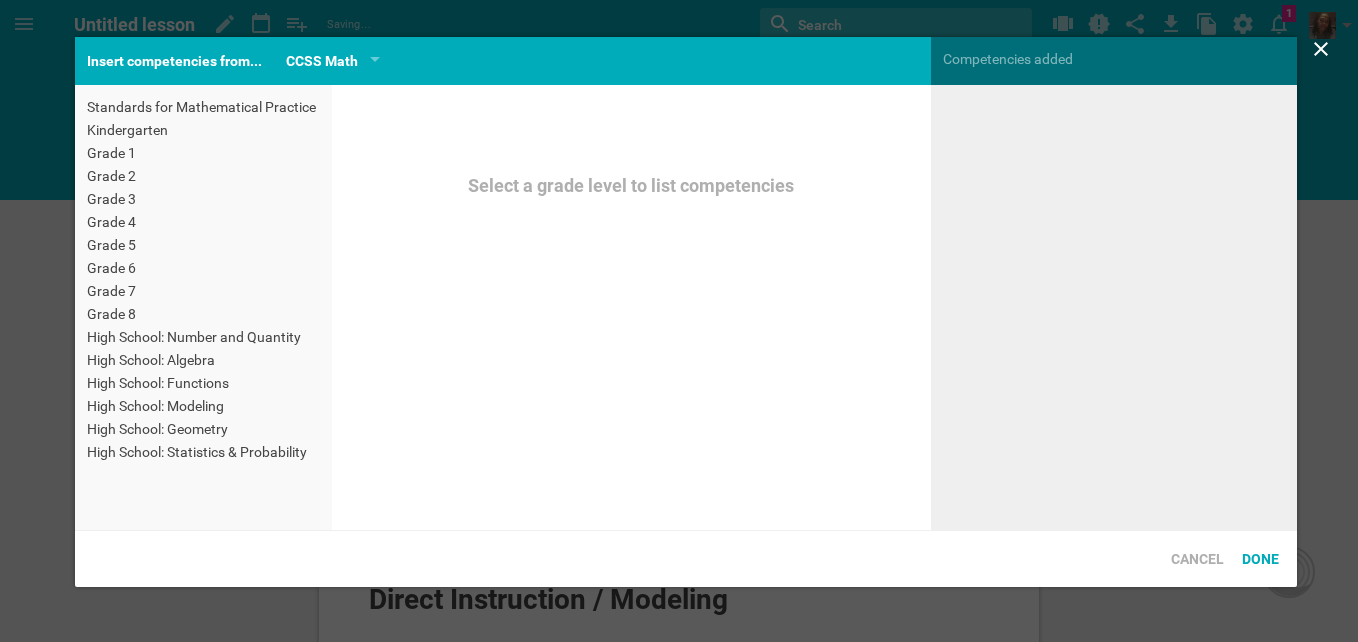 click on "Kindergarten" at bounding box center (203, 130) 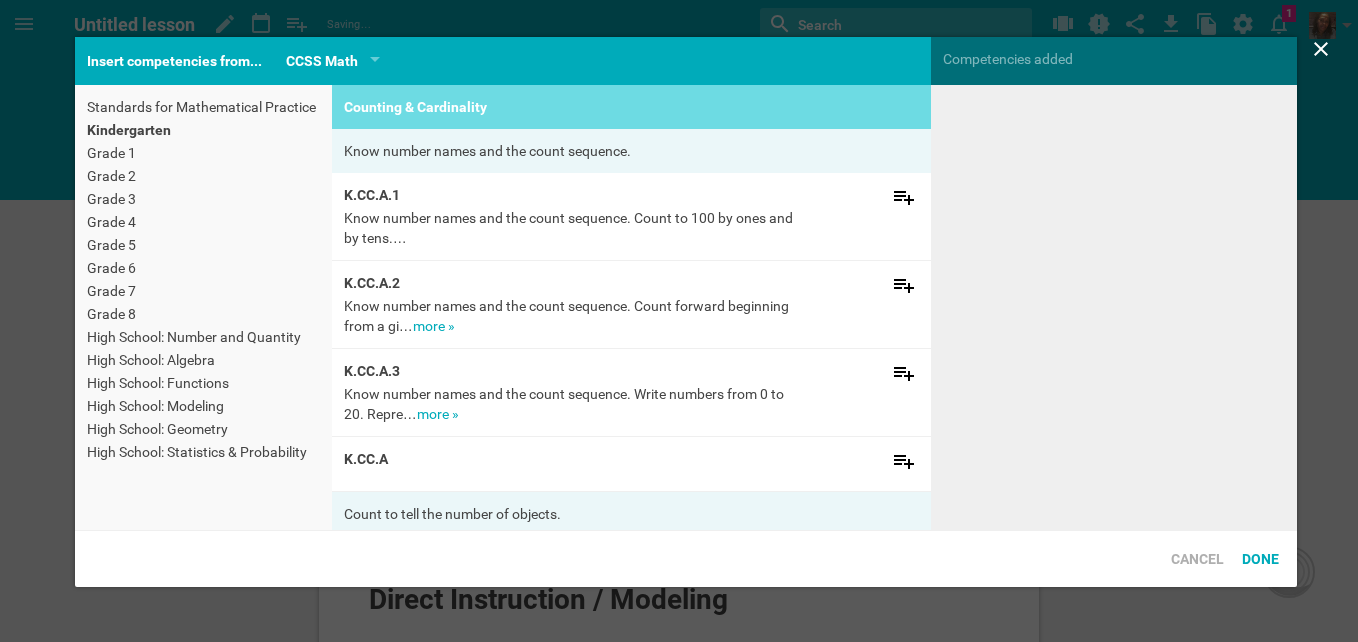 click on "Grade 1" at bounding box center (203, 153) 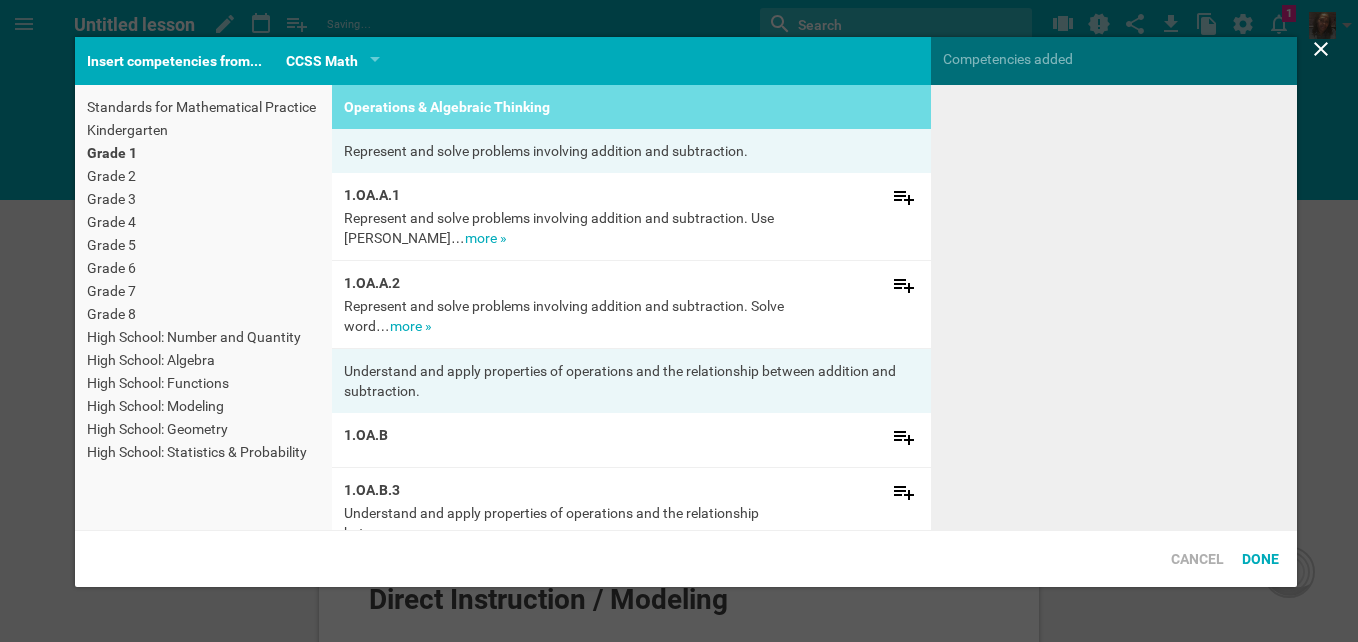 click on "Kindergarten" at bounding box center [203, 130] 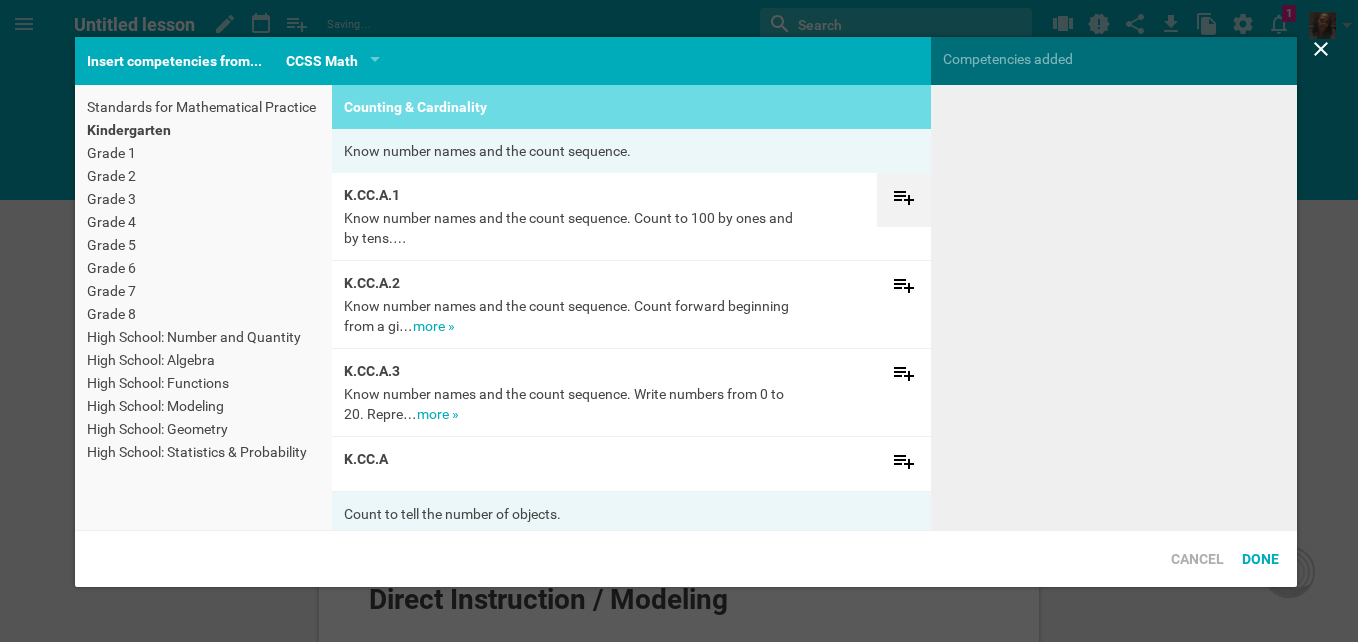 click 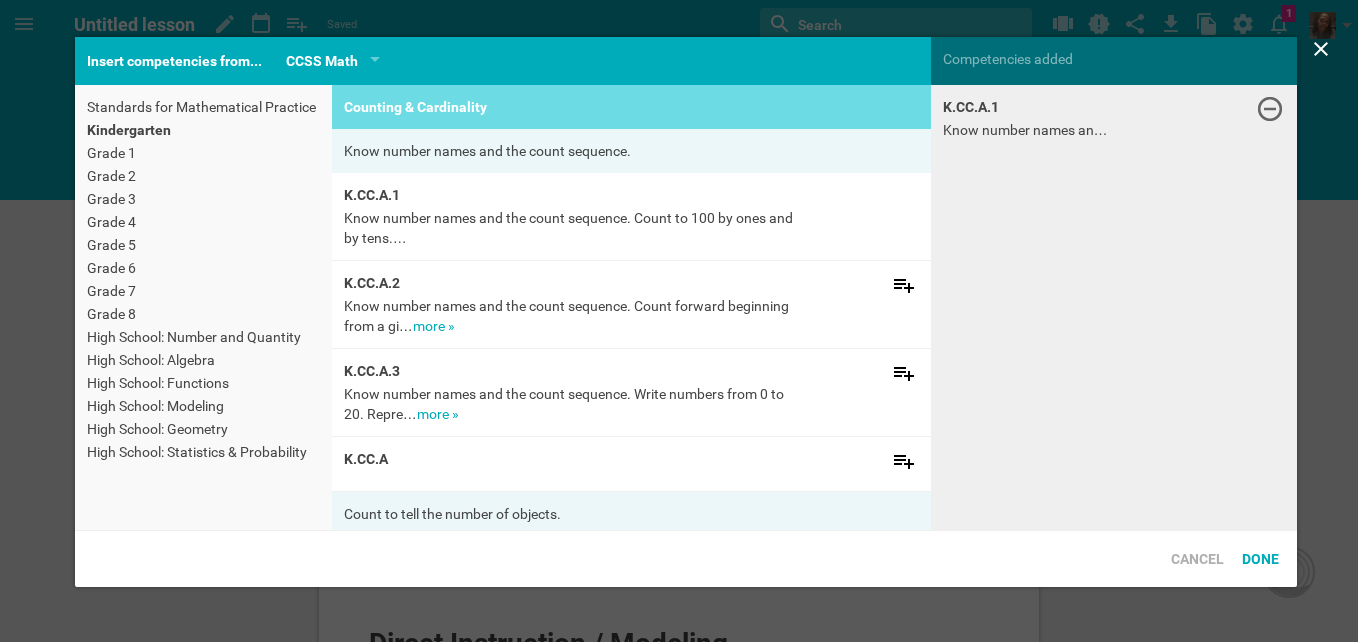 click on "more »" at bounding box center [434, 326] 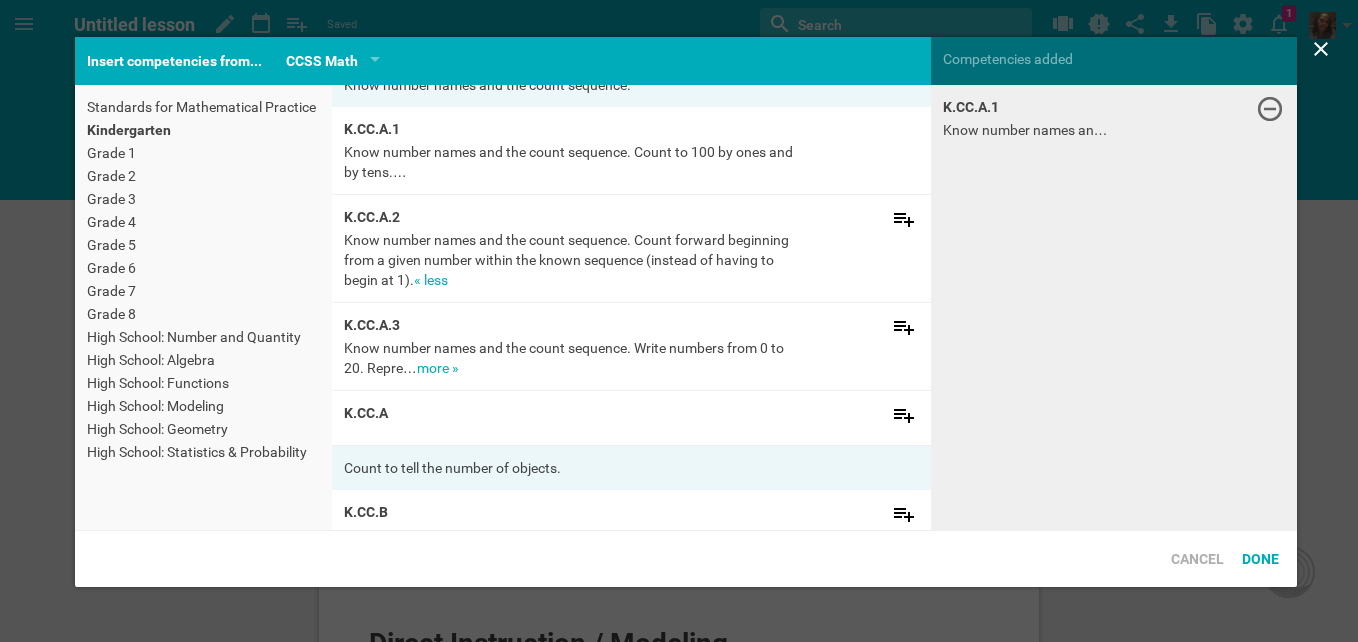 scroll, scrollTop: 100, scrollLeft: 0, axis: vertical 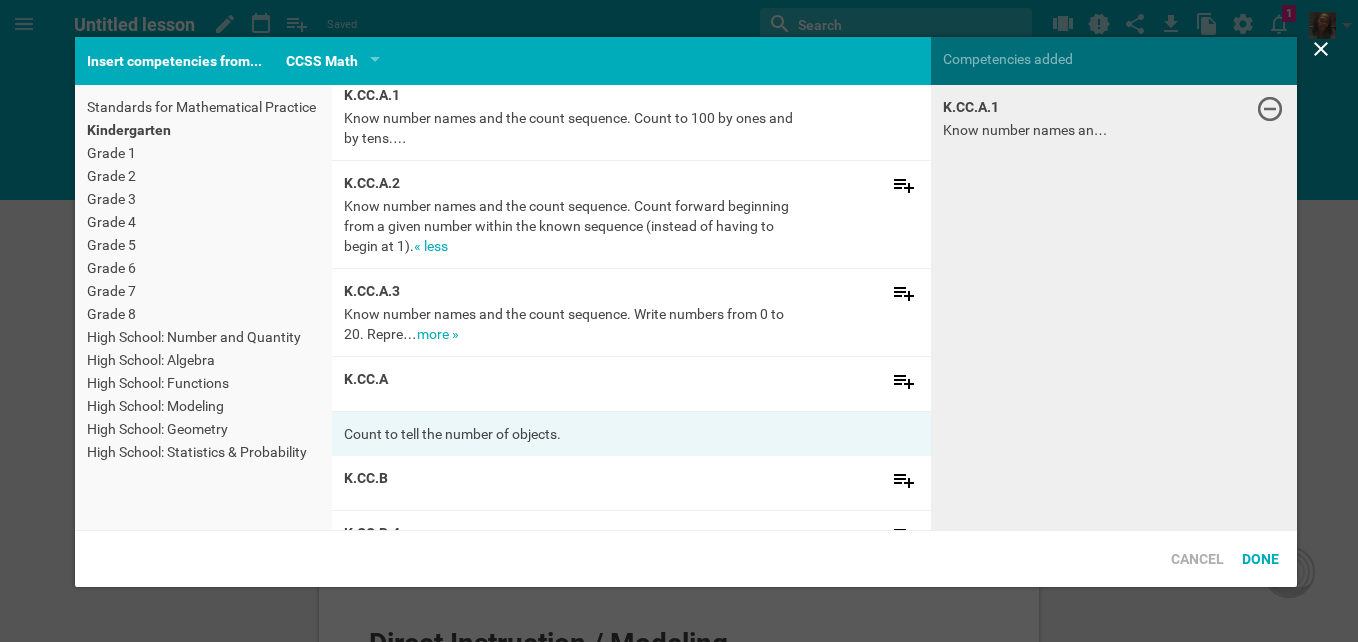 click on "more »" at bounding box center (438, 334) 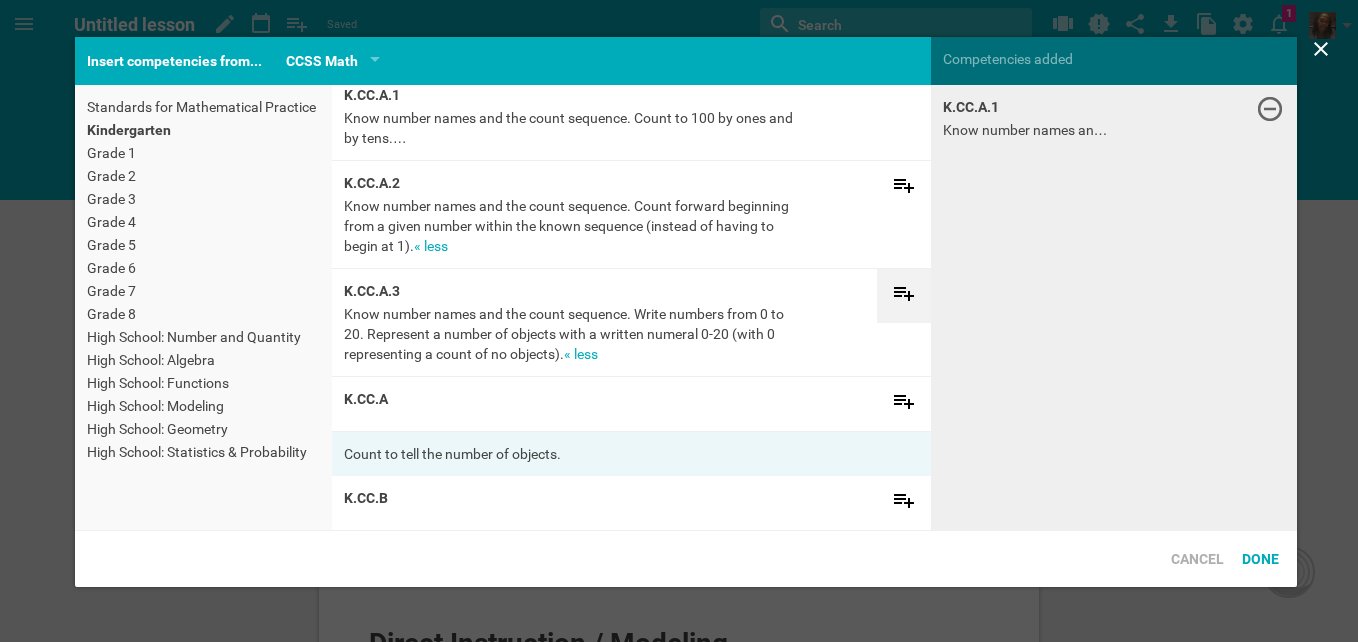 click 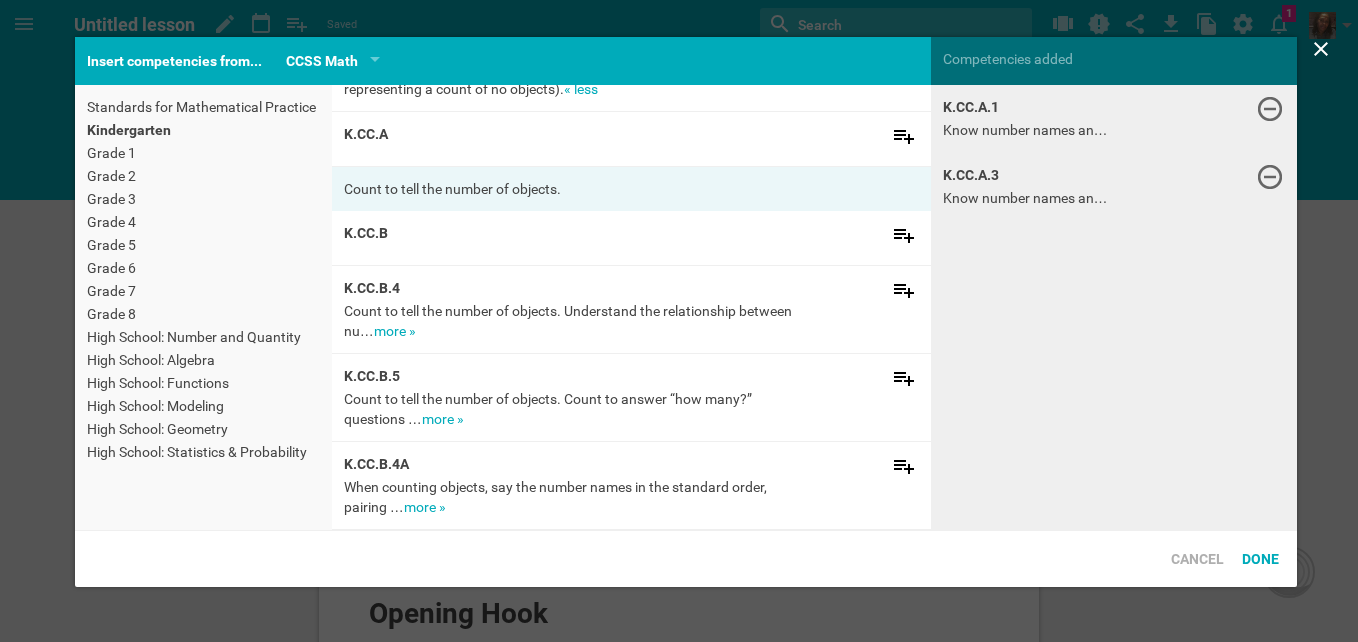 scroll, scrollTop: 400, scrollLeft: 0, axis: vertical 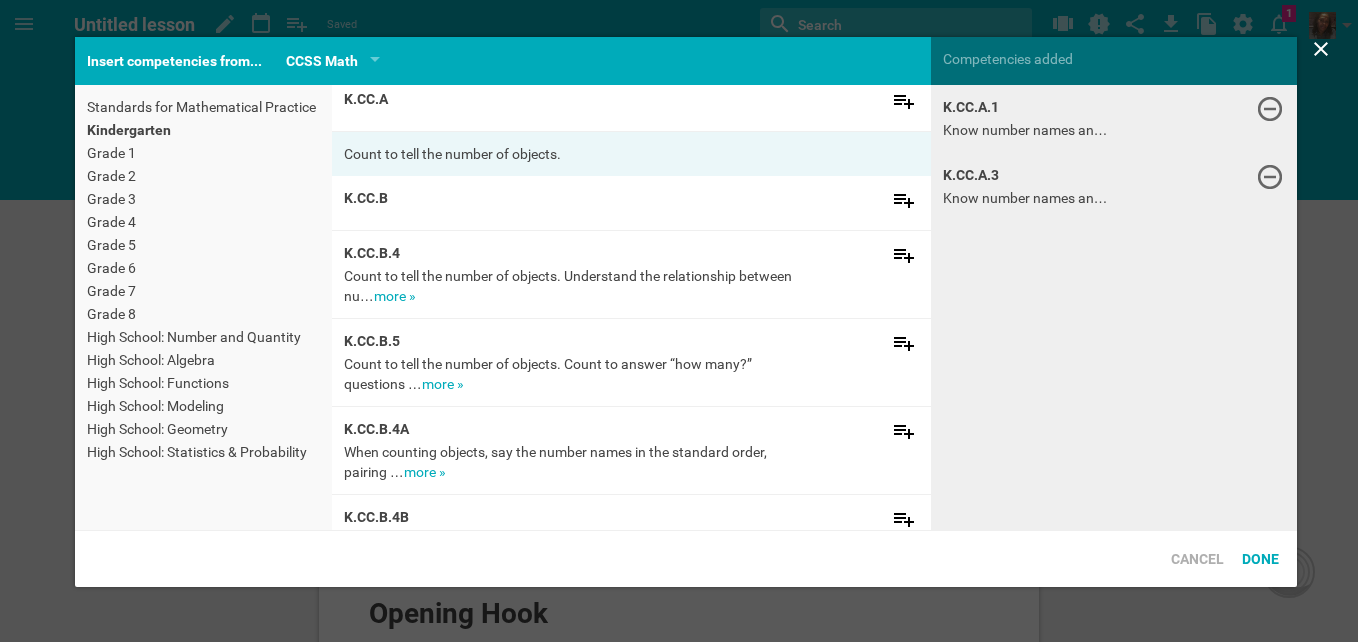 click on "more »" at bounding box center (443, 384) 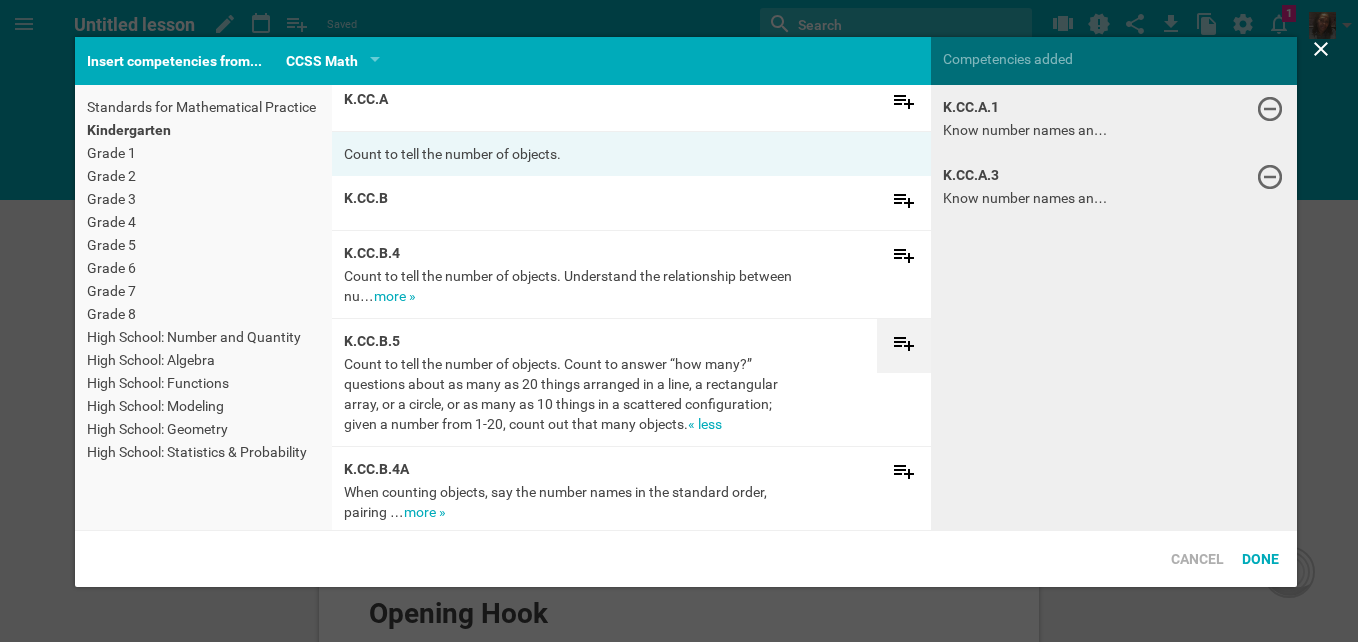 click 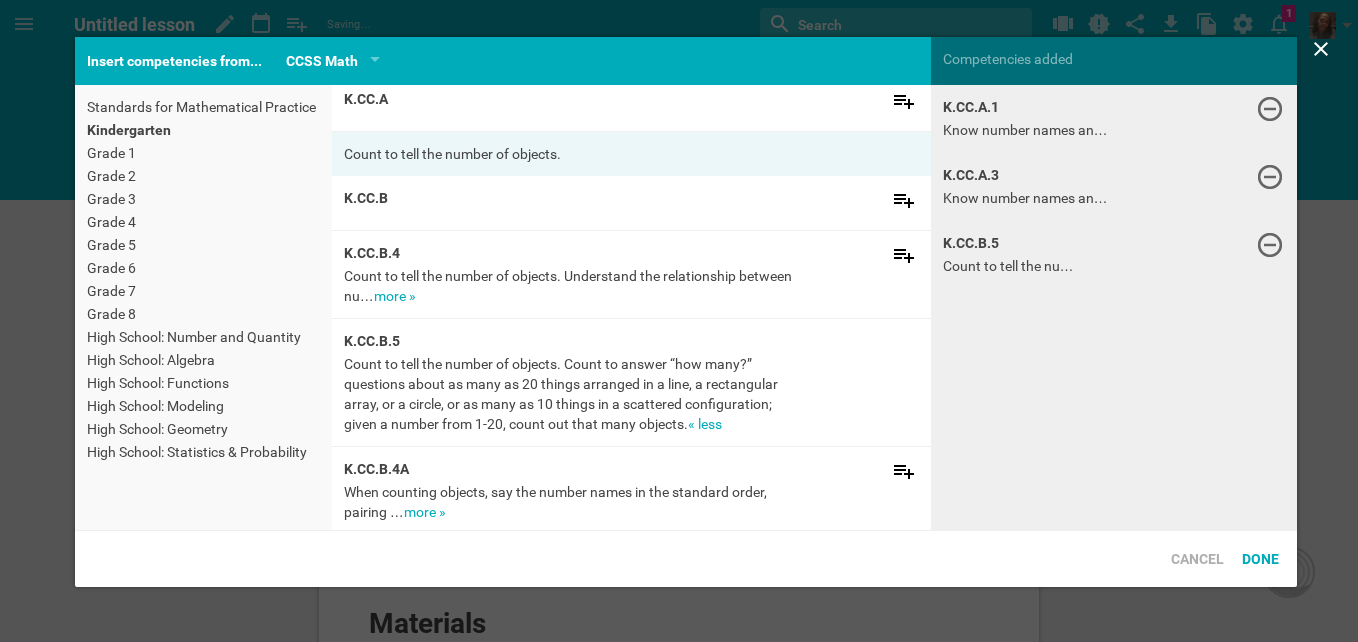 scroll, scrollTop: 500, scrollLeft: 0, axis: vertical 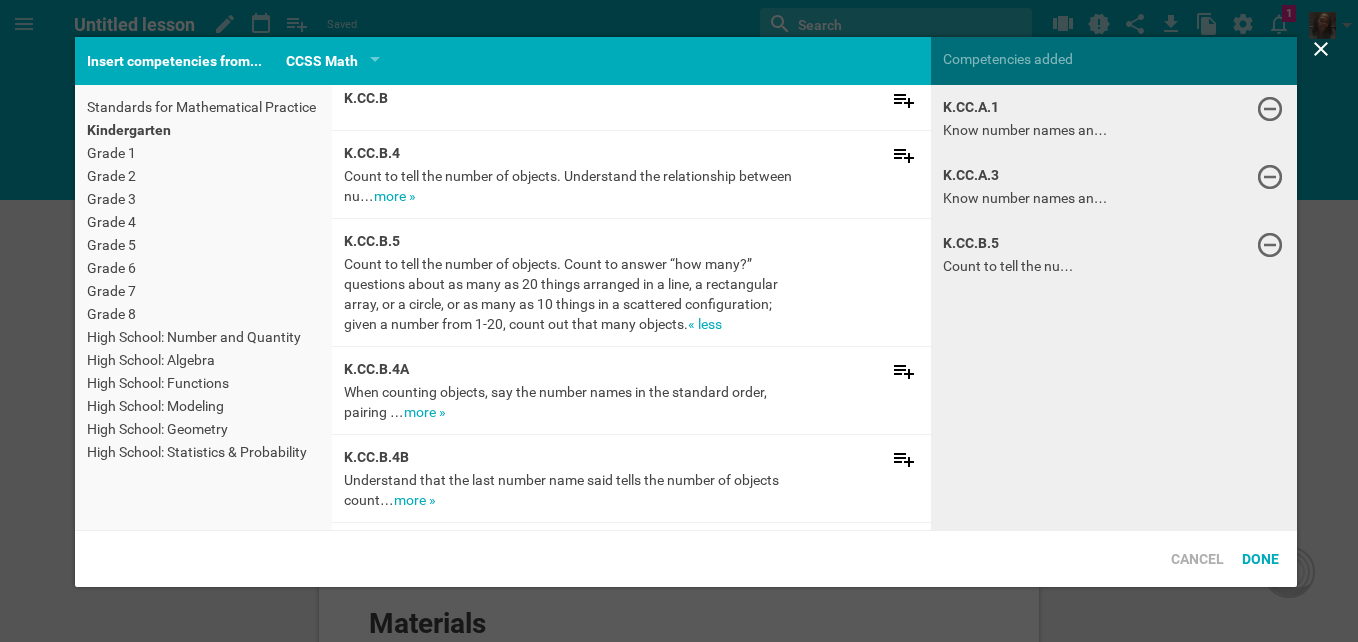 click on "more »" at bounding box center (425, 412) 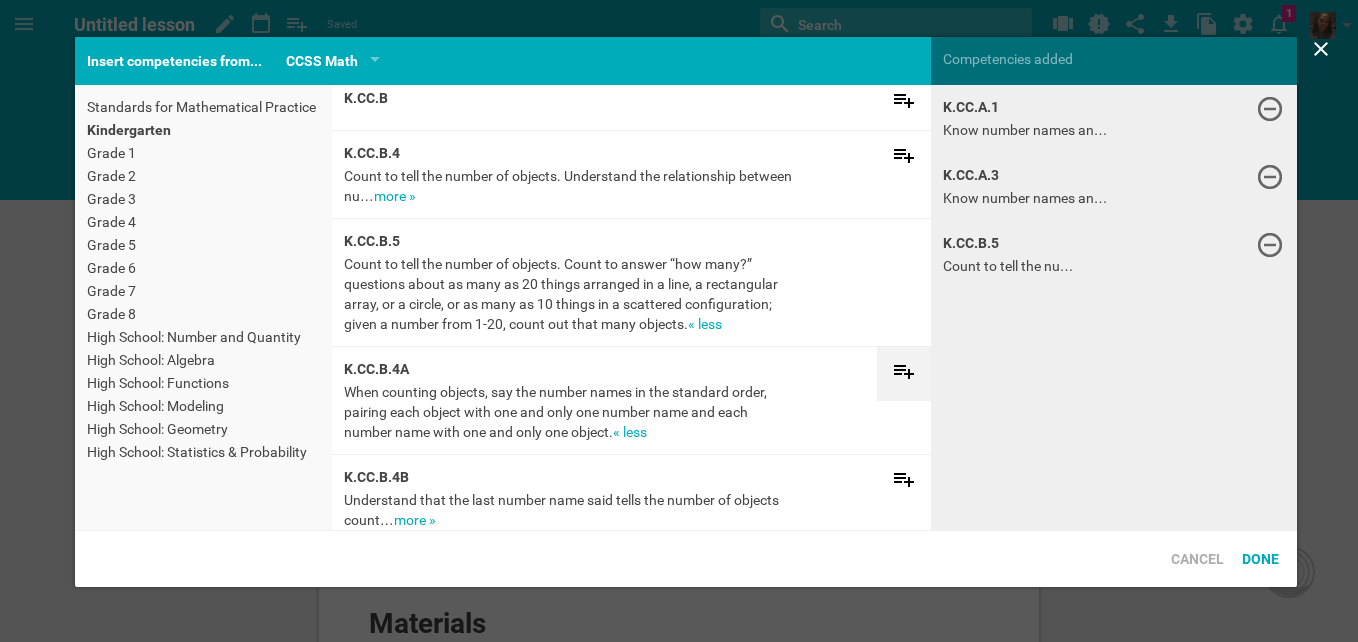 click 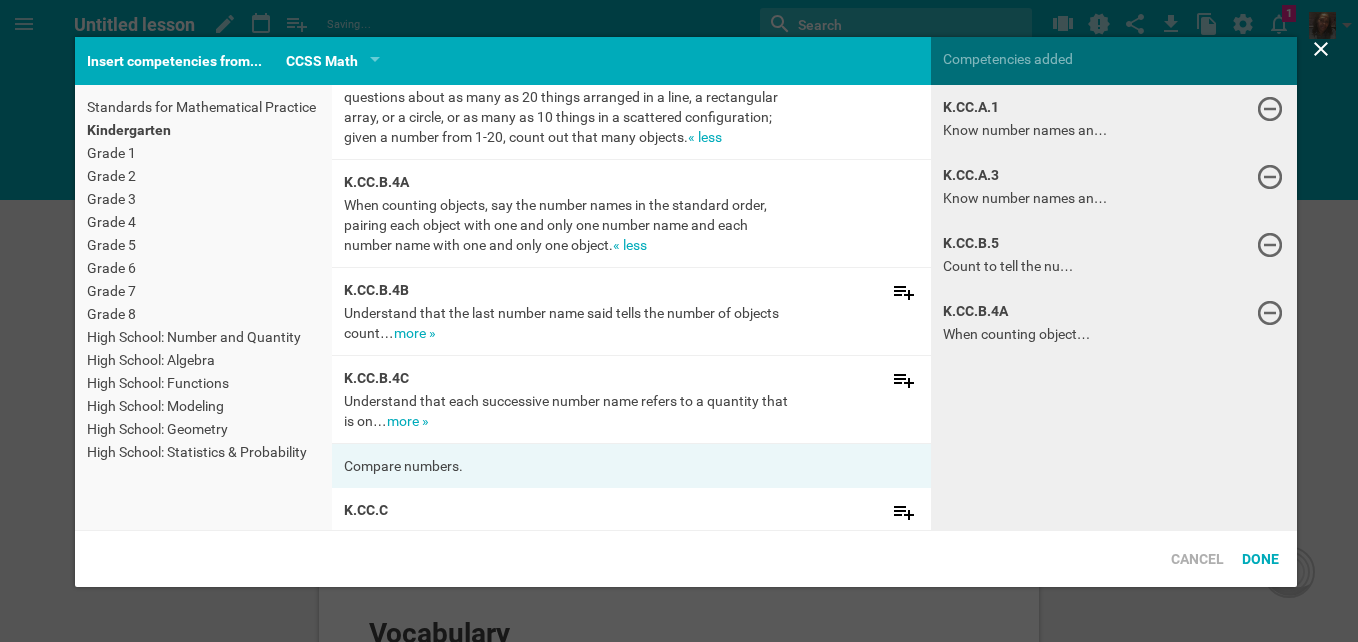 scroll, scrollTop: 700, scrollLeft: 0, axis: vertical 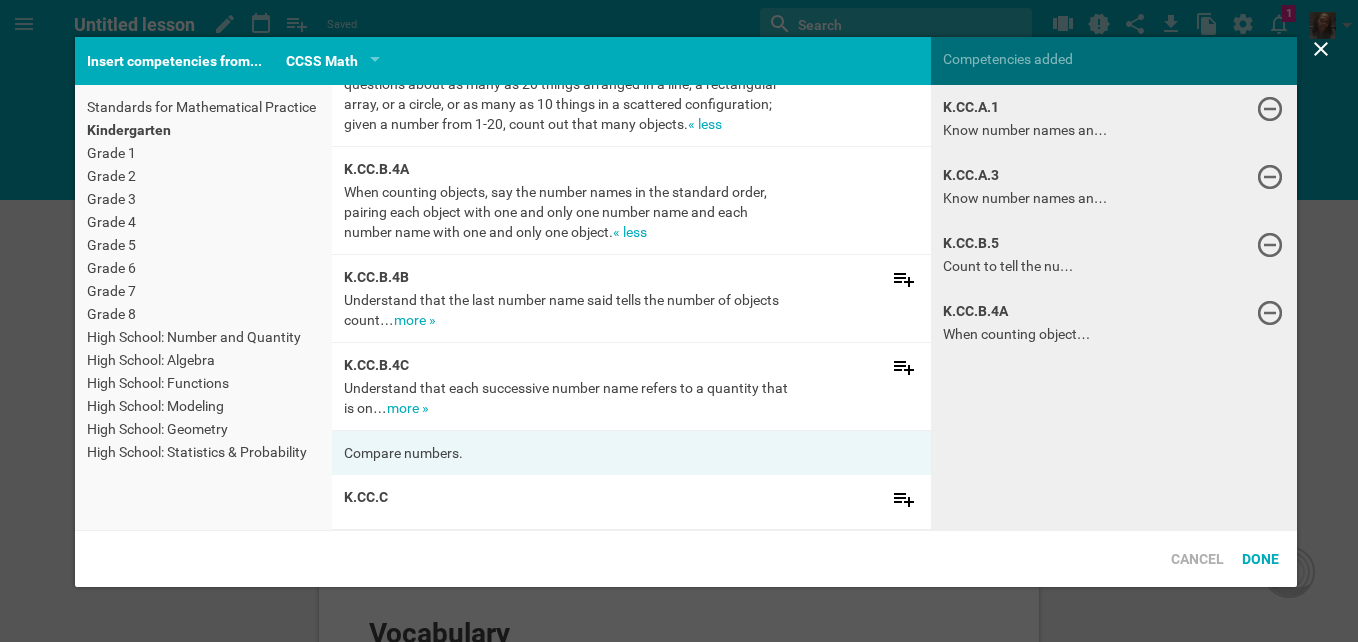 click on "more »" at bounding box center (415, 320) 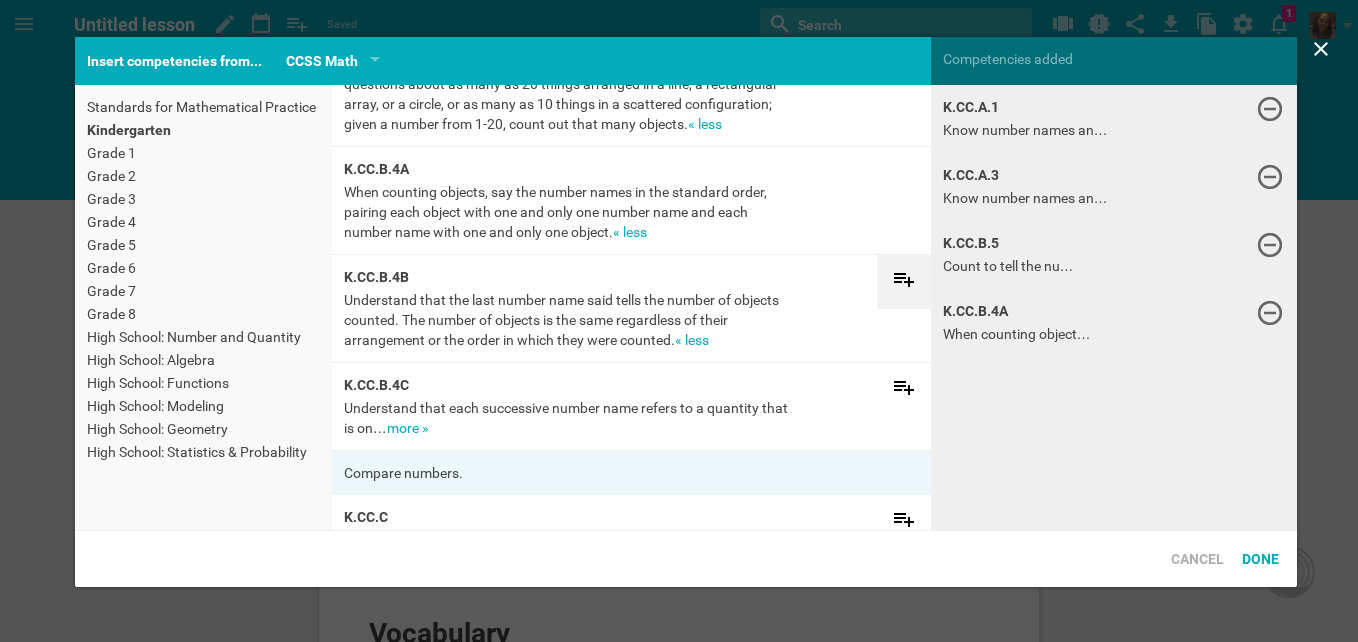 click 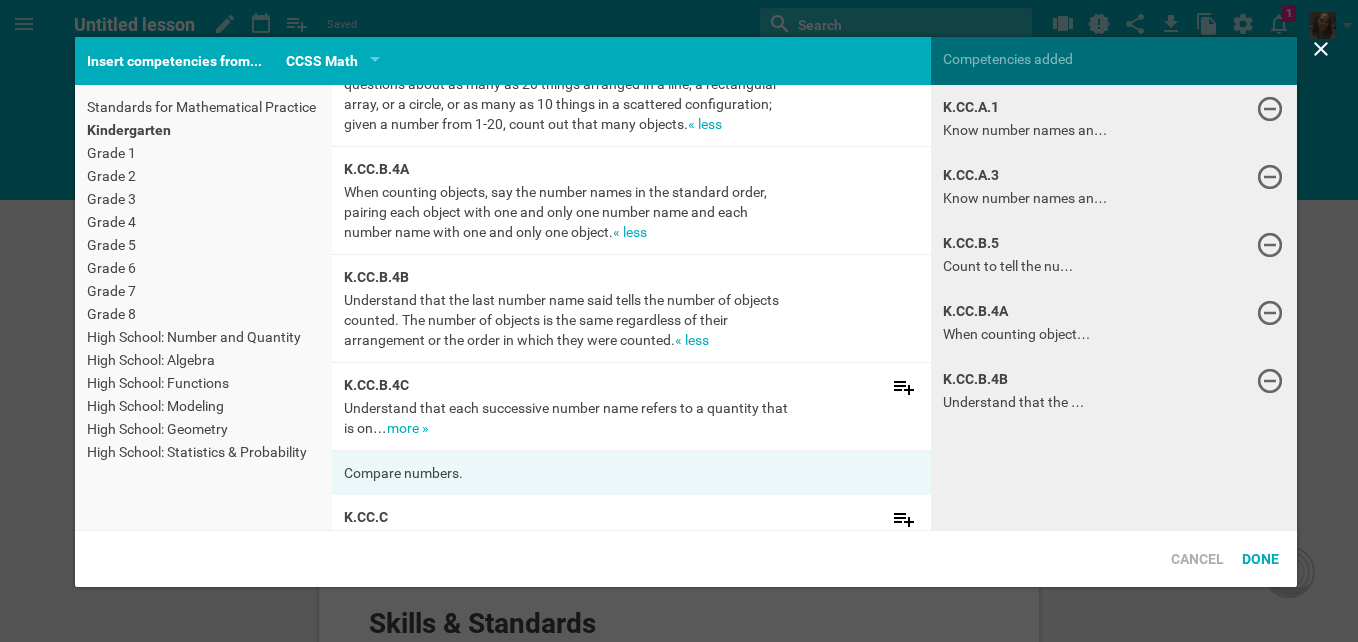 click on "more »" at bounding box center (408, 428) 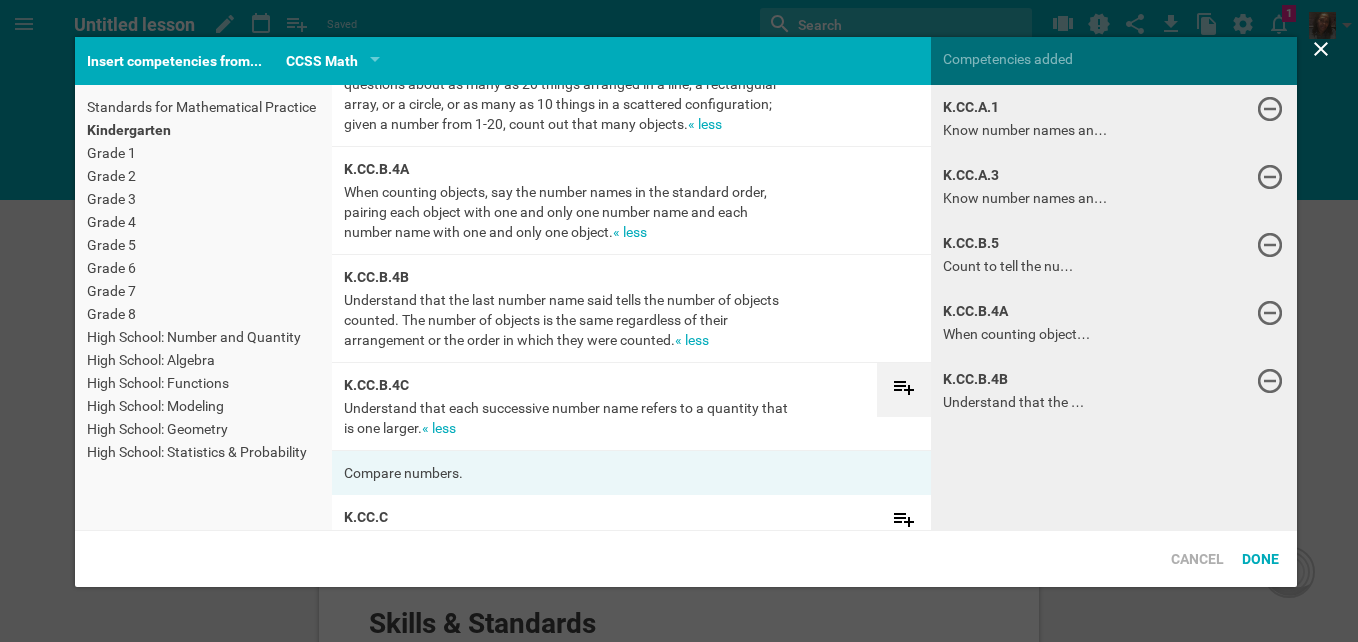 click 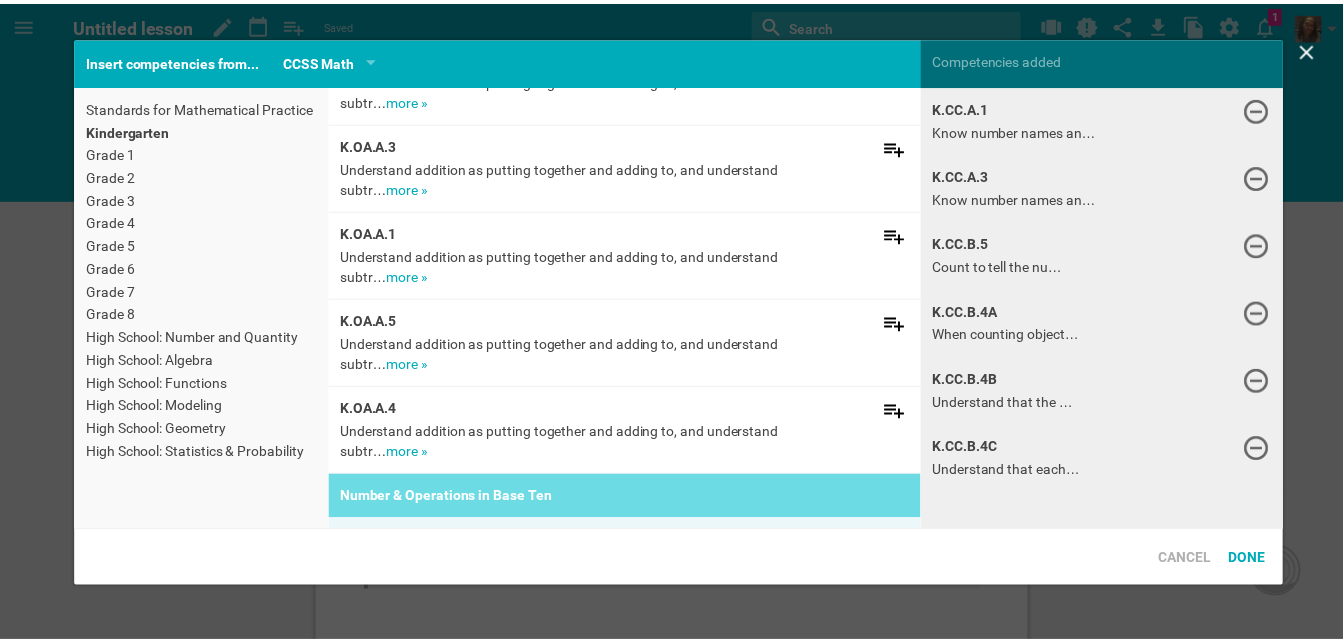 scroll, scrollTop: 1500, scrollLeft: 0, axis: vertical 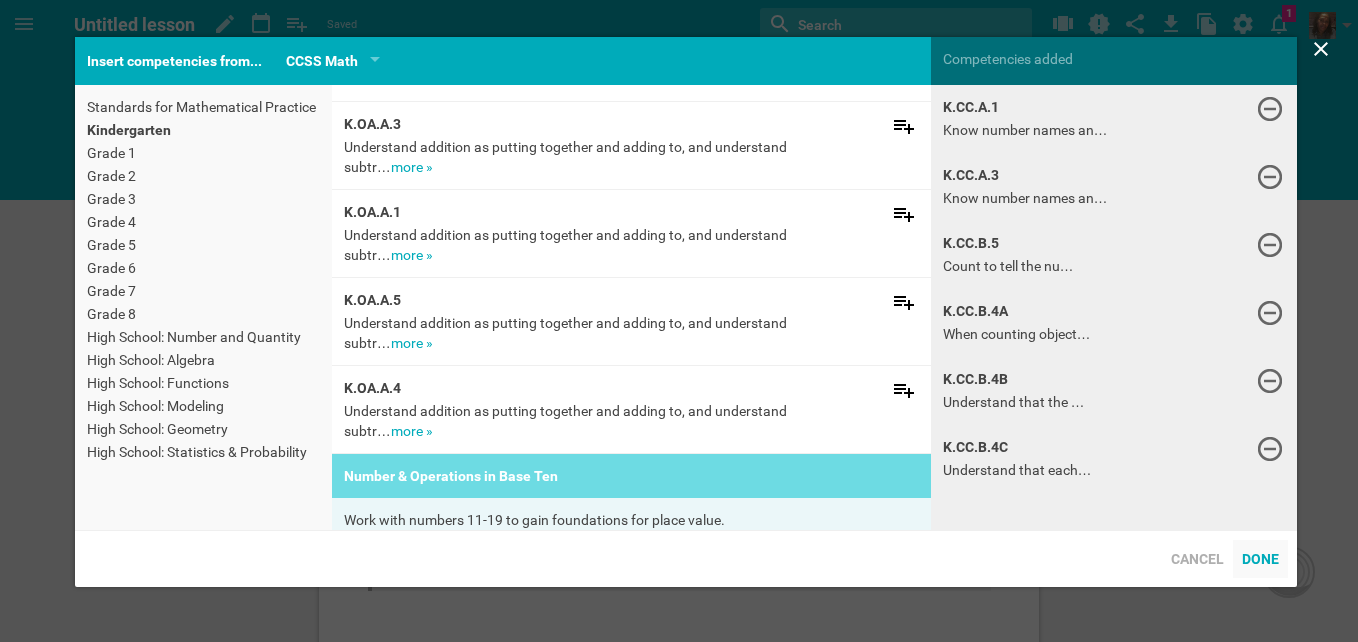 drag, startPoint x: 1272, startPoint y: 545, endPoint x: 1257, endPoint y: 536, distance: 17.492855 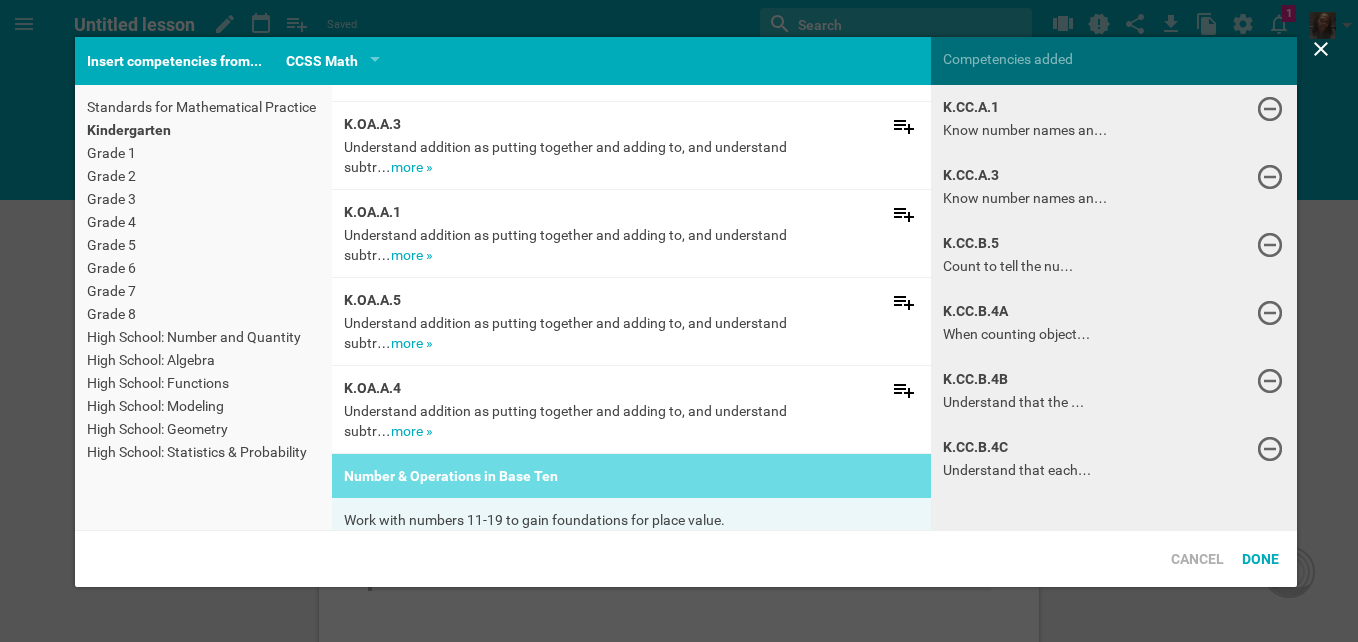 click on "Done" at bounding box center [1260, 559] 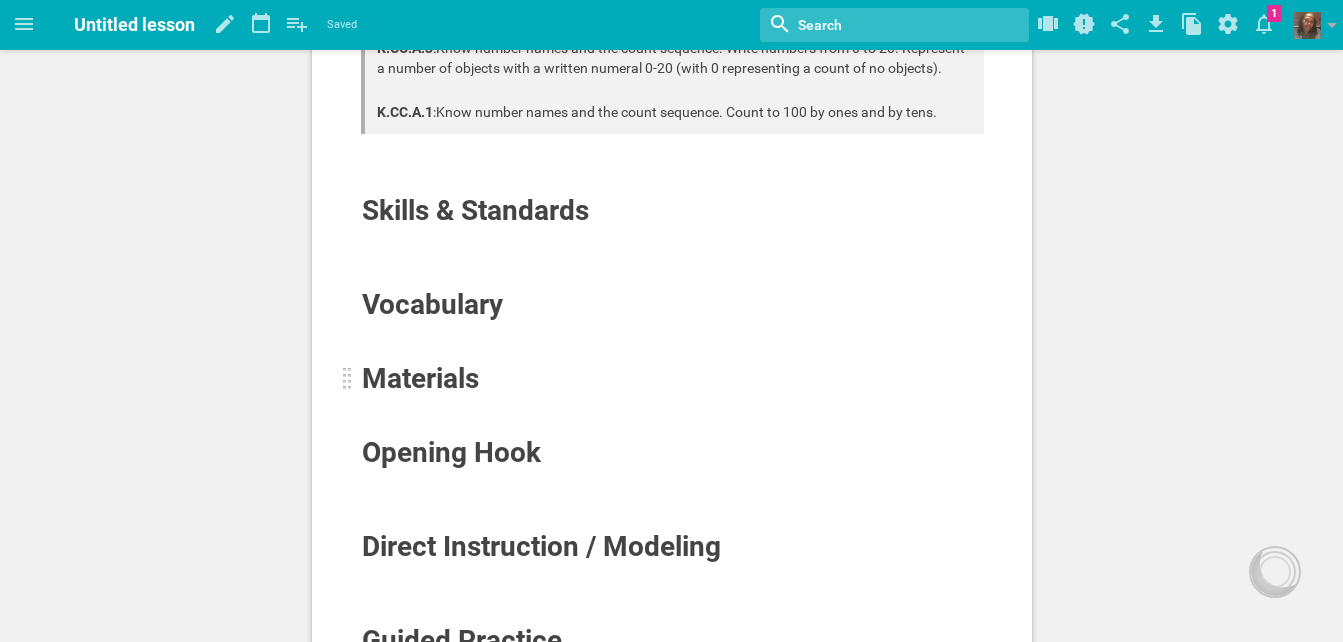 scroll, scrollTop: 500, scrollLeft: 0, axis: vertical 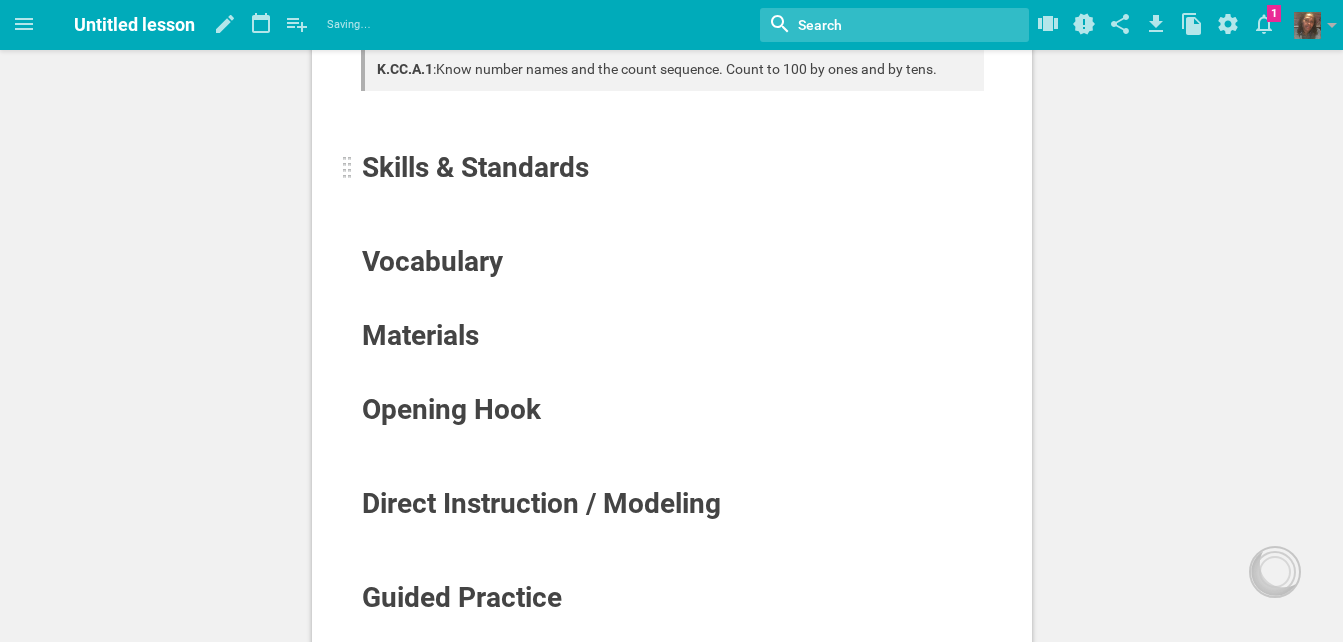 click on "Skills & Standards" at bounding box center [475, 167] 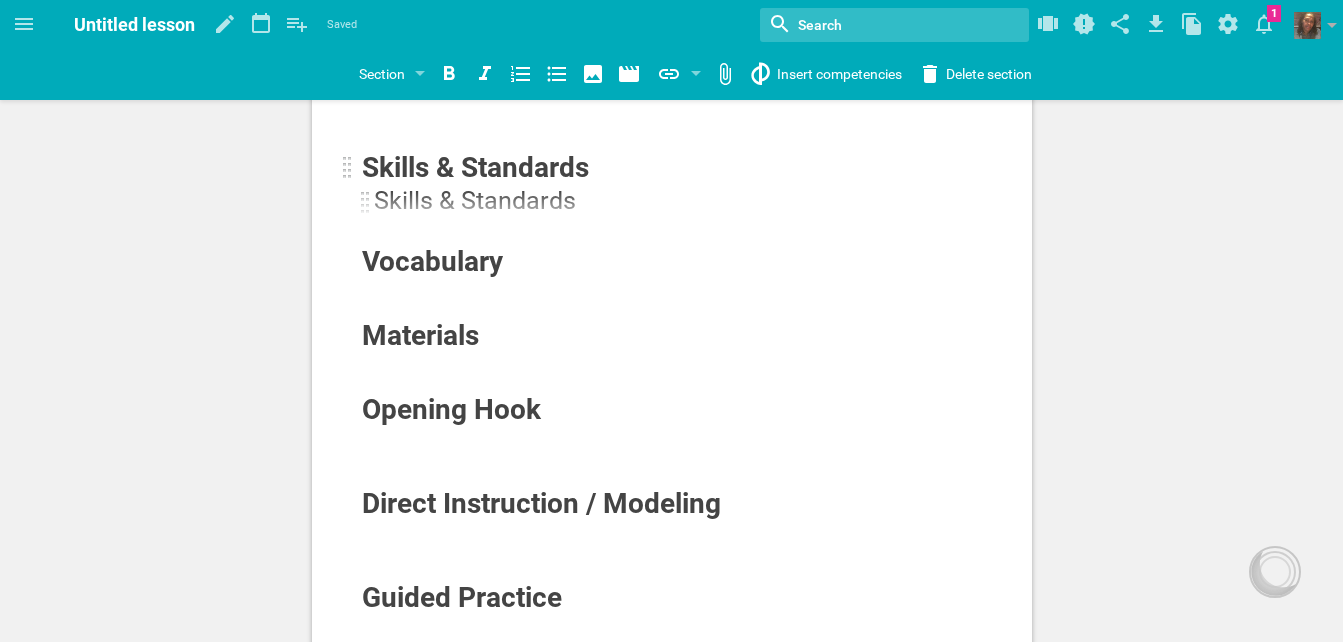 click at bounding box center (348, 168) 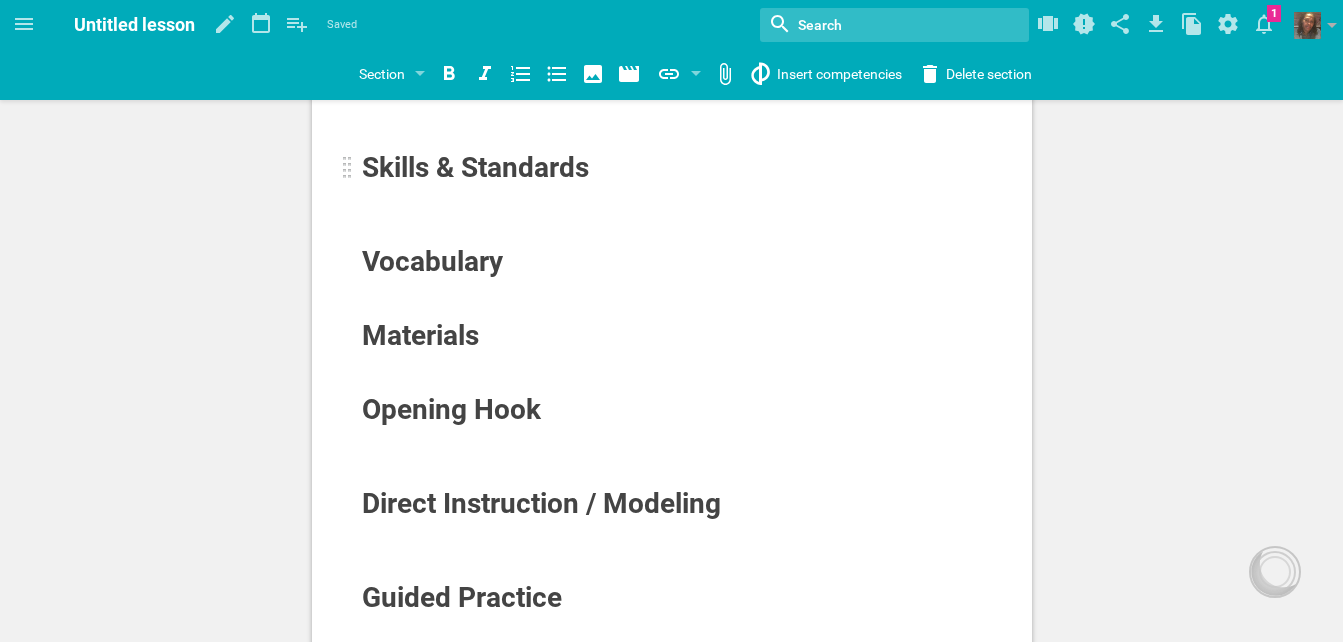 click on "Skills & Standards" at bounding box center [475, 167] 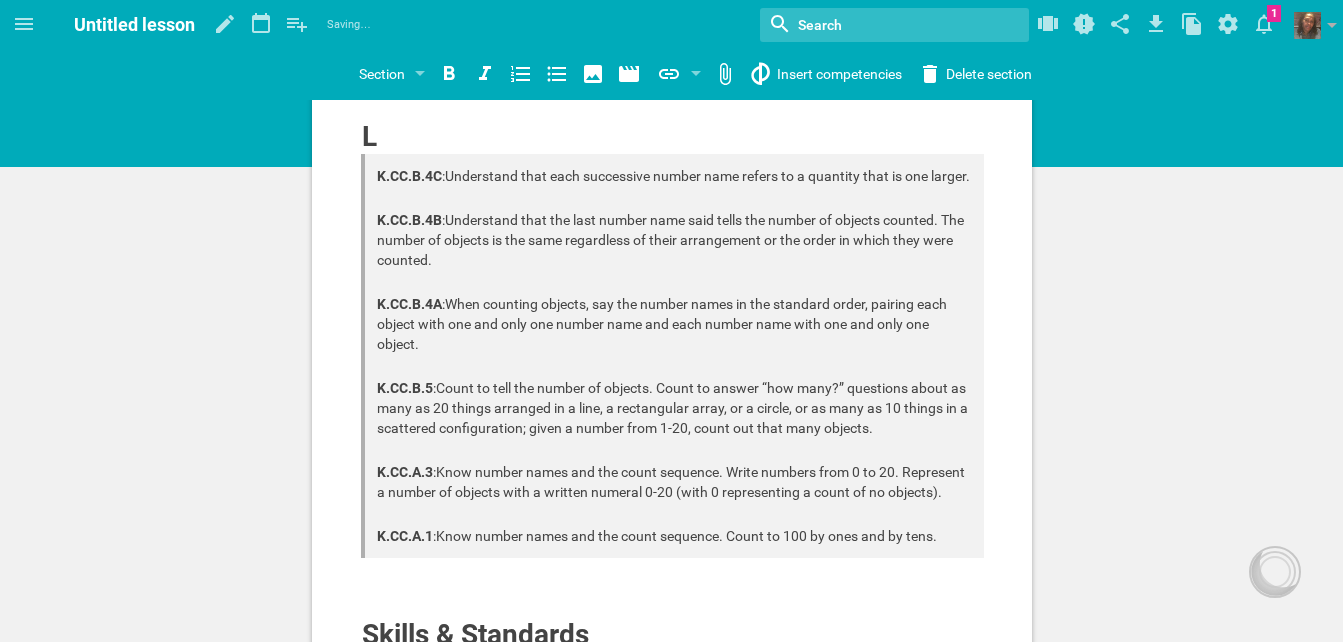 scroll, scrollTop: 0, scrollLeft: 0, axis: both 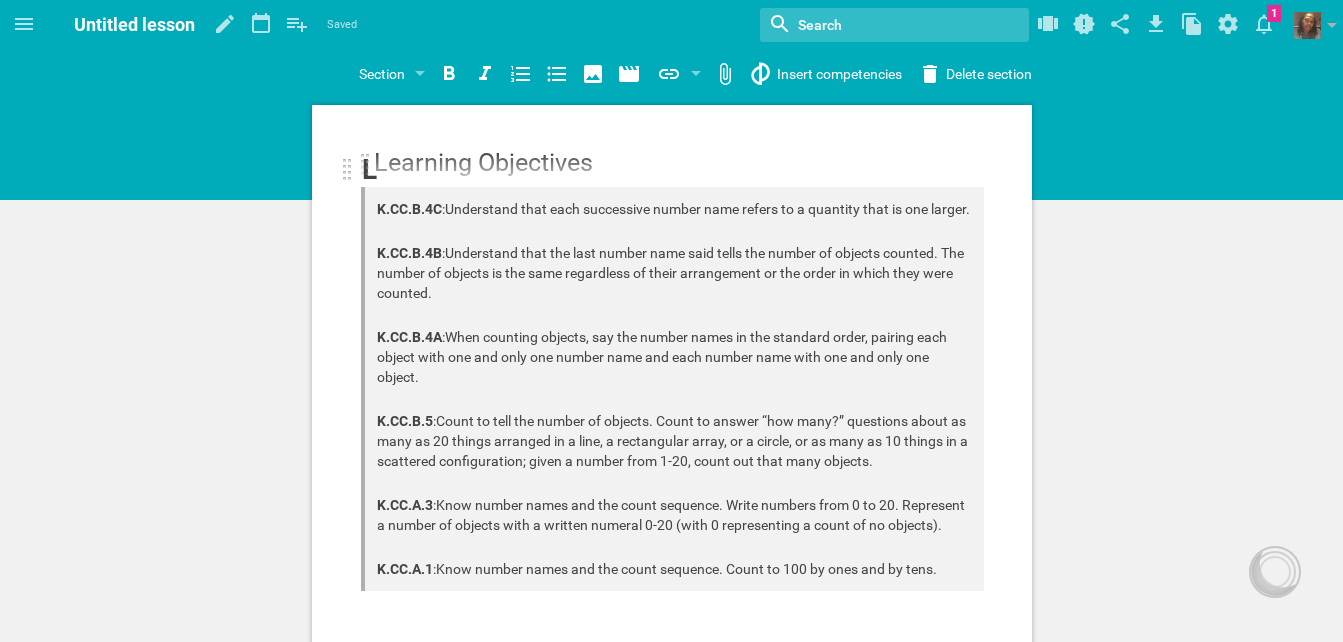 click at bounding box center [348, 170] 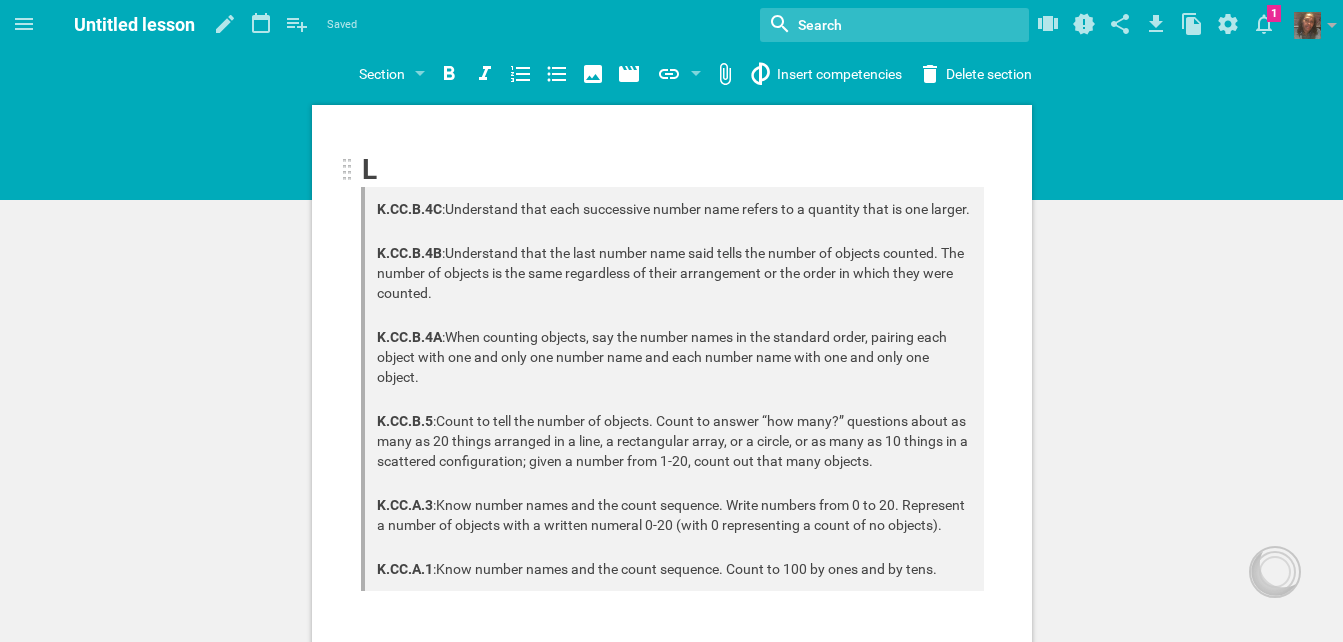 click on "L" at bounding box center [369, 169] 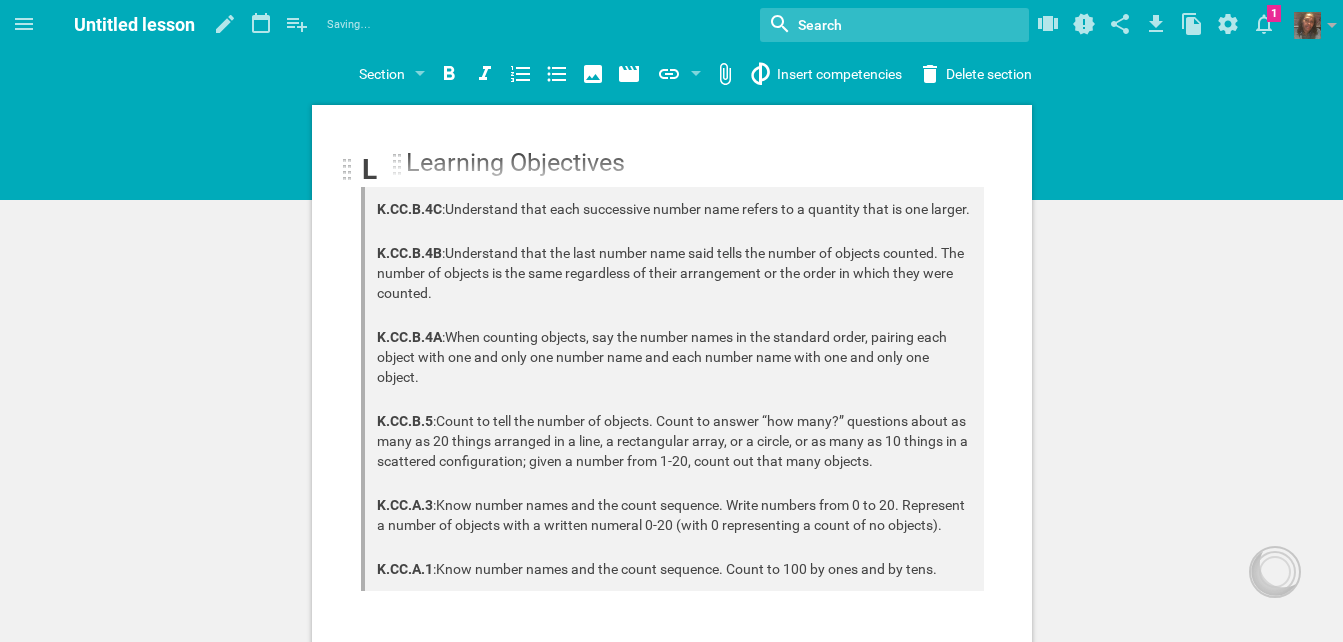 drag, startPoint x: 342, startPoint y: 166, endPoint x: 354, endPoint y: 167, distance: 12.0415945 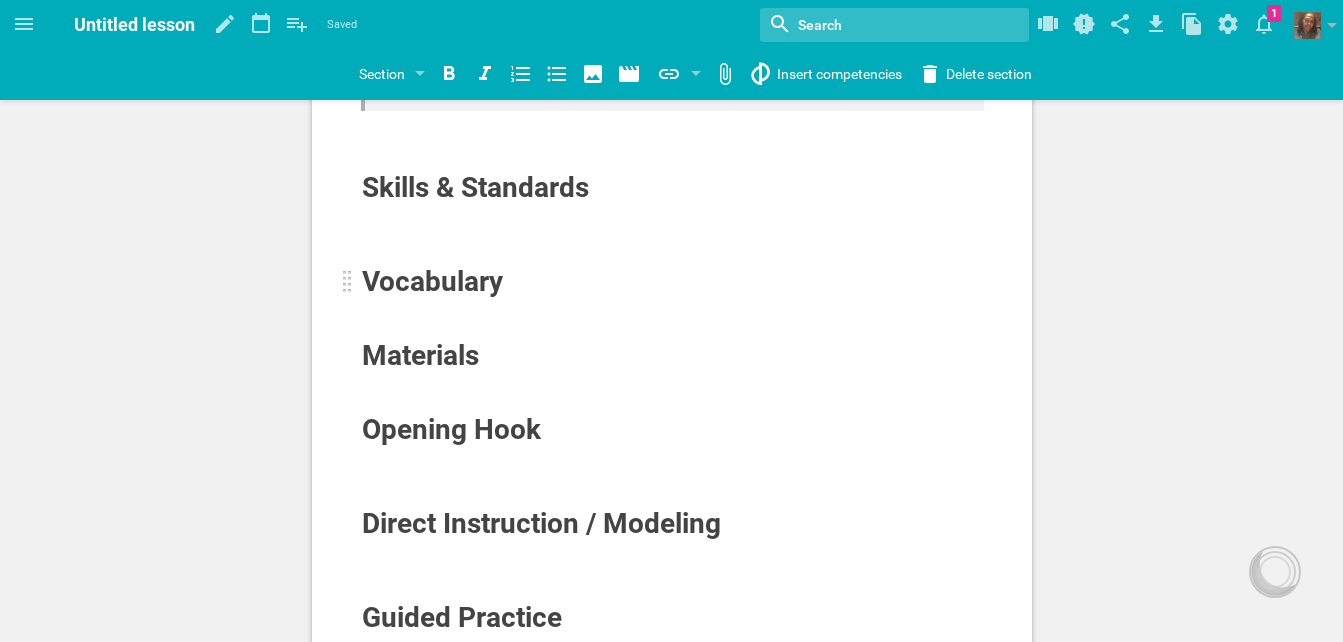 scroll, scrollTop: 500, scrollLeft: 0, axis: vertical 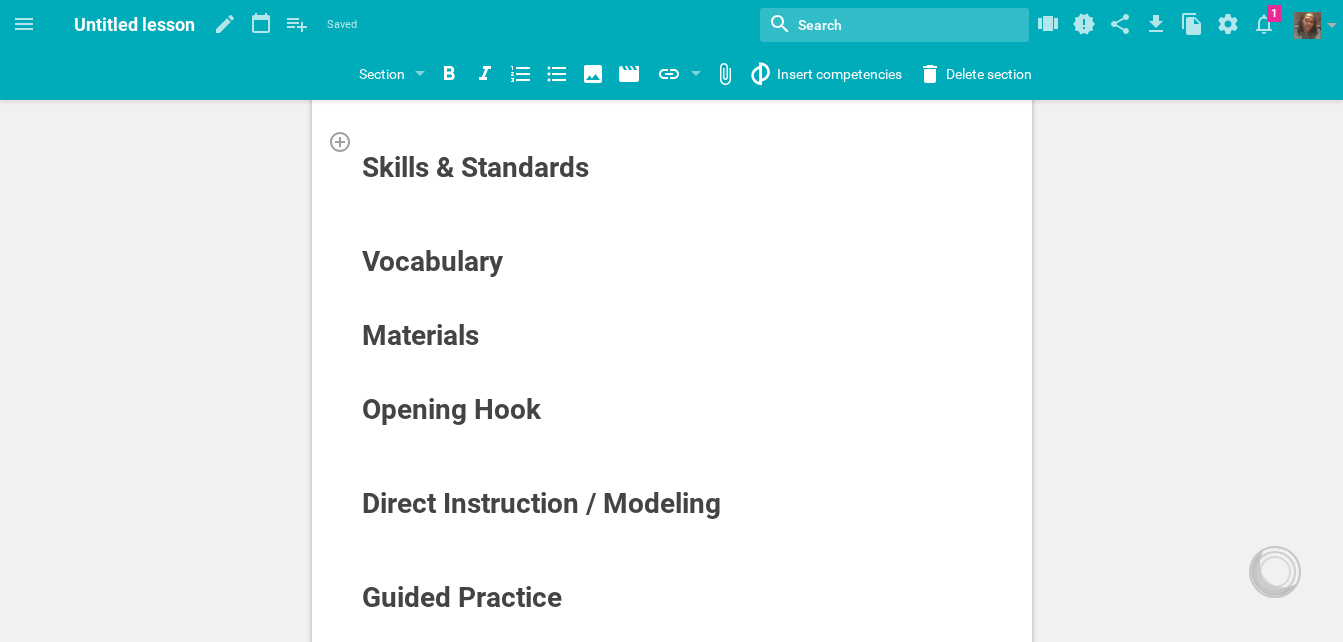 click at bounding box center [672, 141] 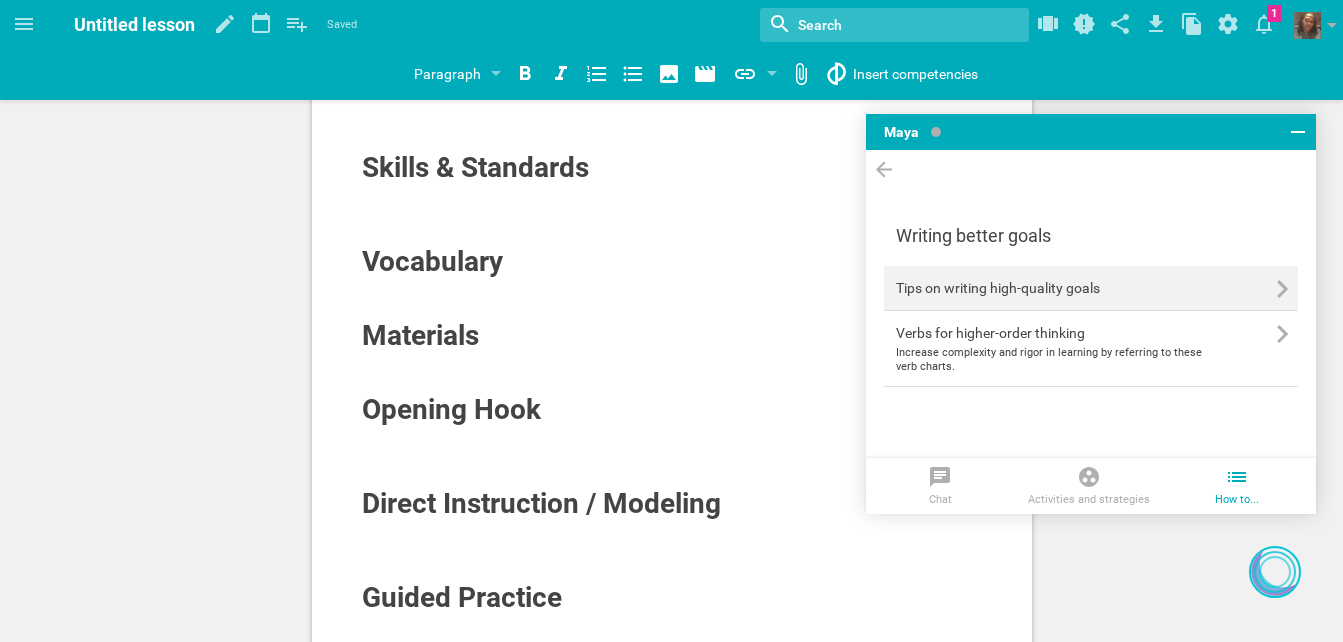 click on "Tips on writing high-quality goals" at bounding box center [1049, 288] 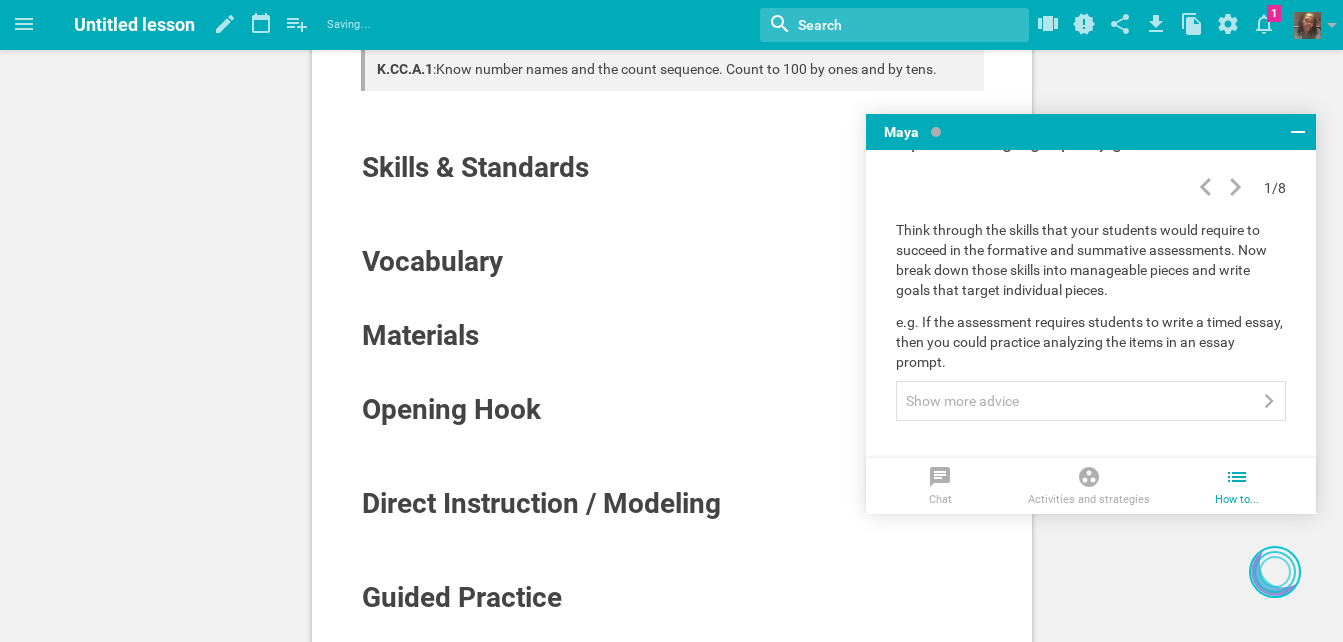scroll, scrollTop: 129, scrollLeft: 0, axis: vertical 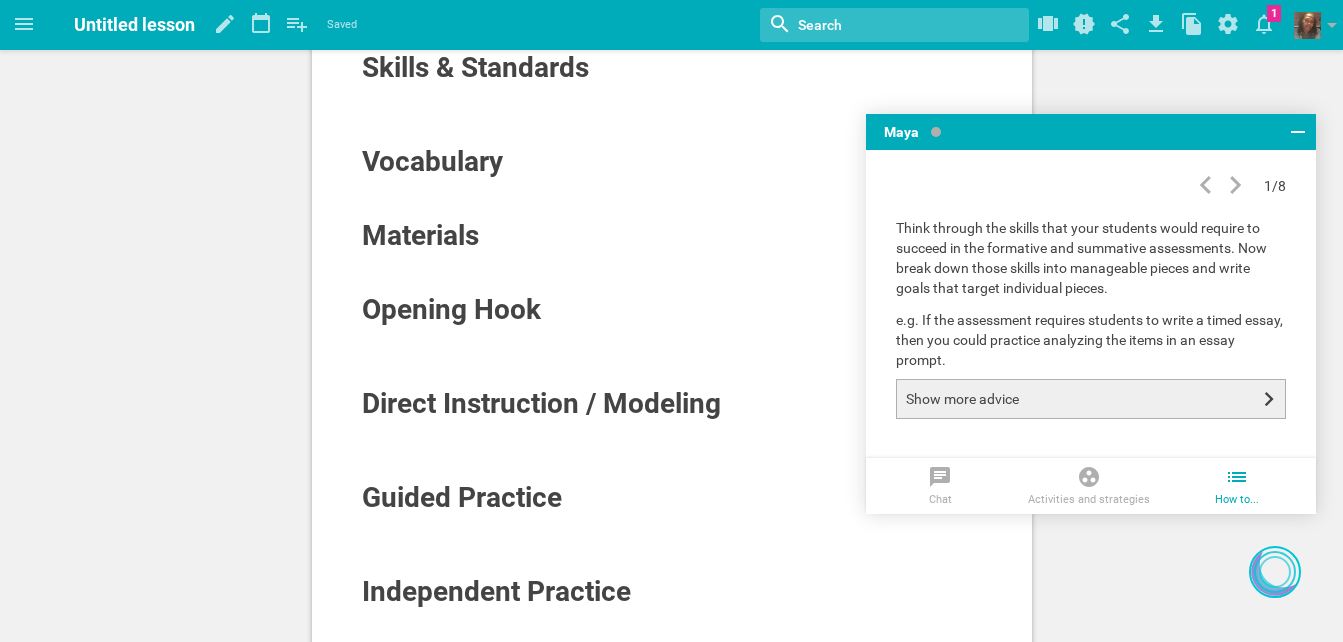 click on "Show more advice" at bounding box center (1091, 399) 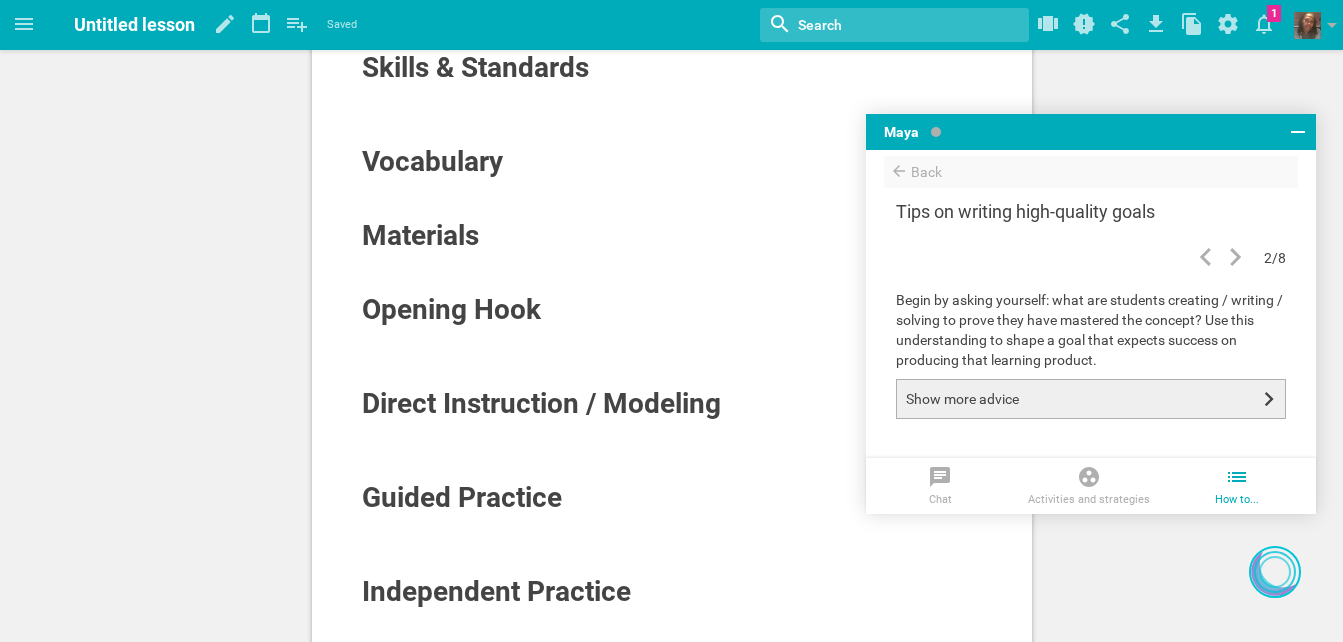 click on "Show more advice" at bounding box center (1091, 399) 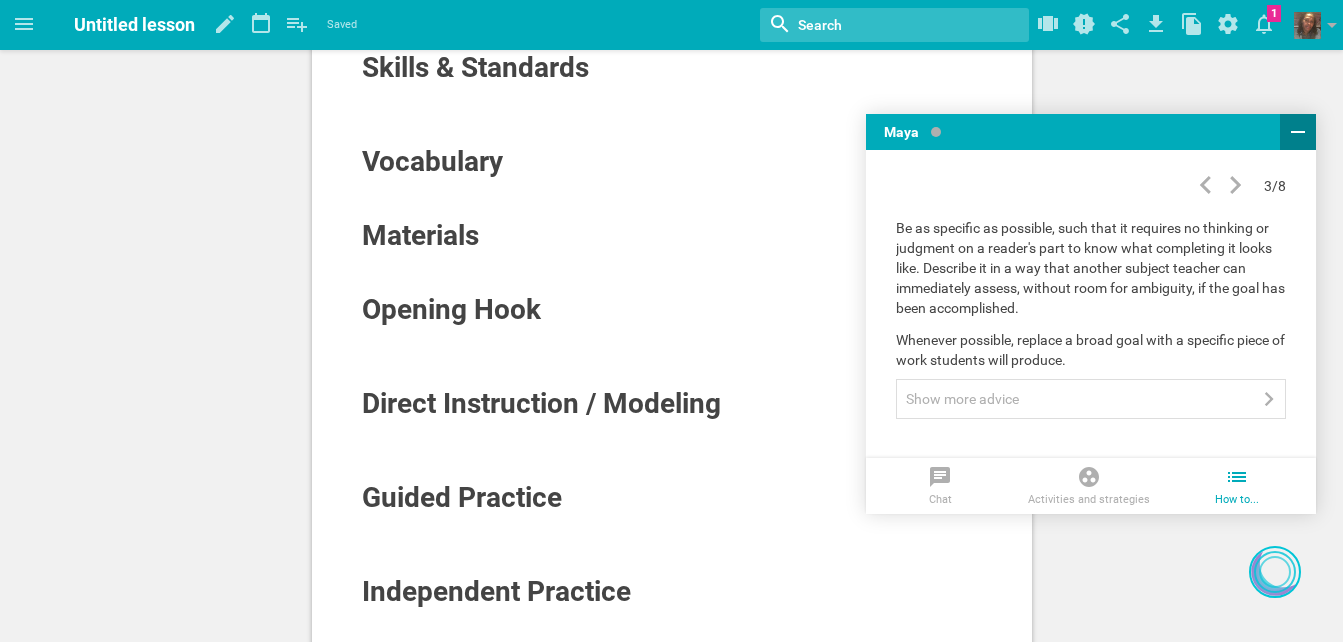click 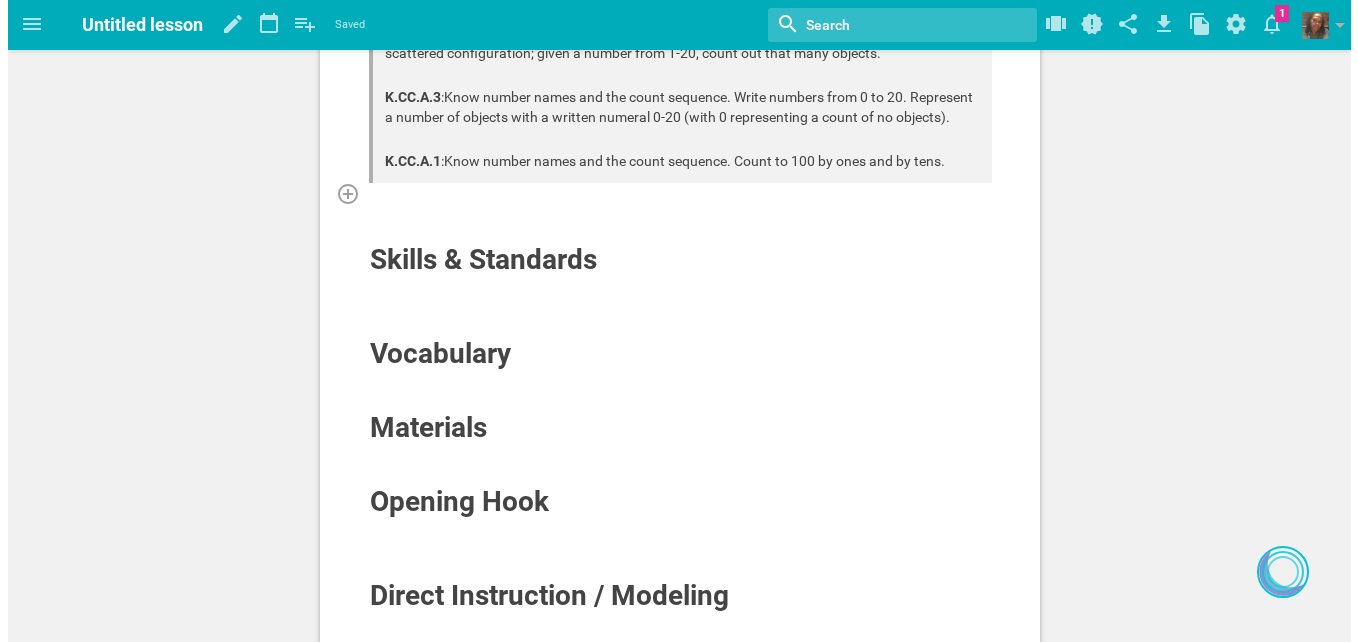scroll, scrollTop: 400, scrollLeft: 0, axis: vertical 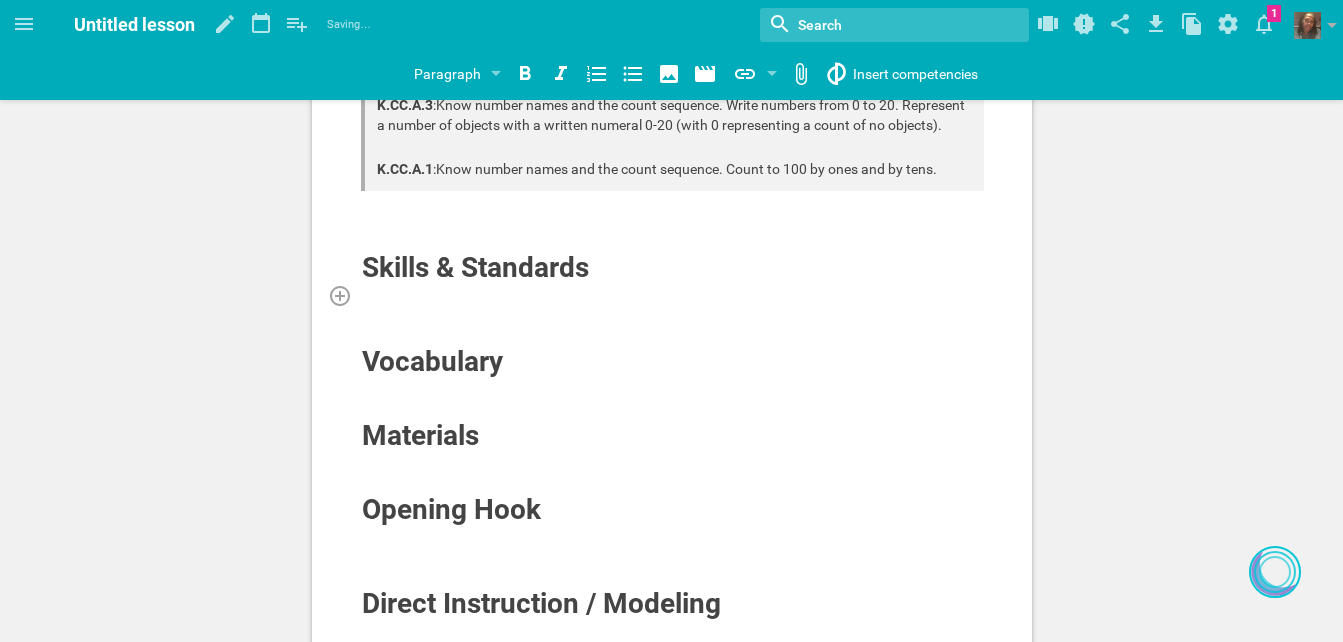 click at bounding box center [672, 295] 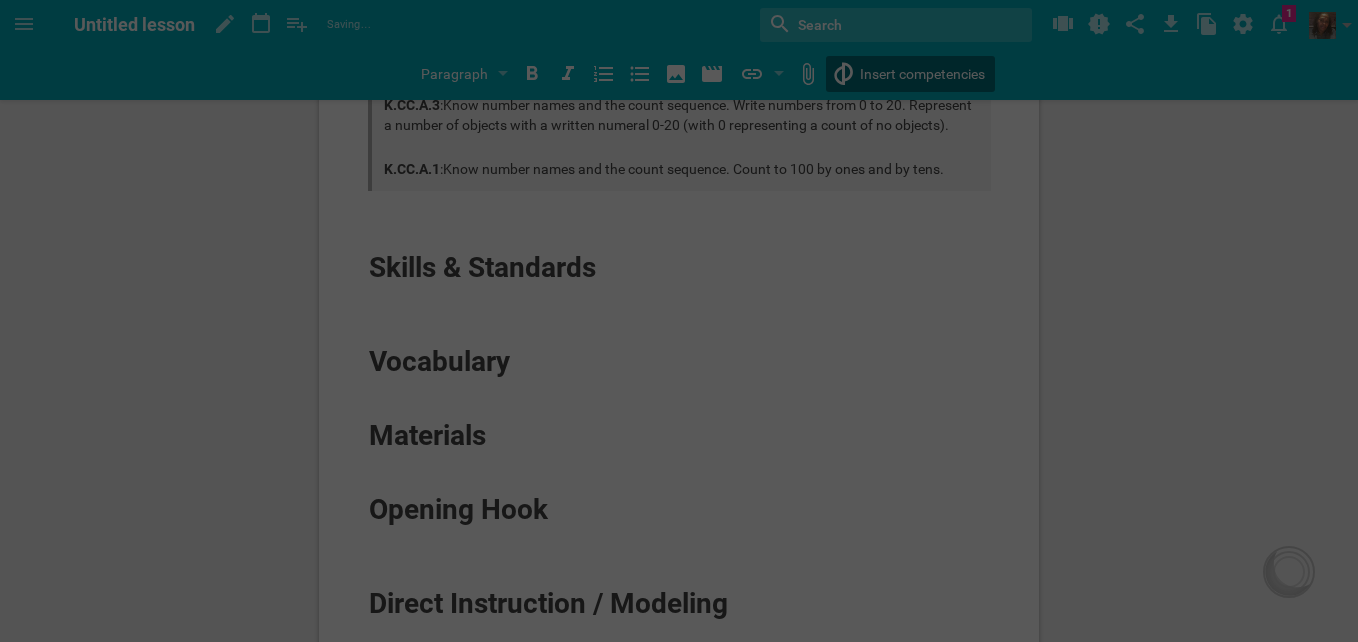 click on "Home Planner My Libraries My Curriculum My Files Untitled lesson Saving… My favorites Another library... Nothing found with term "" Change background… Publishing options Delete  lesson …   1 Moe is now following you View my profile Groups Create a school or team site My preferences Logout Paragraph Section Subsection Title Paragraph Website URL… Google Drive file (or folder)… Browse from my files… Library… Insert competencies L K.CC.B.4C :  Understand that each successive number name refers to a quantity that is one larger. K.CC.B.4B :  Understand that the last number name said tells the number of objects counted. The number of objects is the same regardless of their arrangement or the order in which they were counted. K.CC.B.4A :  When counting objects, say the number names in the standard order, pairing each object with one and only one number name and each number name with one and only one object. K.CC.B.5 :  K.CC.A.3 :  K.CC.A.1 :  Skills & Standards Vocabulary Materials Opening Hook  said:" at bounding box center [679, -79] 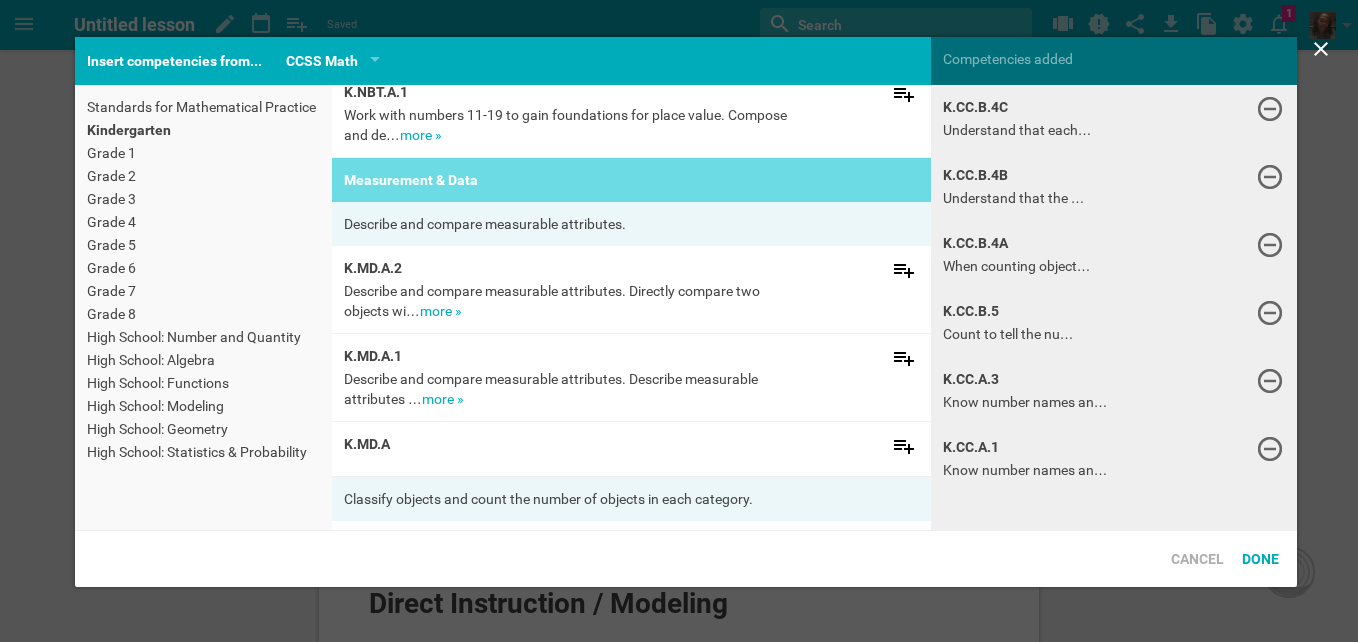 scroll, scrollTop: 1980, scrollLeft: 0, axis: vertical 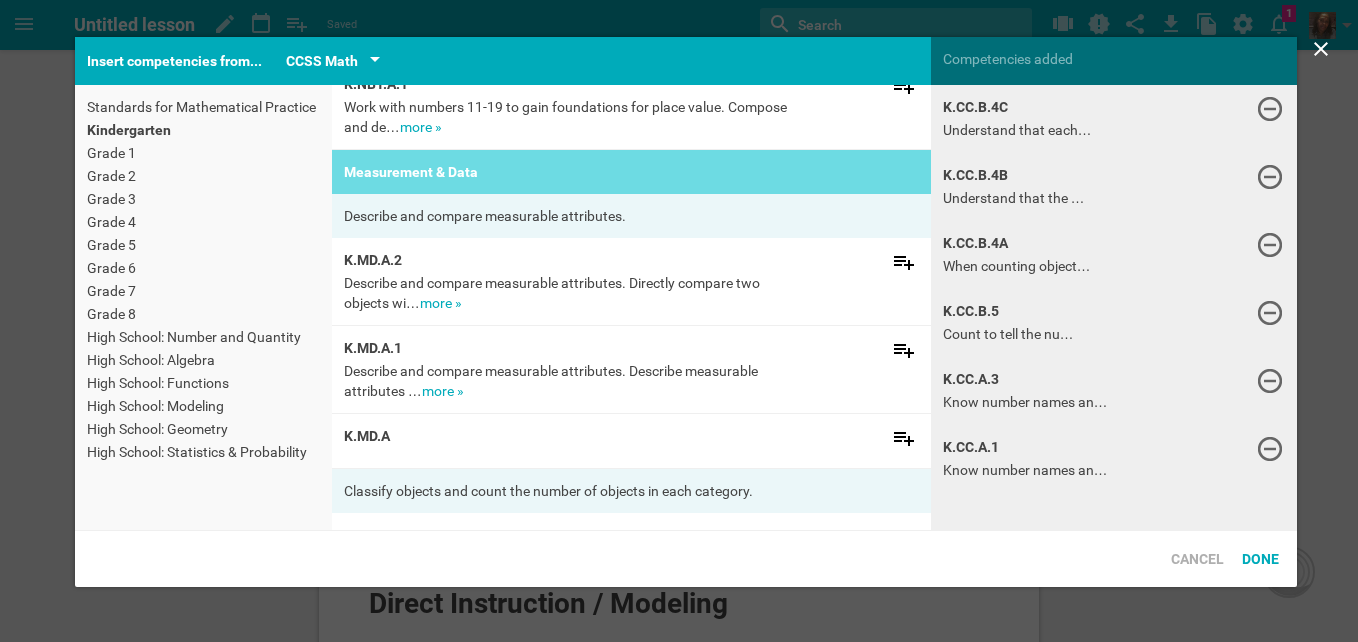 click at bounding box center (375, 61) 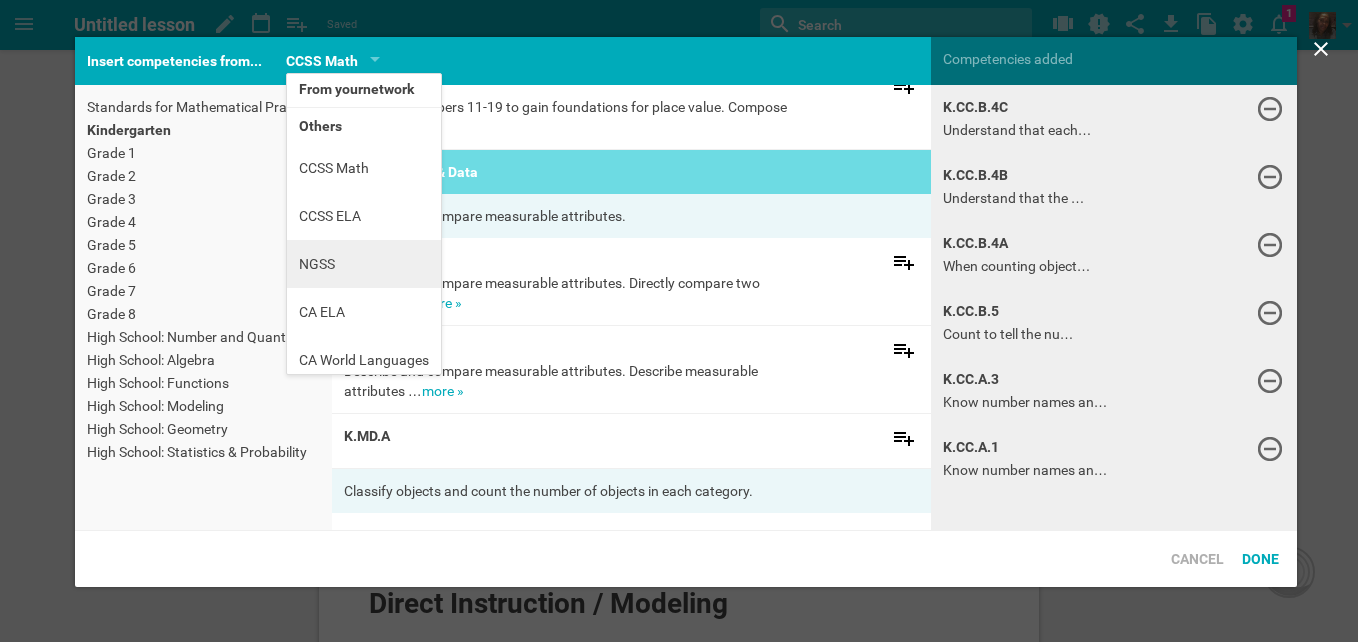 scroll, scrollTop: 0, scrollLeft: 0, axis: both 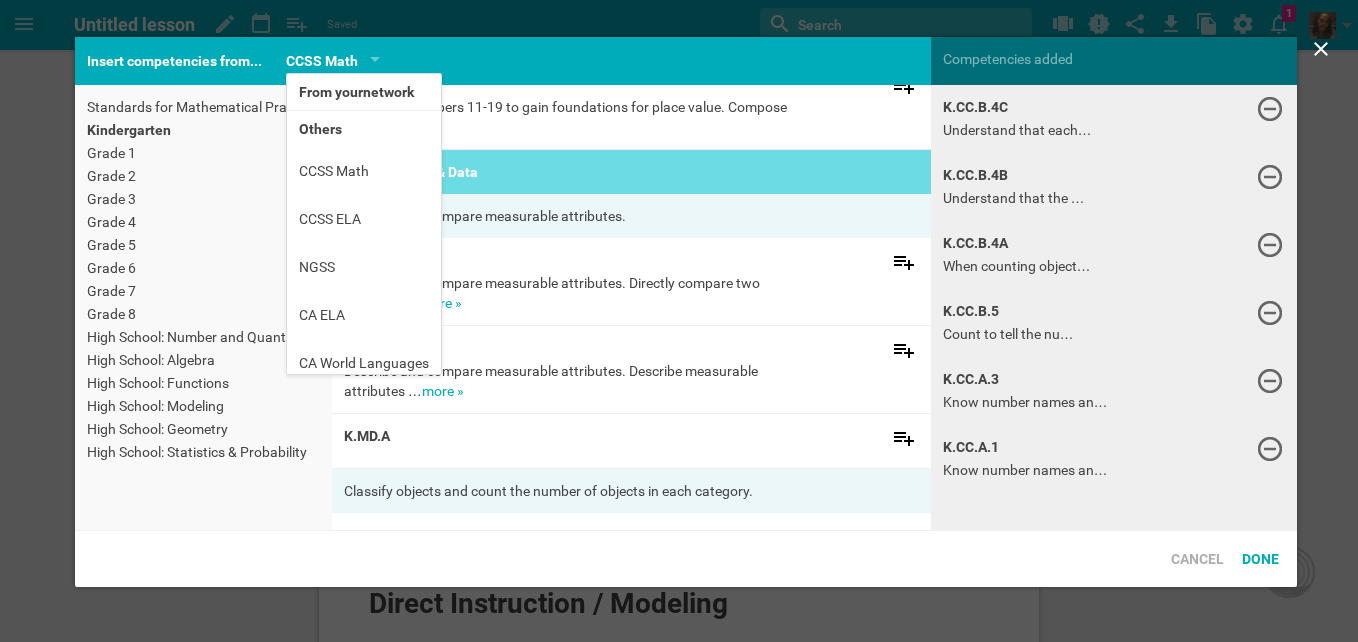 click on "Others" at bounding box center [364, 129] 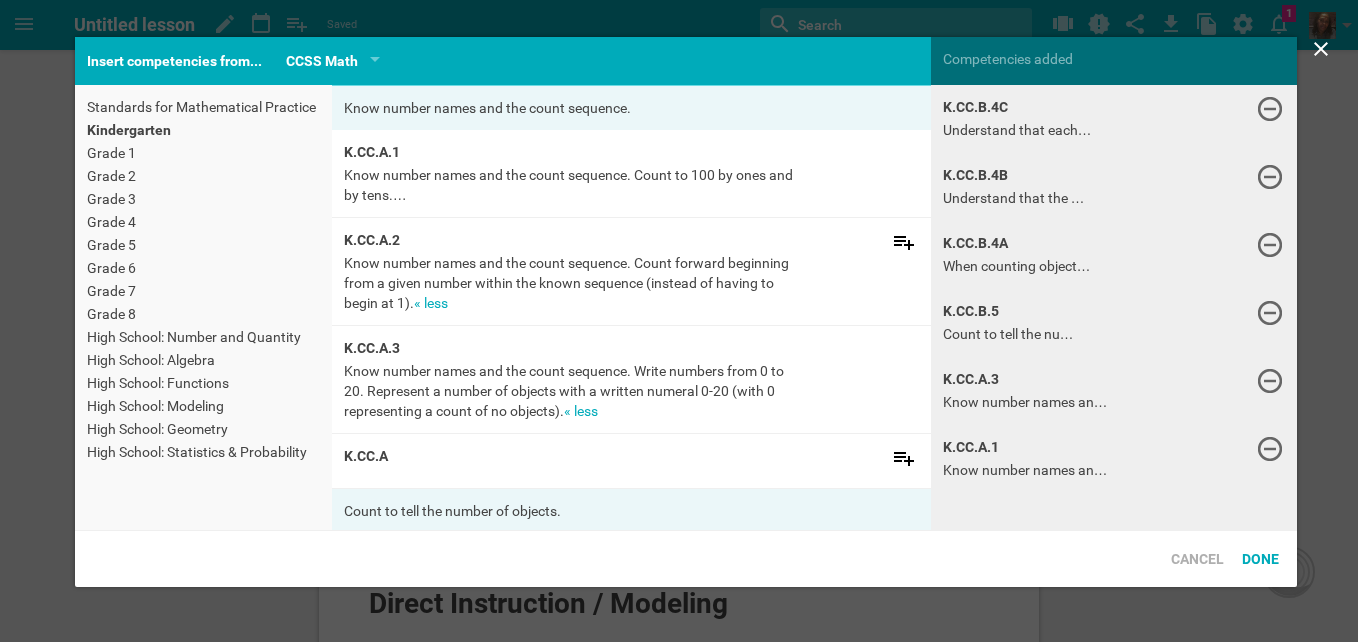 scroll, scrollTop: 0, scrollLeft: 0, axis: both 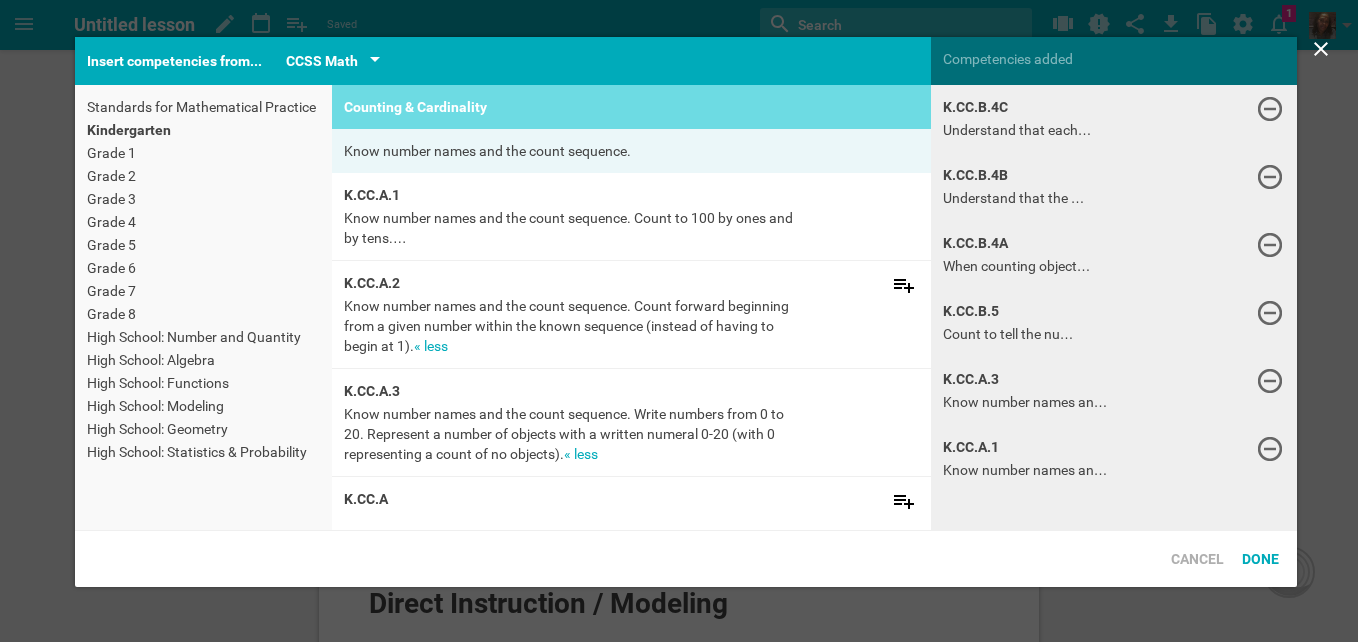click on "CCSS Math" at bounding box center [333, 61] 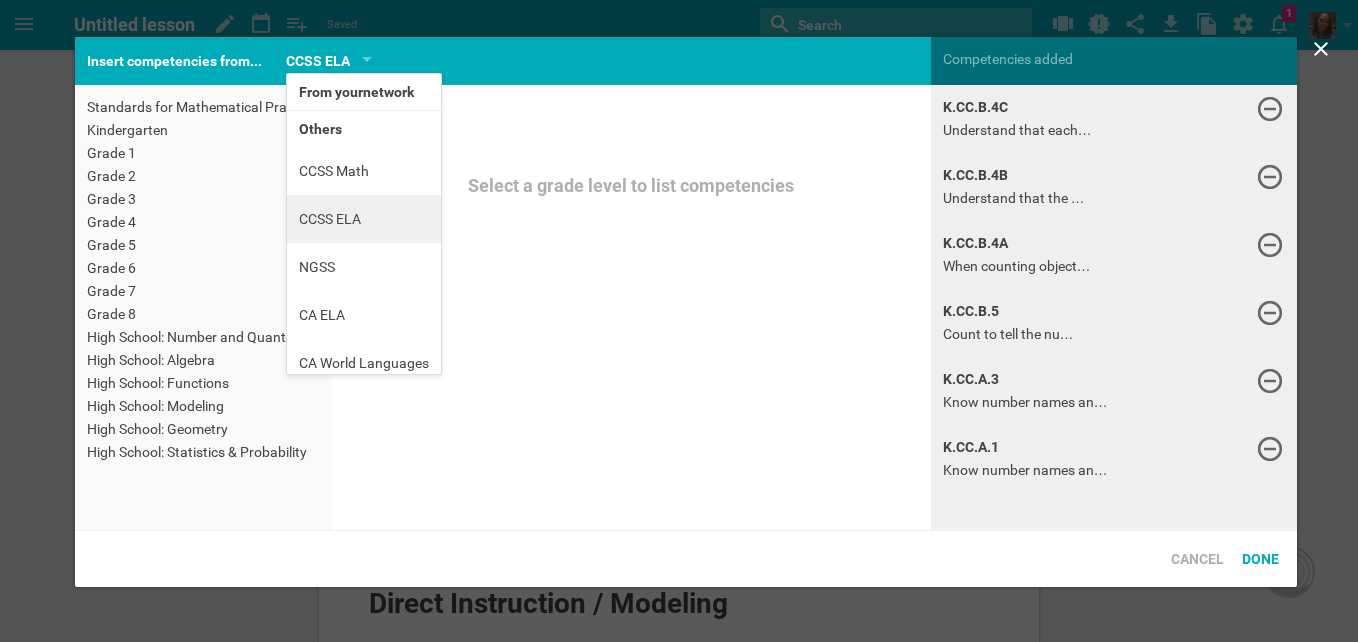 click on "CCSS ELA" at bounding box center [364, 219] 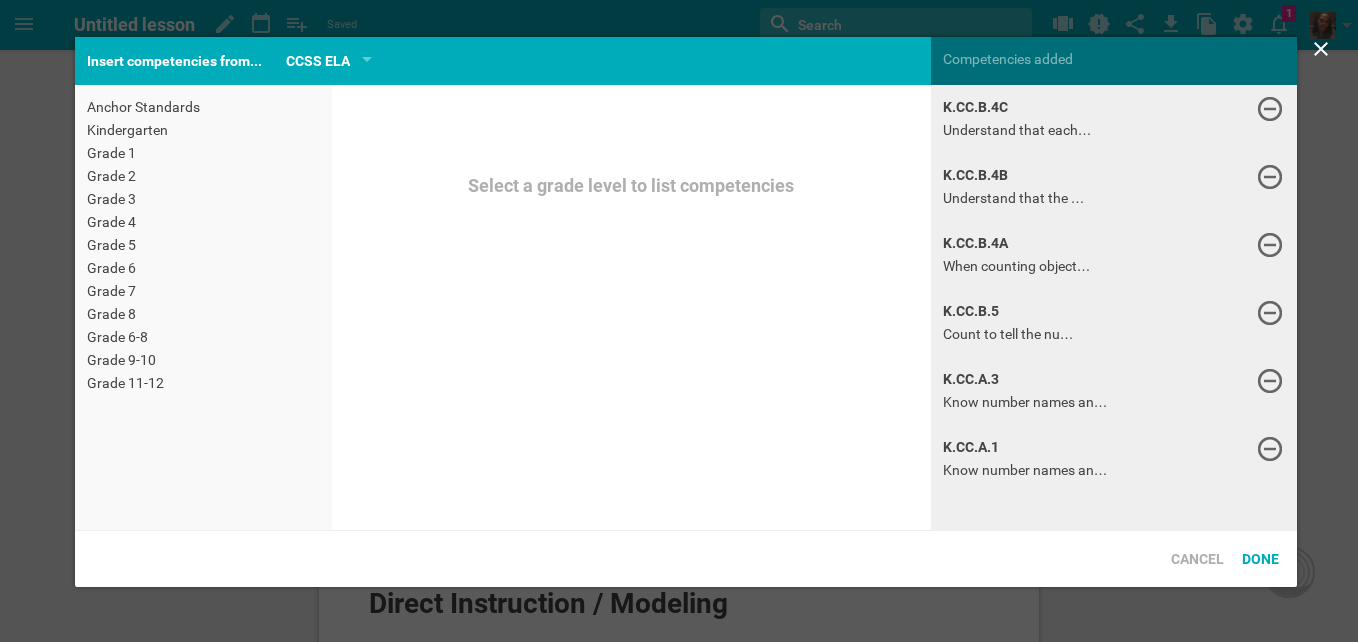 click on "Kindergarten" at bounding box center [203, 130] 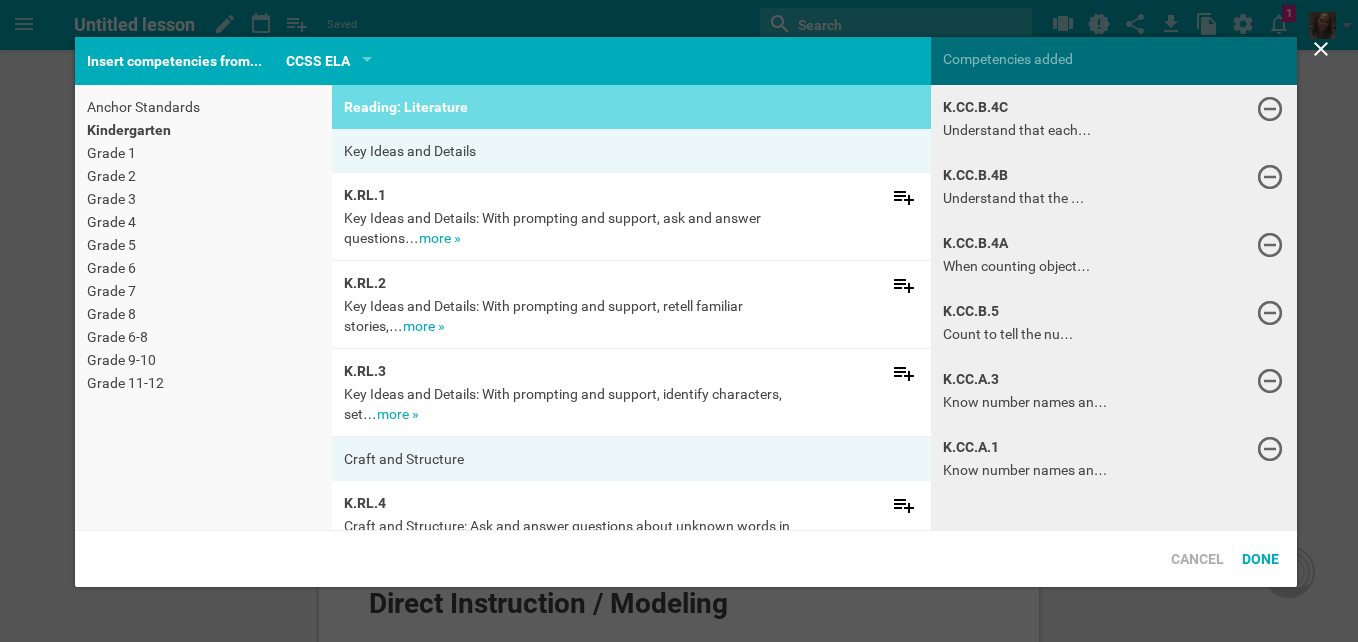 click on "more »" at bounding box center [440, 238] 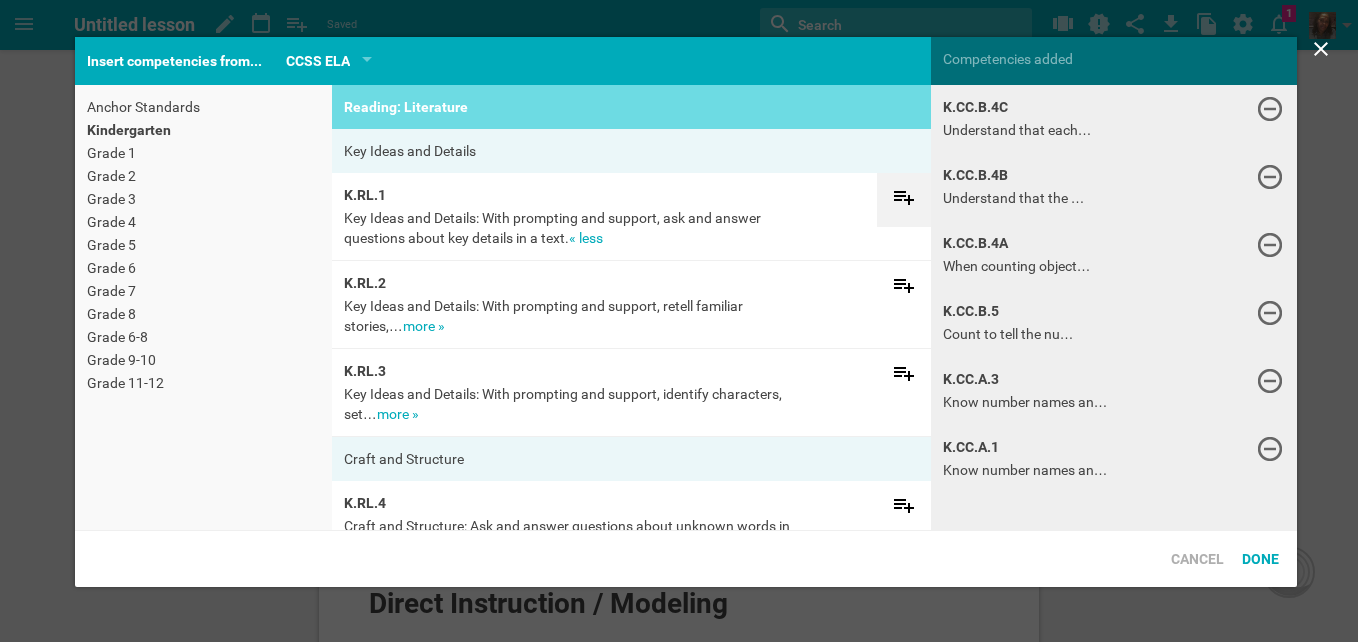 click 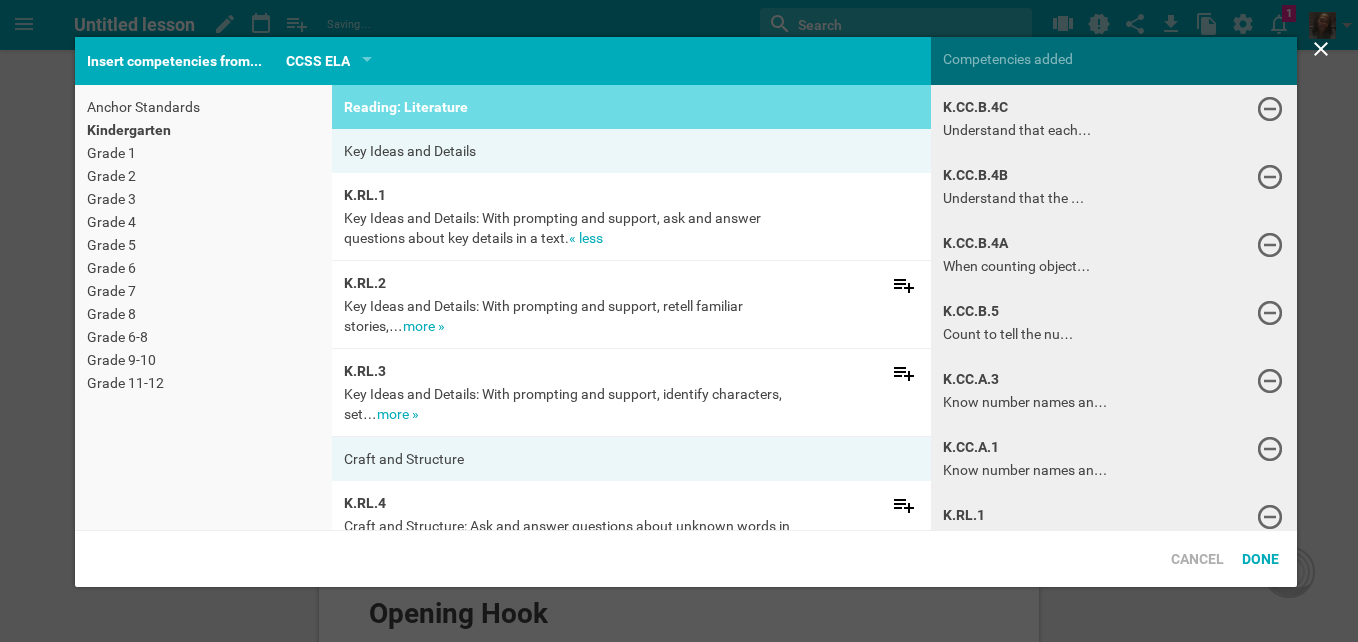 scroll, scrollTop: 100, scrollLeft: 0, axis: vertical 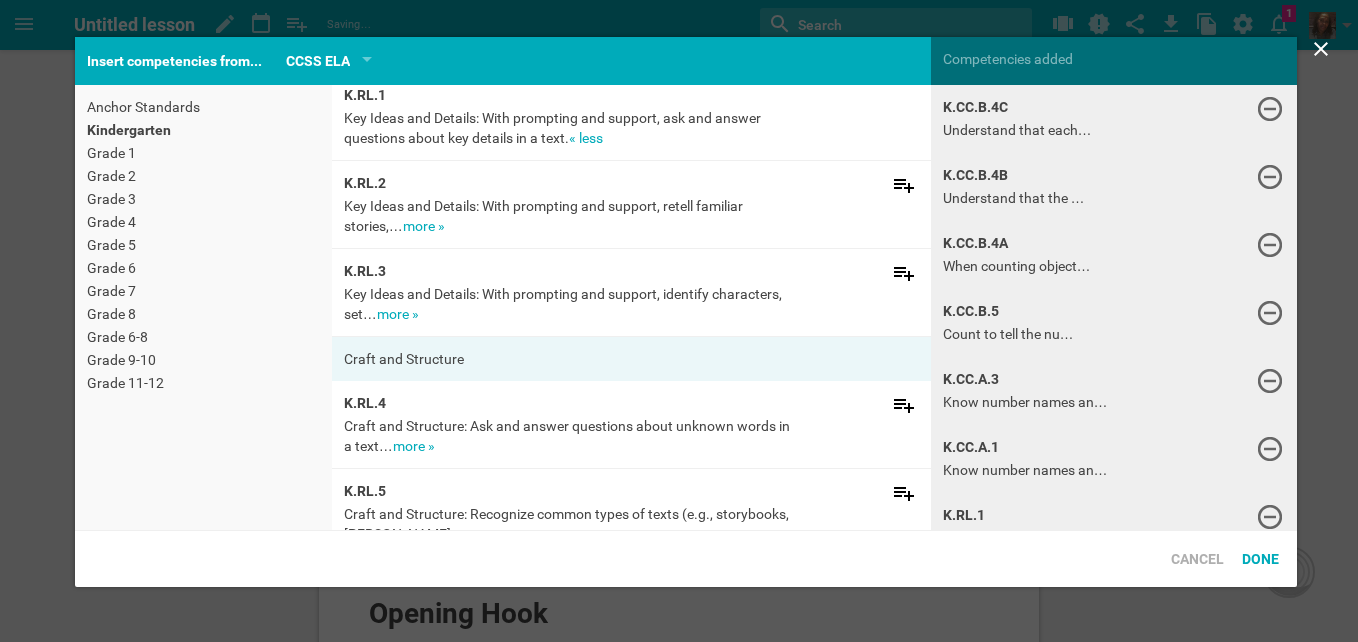 click on "more »" at bounding box center [398, 314] 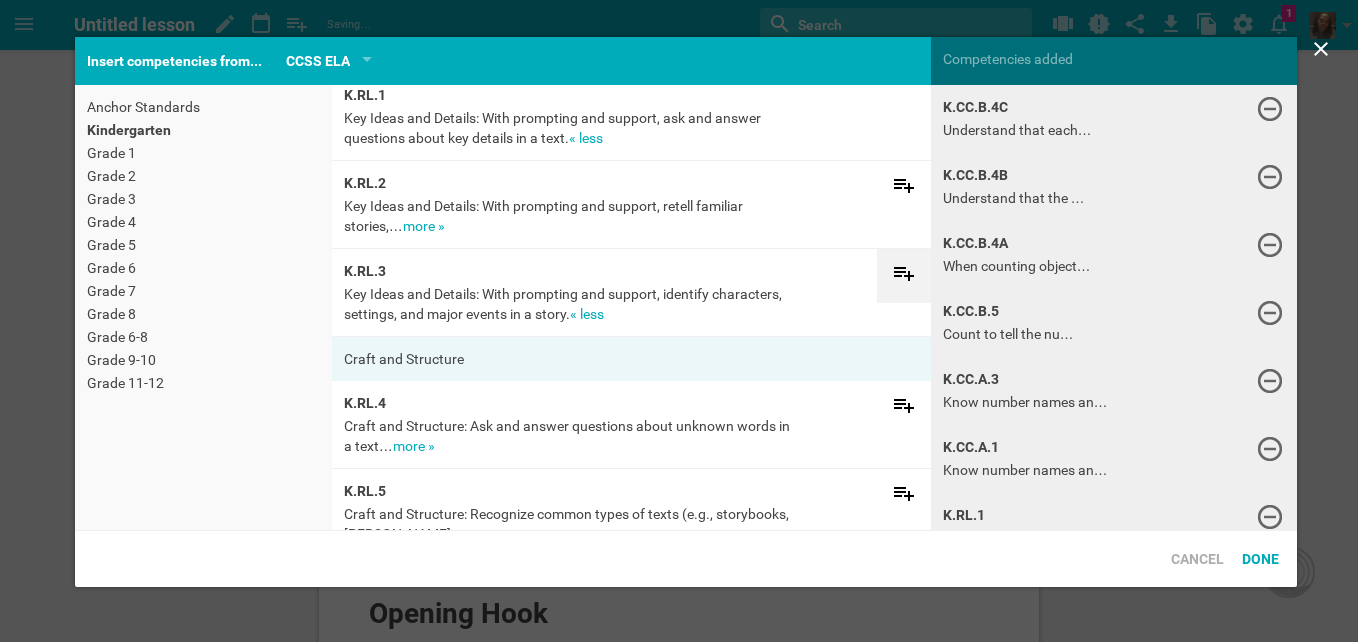click 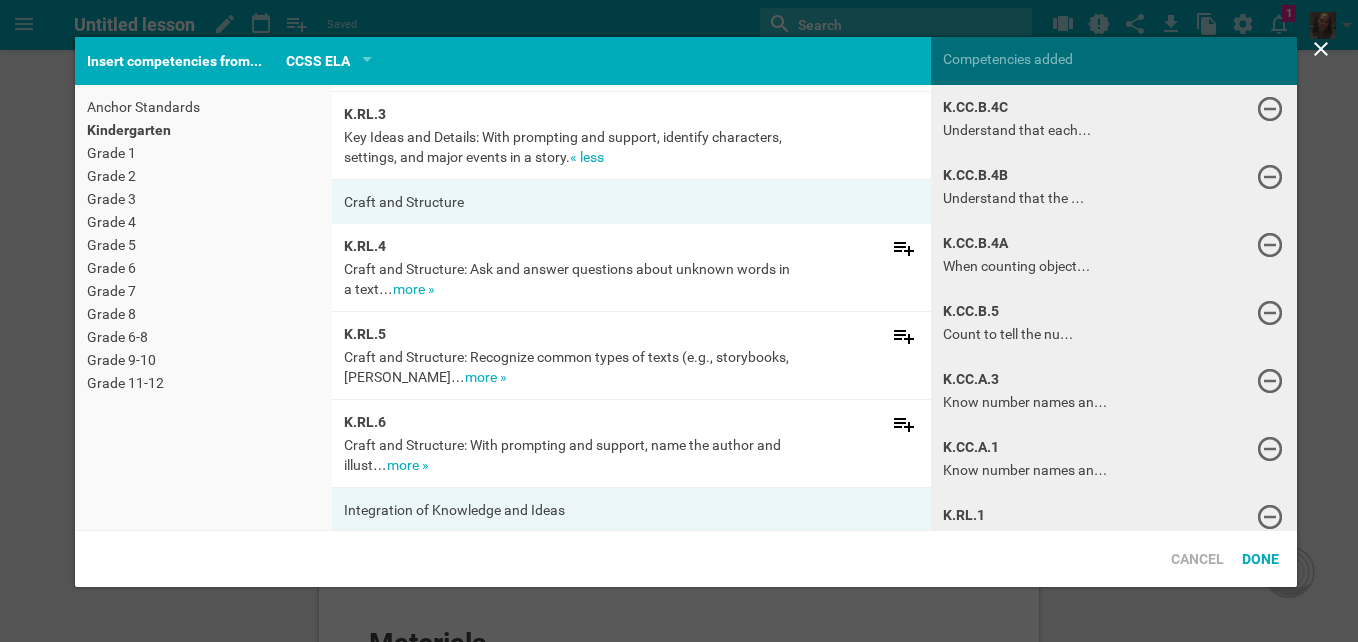 scroll, scrollTop: 300, scrollLeft: 0, axis: vertical 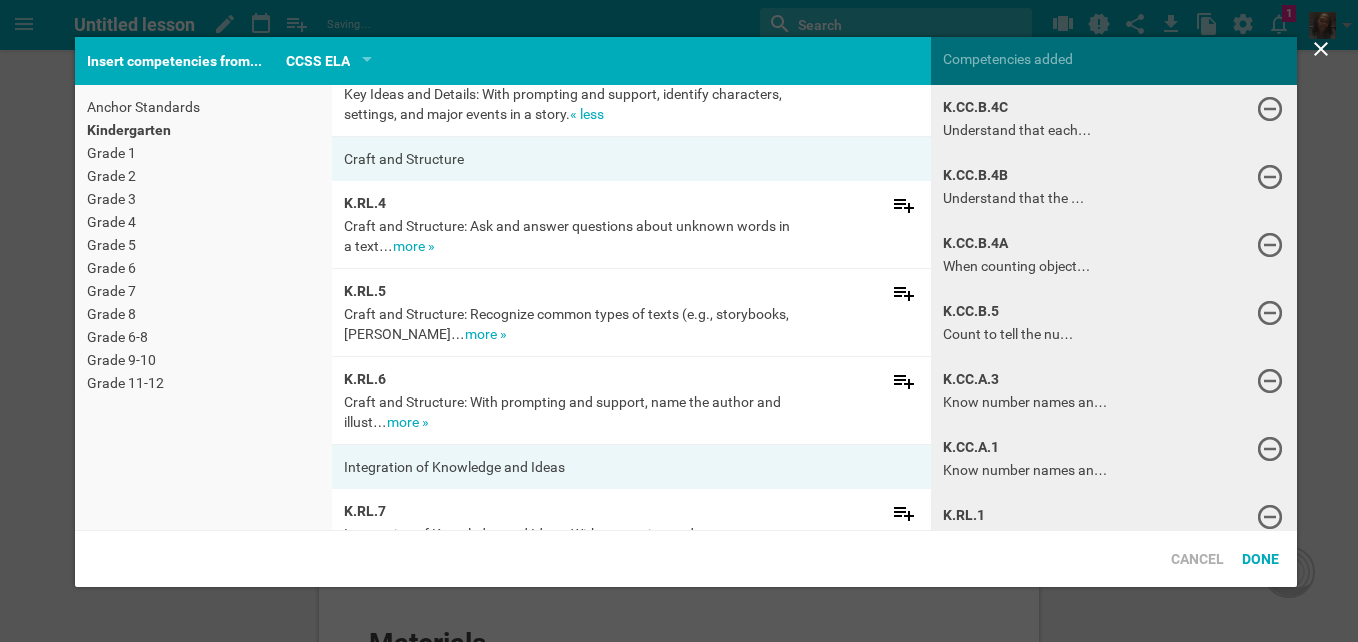 click on "more »" at bounding box center (486, 334) 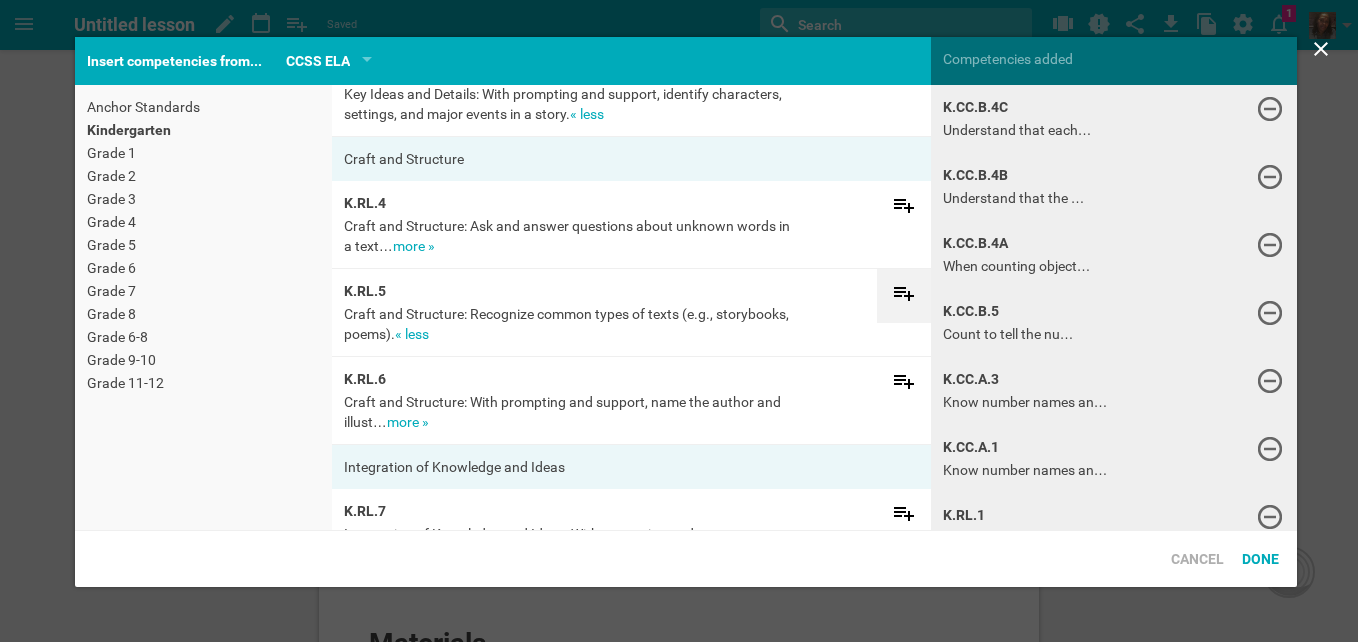 click 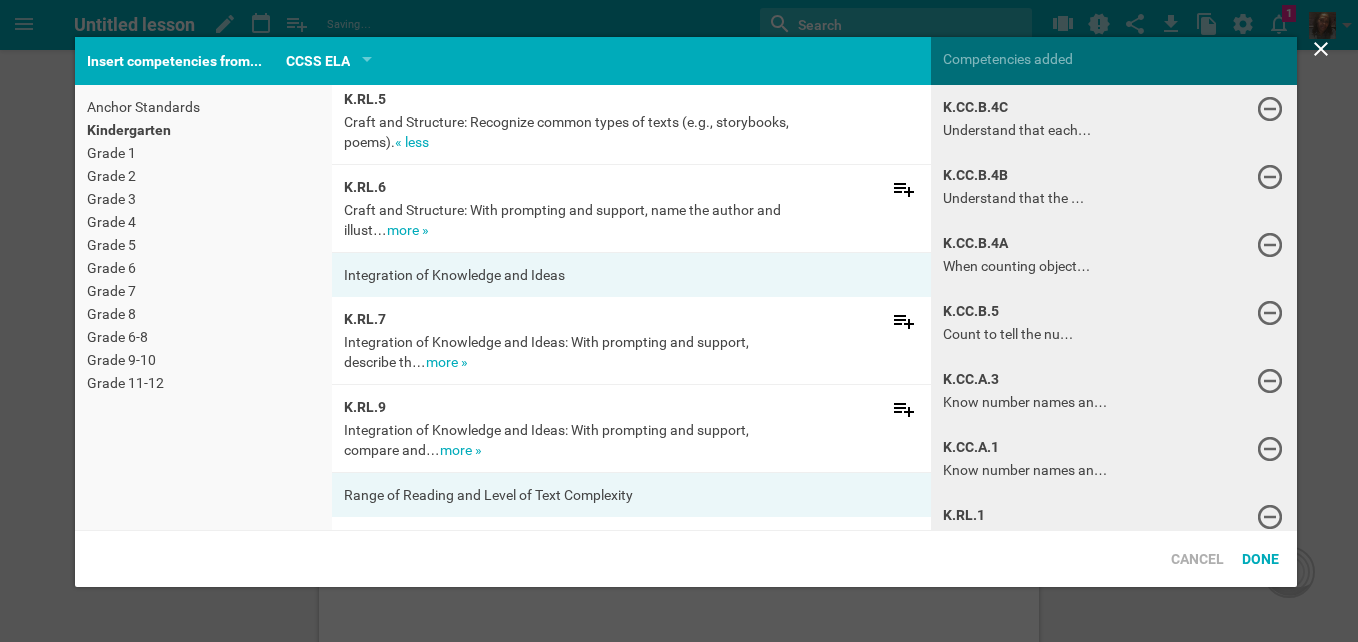 scroll, scrollTop: 500, scrollLeft: 0, axis: vertical 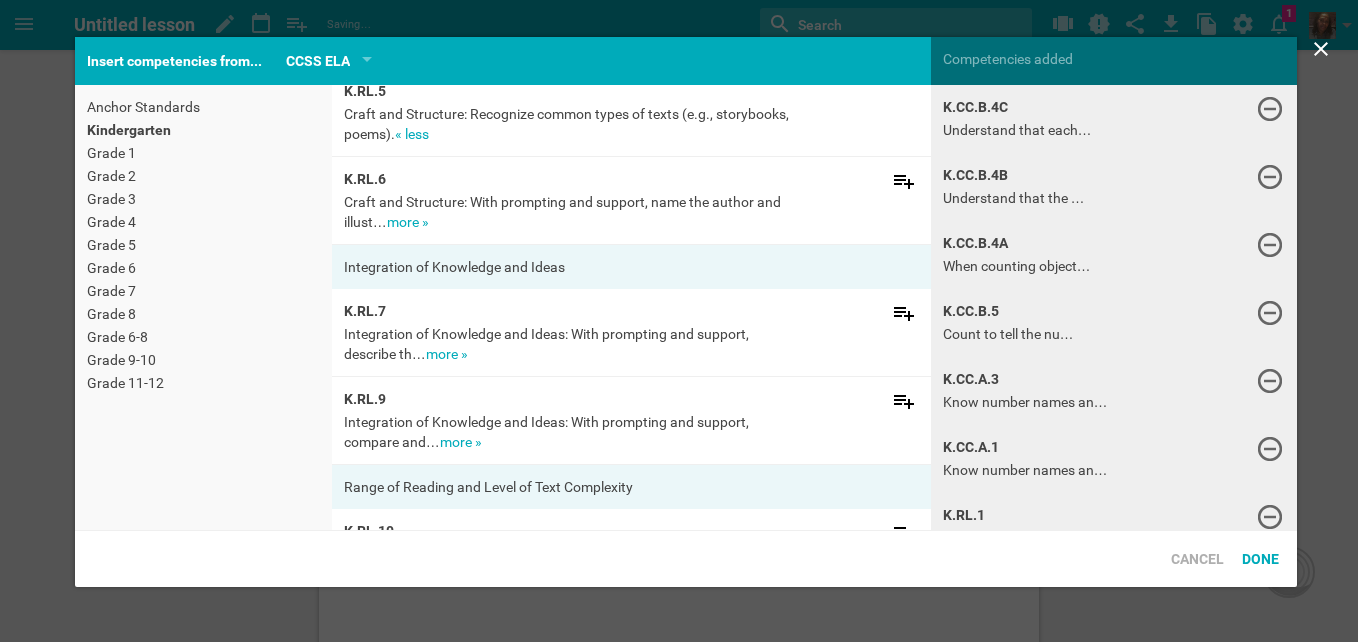 click on "more »" at bounding box center (447, 354) 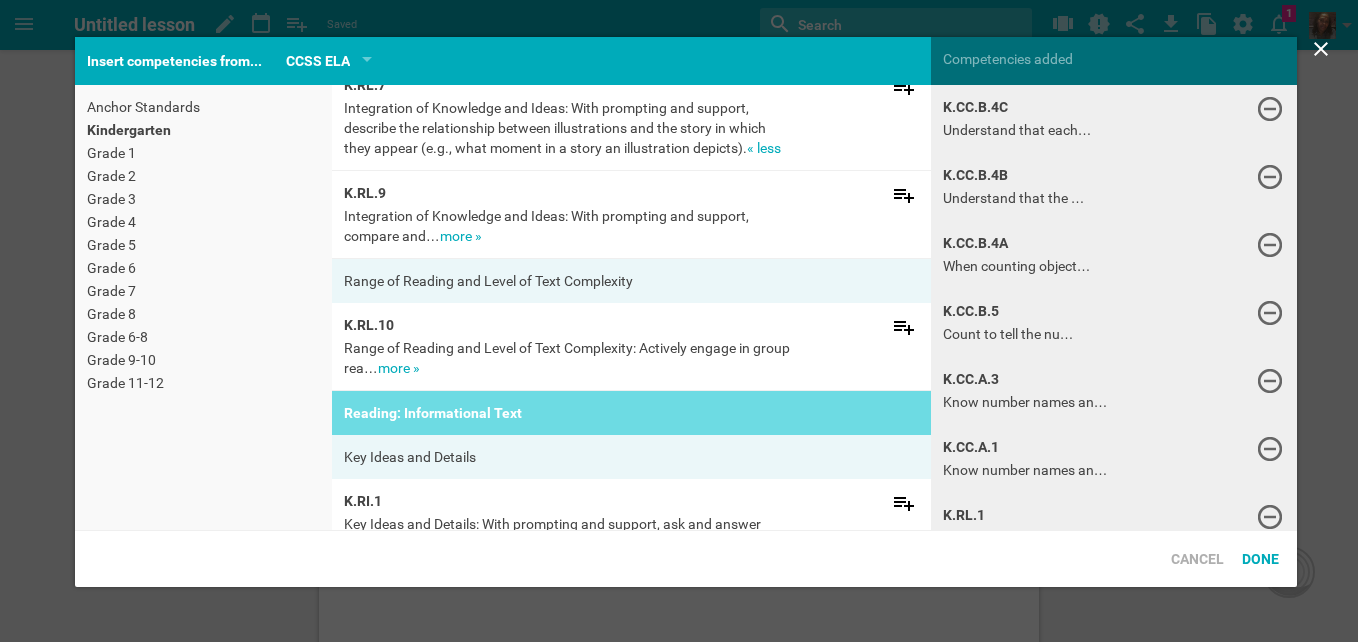 scroll, scrollTop: 800, scrollLeft: 0, axis: vertical 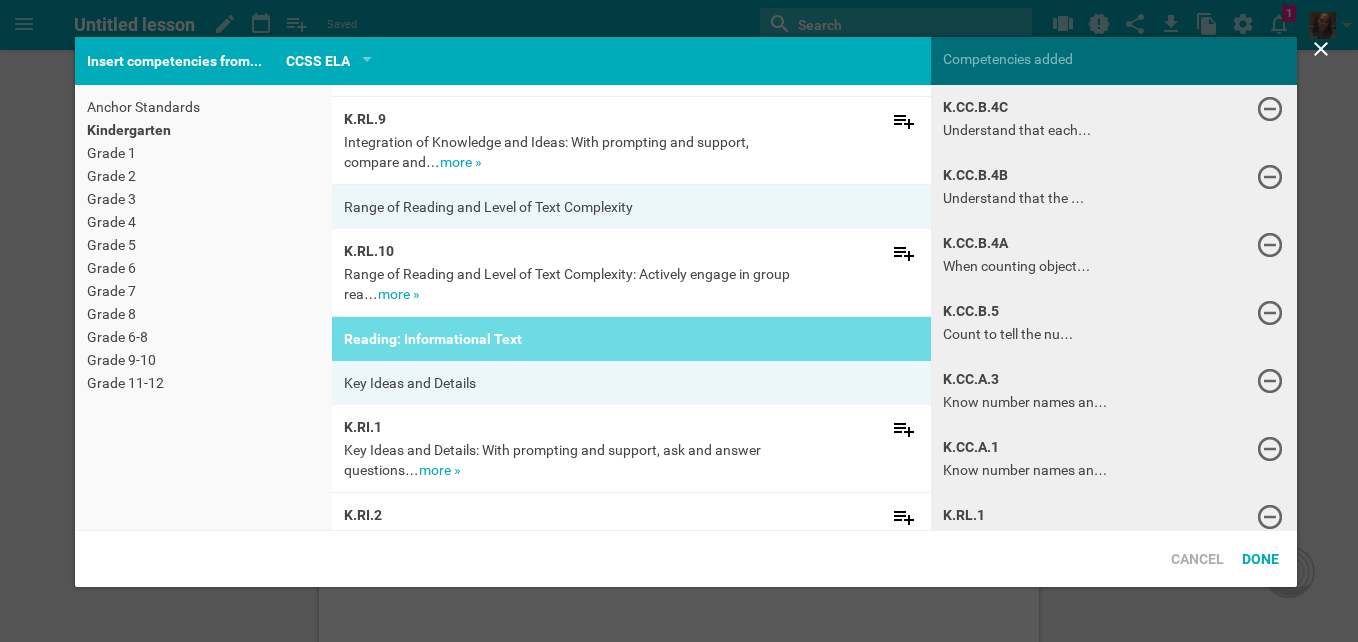 click on "more »" at bounding box center [399, 294] 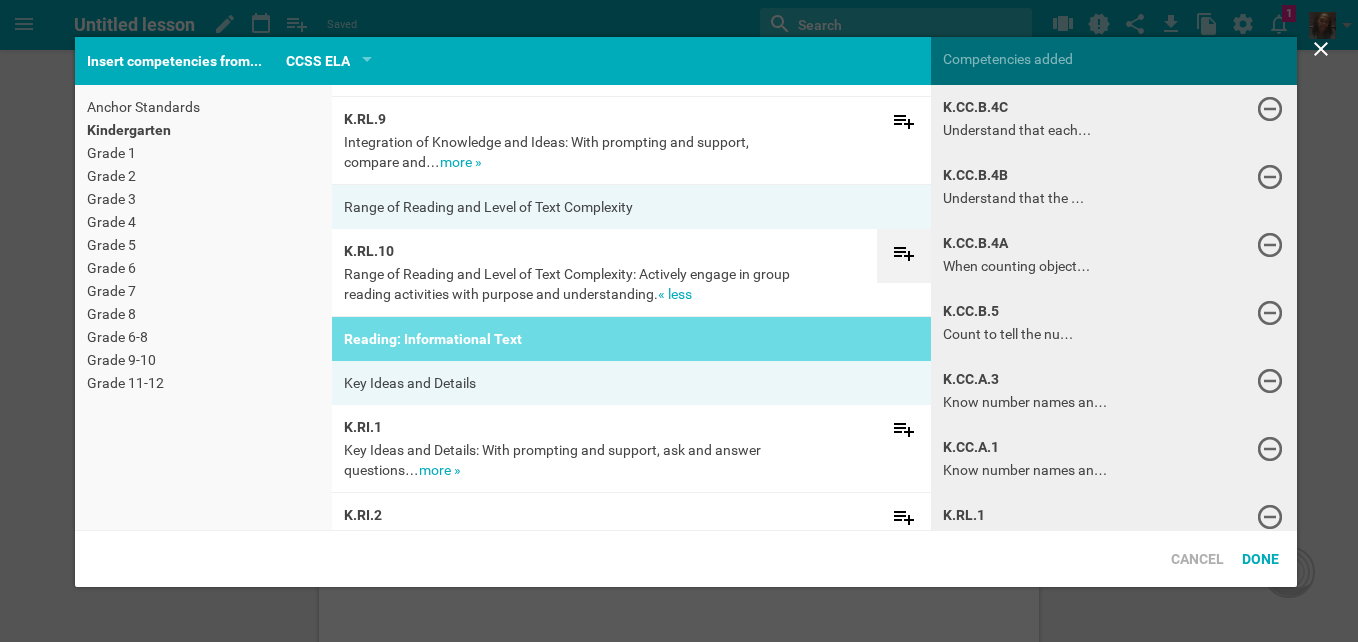 click 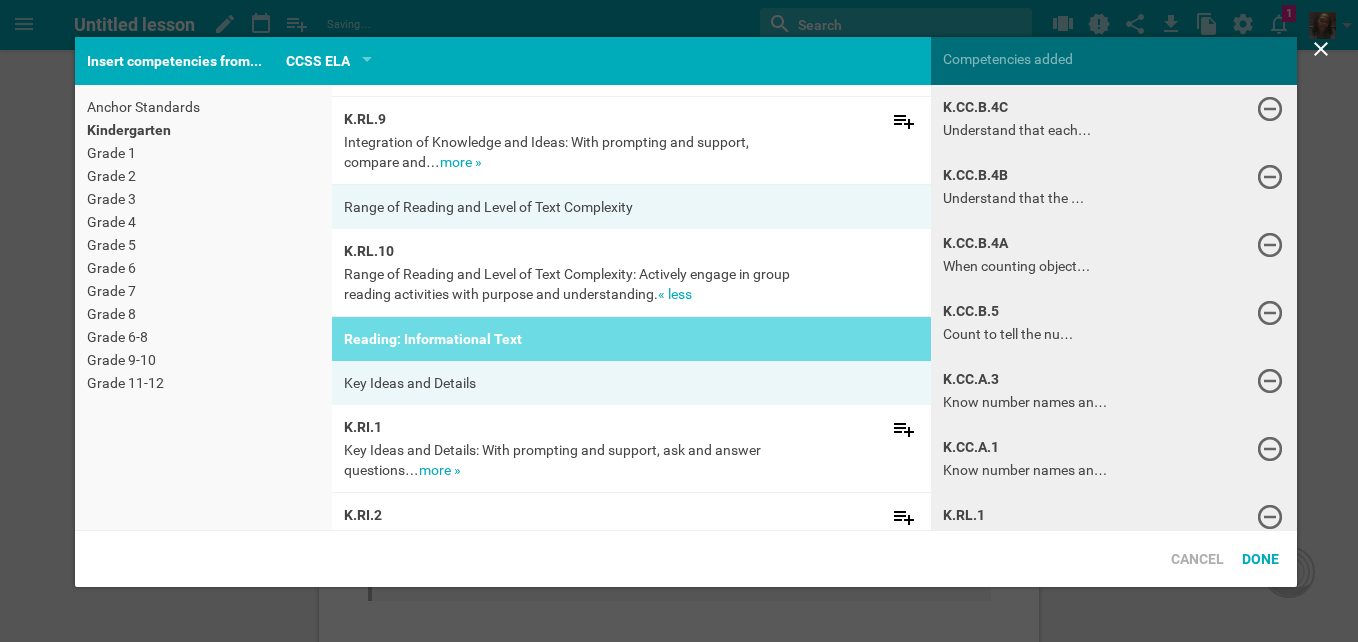 scroll, scrollTop: 429, scrollLeft: 0, axis: vertical 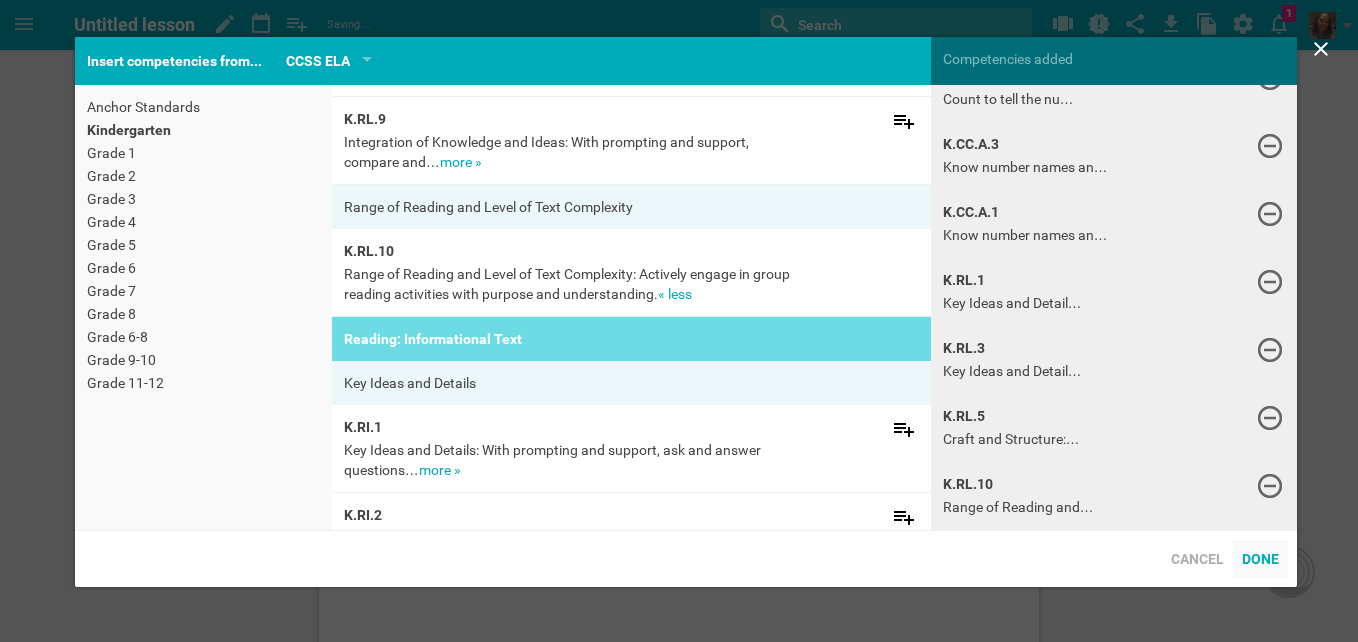 click on "Done" at bounding box center [1260, 559] 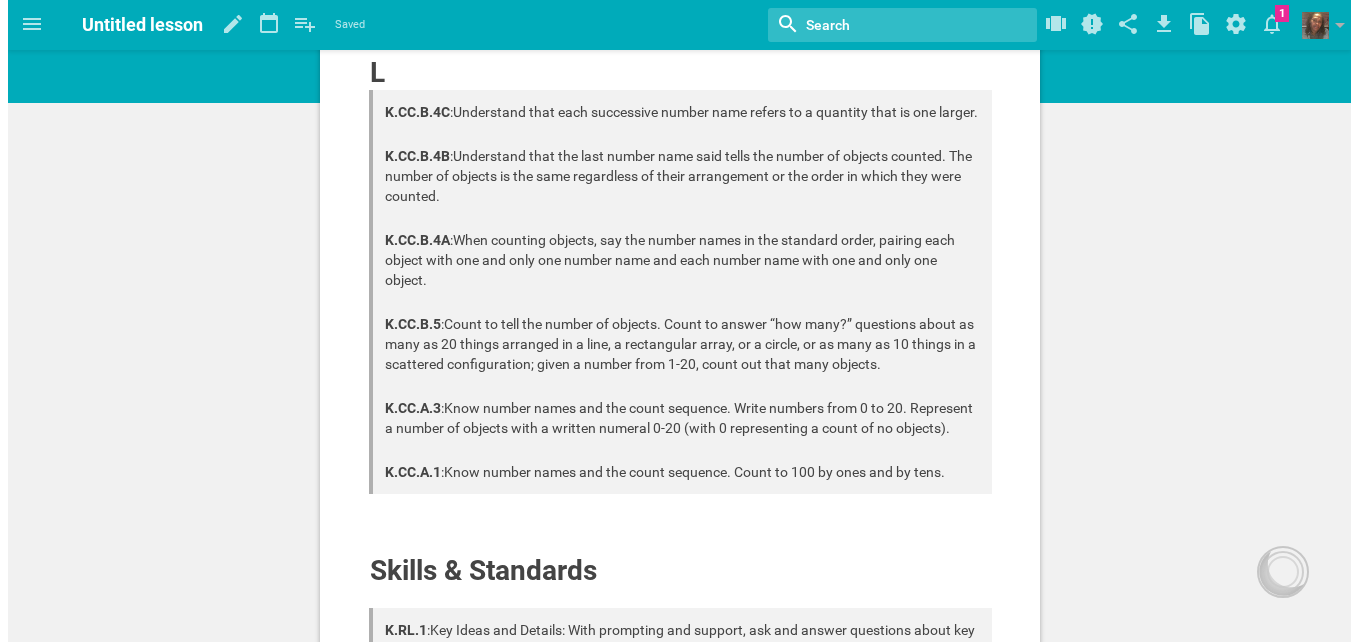 scroll, scrollTop: 129, scrollLeft: 0, axis: vertical 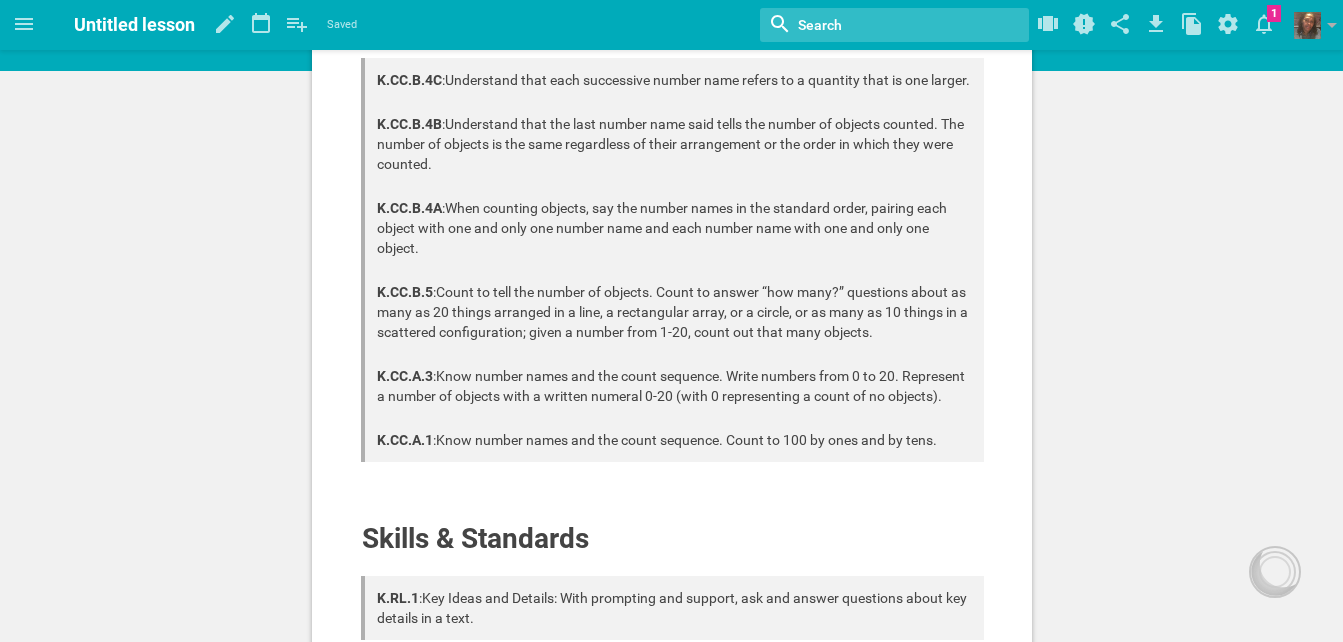 click on "K.CC.B.5 :  Count to tell the number of objects. Count to answer “how many?” questions about as many as 20 things arranged in a line, a rectangular array, or a circle, or as many as 10 things in a scattered configuration; given a number from 1-20, count out that many objects." at bounding box center (672, 312) 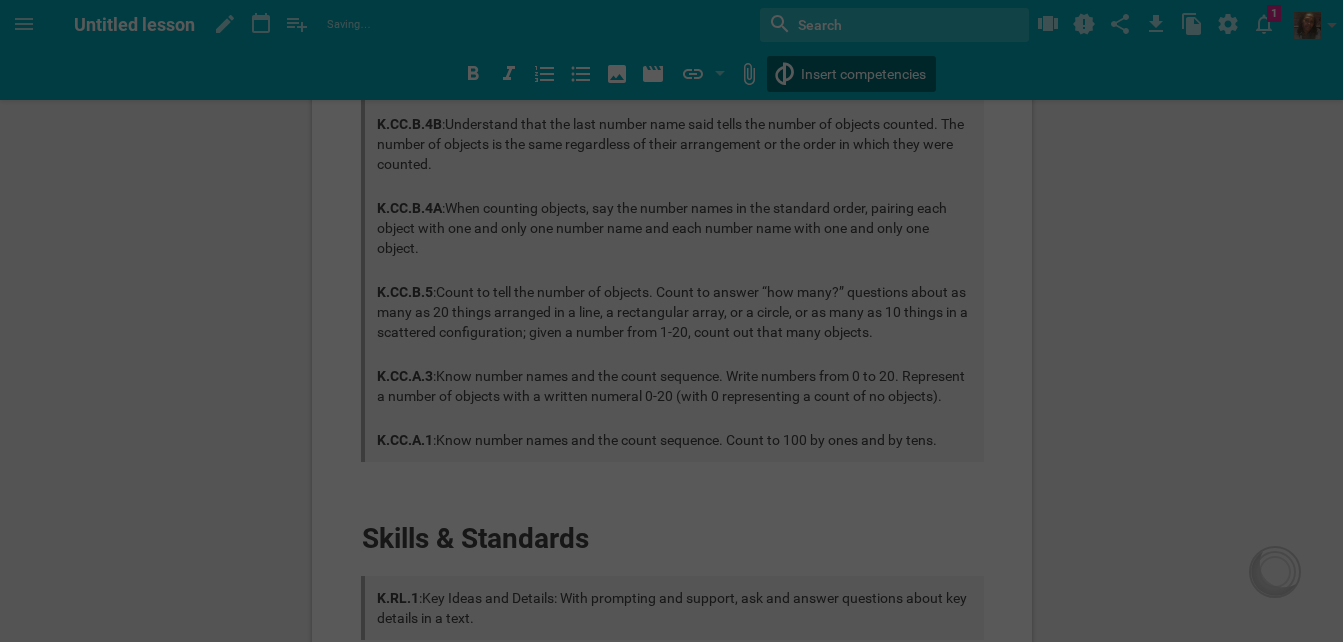 click on "Home Planner My Libraries My Curriculum My Files Untitled lesson Saving… My favorites Another library... Nothing found with term "" Change background… Publishing options Delete  lesson …   1 Moe is now following you View my profile Groups Create a school or team site My preferences Logout Section Subsection Title Paragraph Website URL… Google Drive file (or folder)… Browse from my files… Library… Insert competencies L K.CC.B.4C :  Understand that each successive number name refers to a quantity that is one larger. K.CC.B.4B :  Understand that the last number name said tells the number of objects counted. The number of objects is the same regardless of their arrangement or the order in which they were counted. K.CC.B.4A :  When counting objects, say the number names in the standard order, pairing each object with one and only one number name and each number name with one and only one object. K.CC.B.5 :  K.CC.A.3 :  K.CC.A.1 :  Skills & Standards K.RL.1 :  K.RL.3 :  K.RL.5 :  K.RL.10 :  Vocabulary" at bounding box center [671, 192] 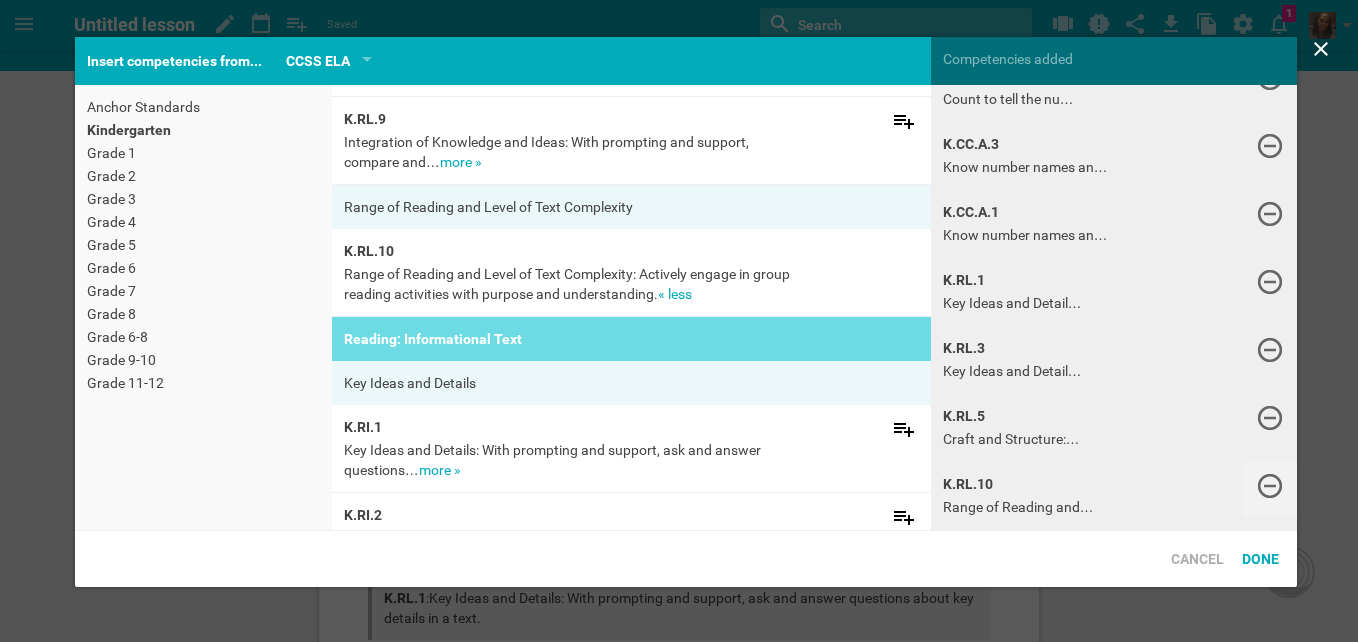 click at bounding box center [1270, 486] 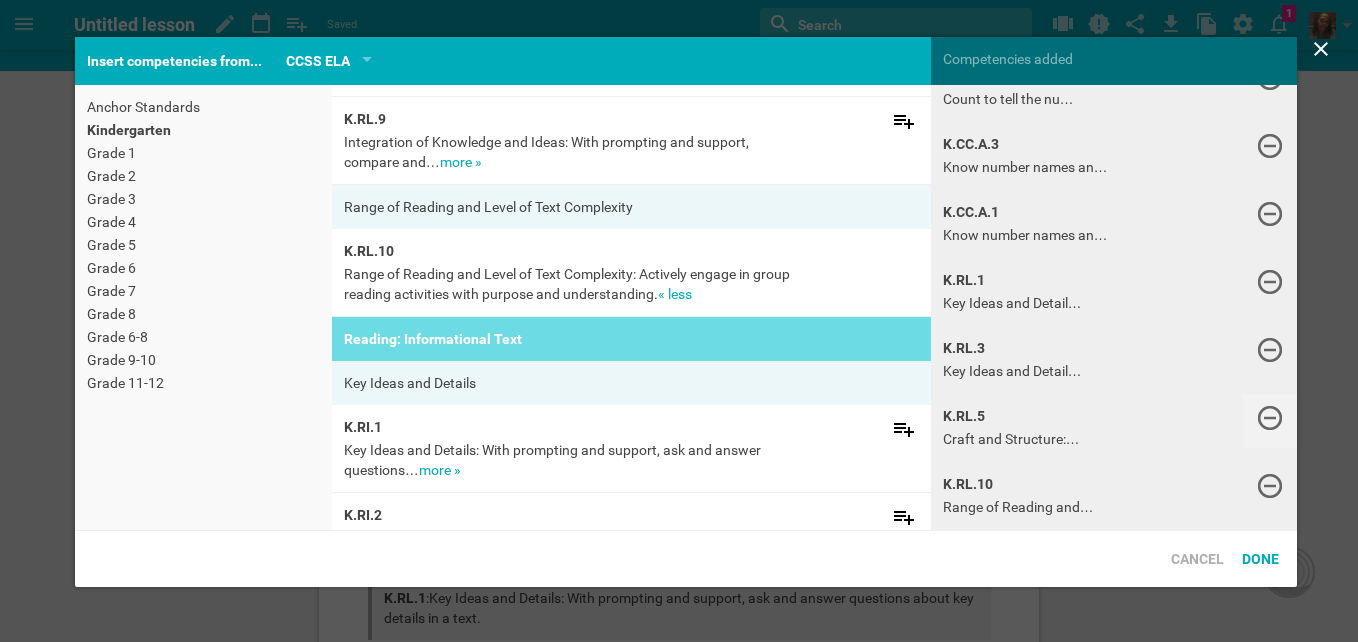 scroll, scrollTop: 167, scrollLeft: 0, axis: vertical 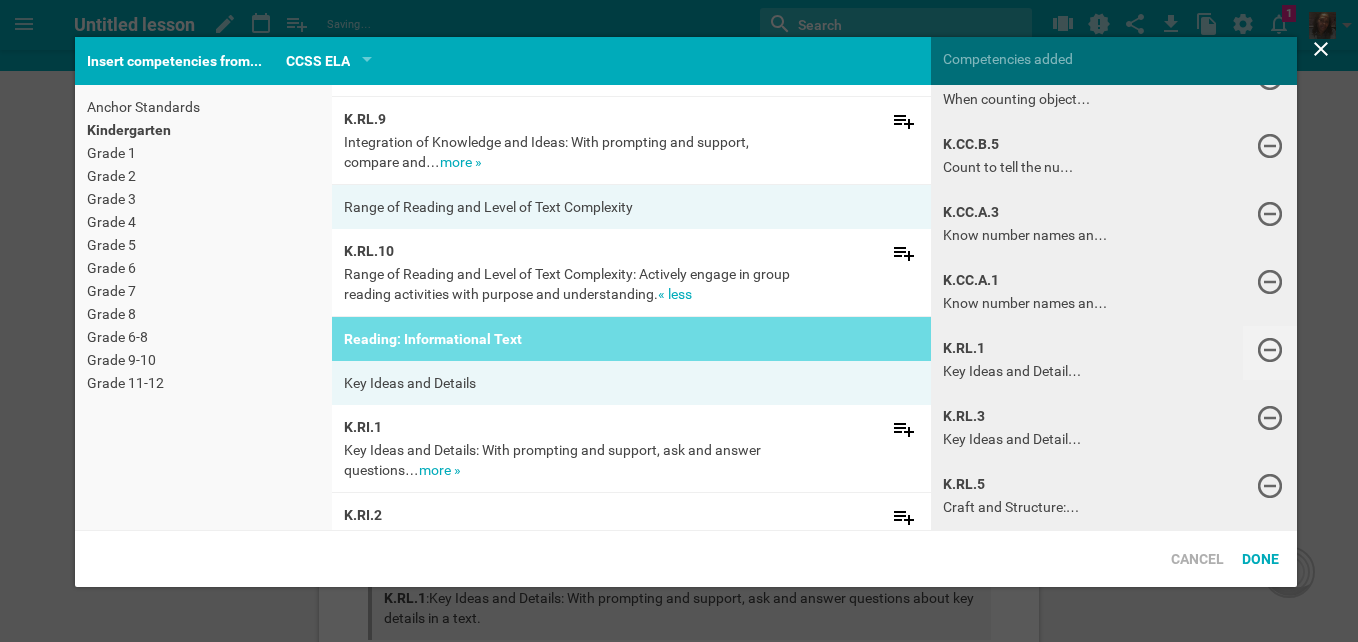 drag, startPoint x: 1257, startPoint y: 476, endPoint x: 1254, endPoint y: 440, distance: 36.124783 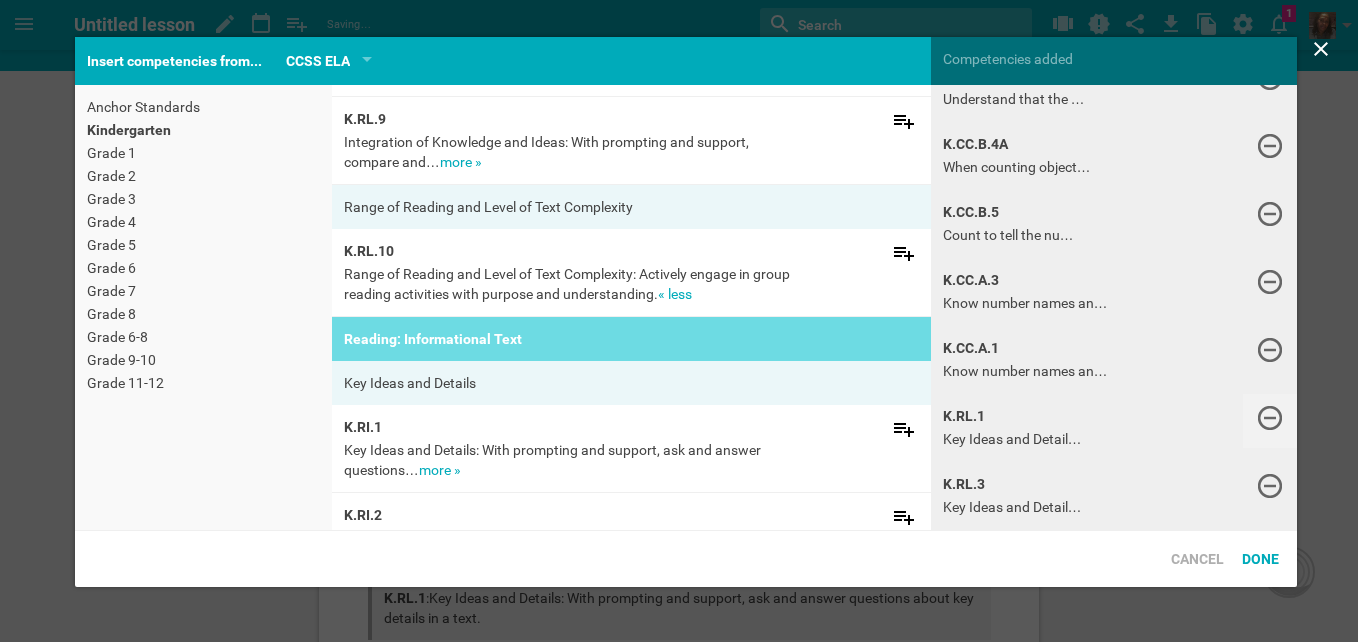 click at bounding box center (1270, 418) 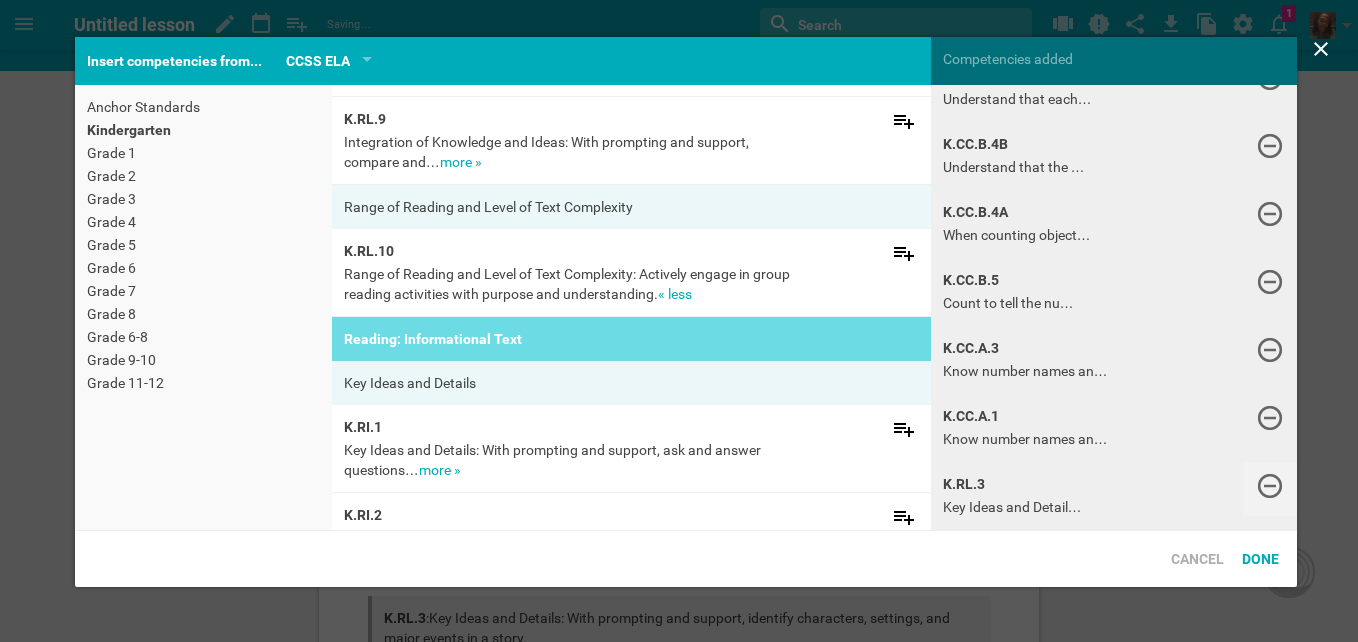 scroll, scrollTop: 31, scrollLeft: 0, axis: vertical 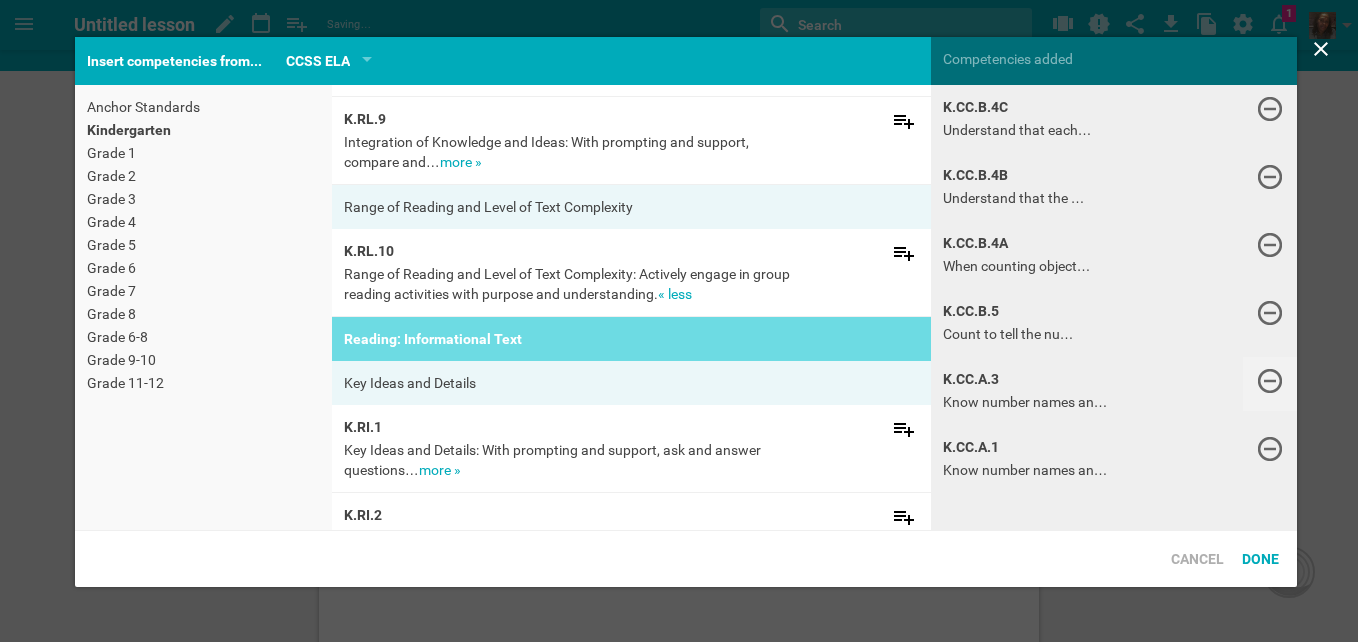 click at bounding box center [1270, 381] 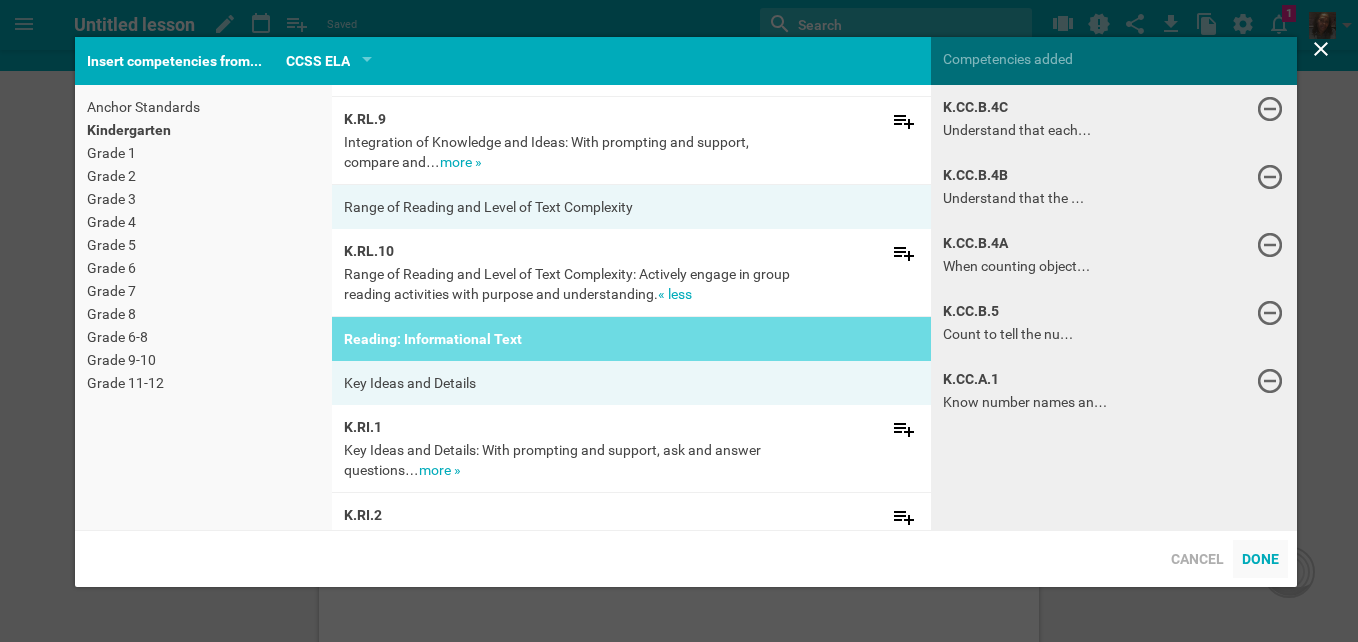 click on "Done" at bounding box center (1260, 559) 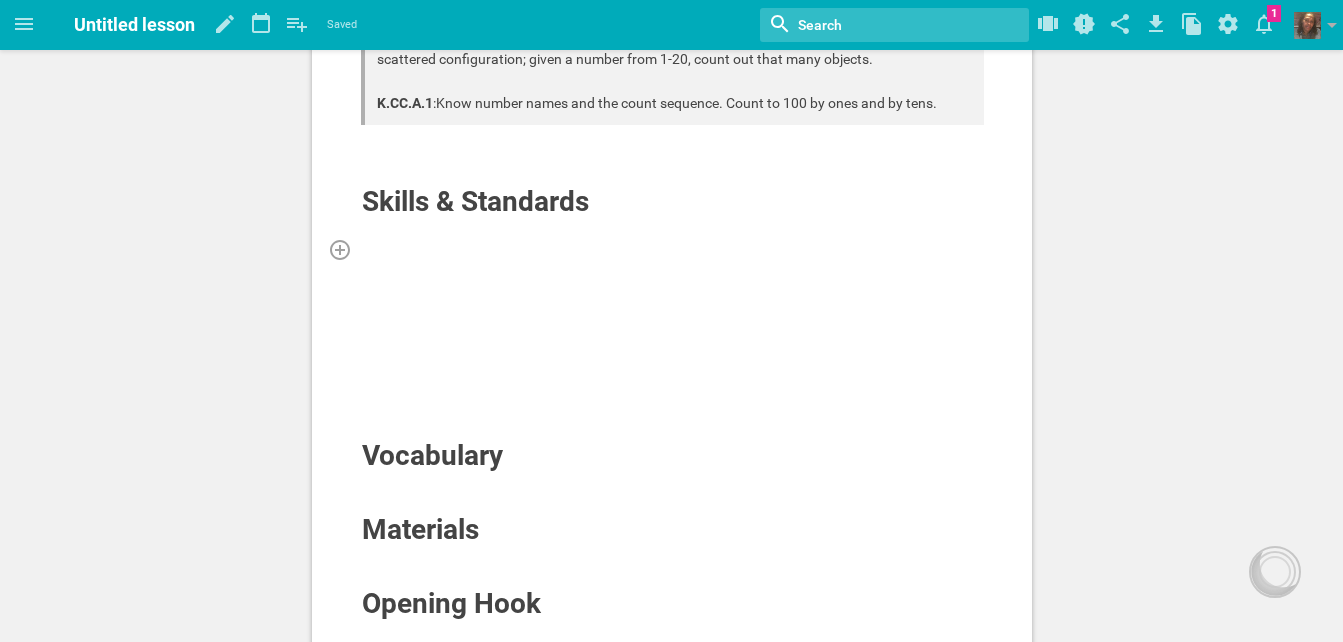 scroll, scrollTop: 400, scrollLeft: 0, axis: vertical 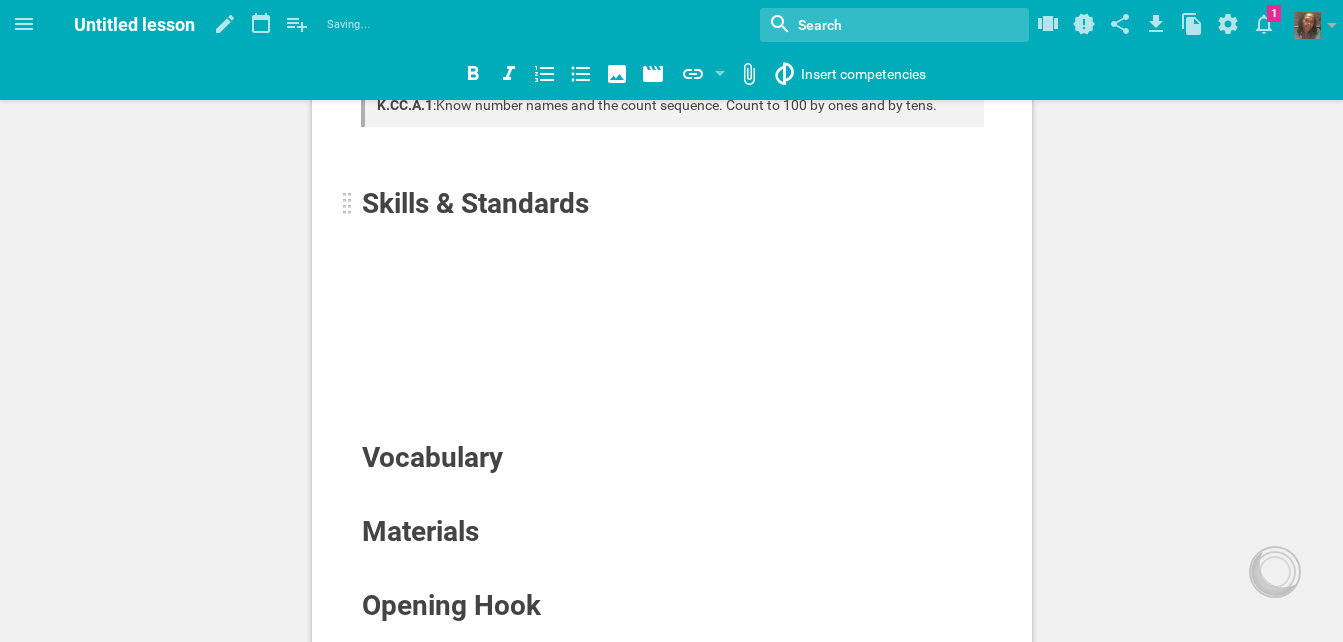 click on "Skills & Standards" at bounding box center [475, 203] 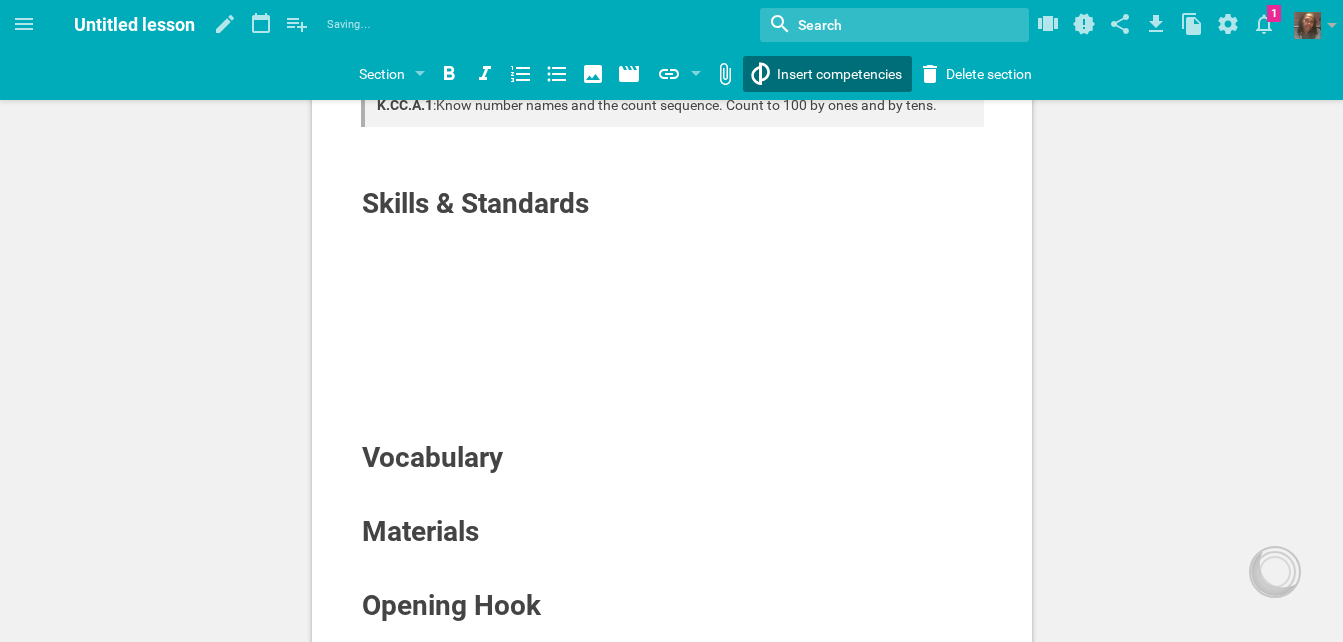 click on "Home Planner My Libraries My Curriculum My Files Untitled lesson Saving… My favorites Another library... Nothing found with term "" Change background… Publishing options Delete  lesson …   1 Moe is now following you View my profile Groups Create a school or team site My preferences Logout Section Section Subsection Title Paragraph Website URL… Google Drive file (or folder)… Browse from my files… Library… Insert competencies Delete section L K.CC.B.4C :  Understand that each successive number name refers to a quantity that is one larger. K.CC.B.4B :  Understand that the last number name said tells the number of objects counted. The number of objects is the same regardless of their arrangement or the order in which they were counted. K.CC.B.4A :  When counting objects, say the number names in the standard order, pairing each object with one and only one number name and each number name with one and only one object. K.CC.B.5 :  K.CC.A.1 :  Skills & Standards Vocabulary Materials Opening Hook  said:" at bounding box center [671, -79] 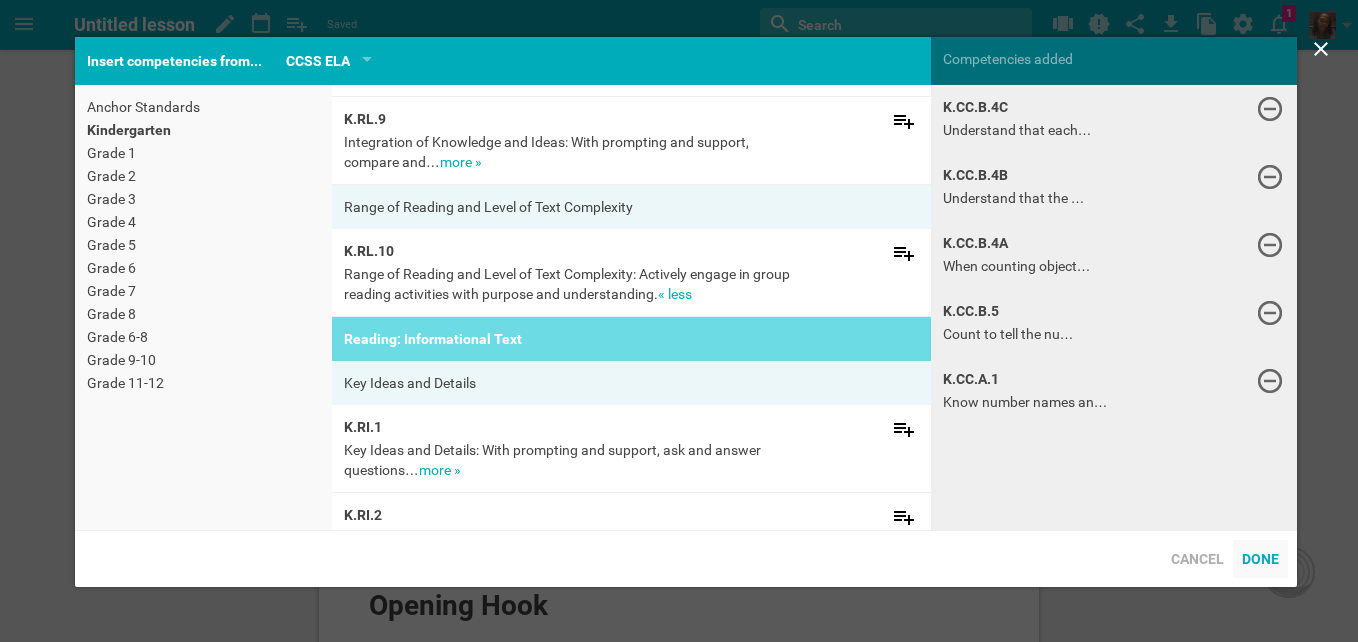 click on "Done" at bounding box center (1260, 559) 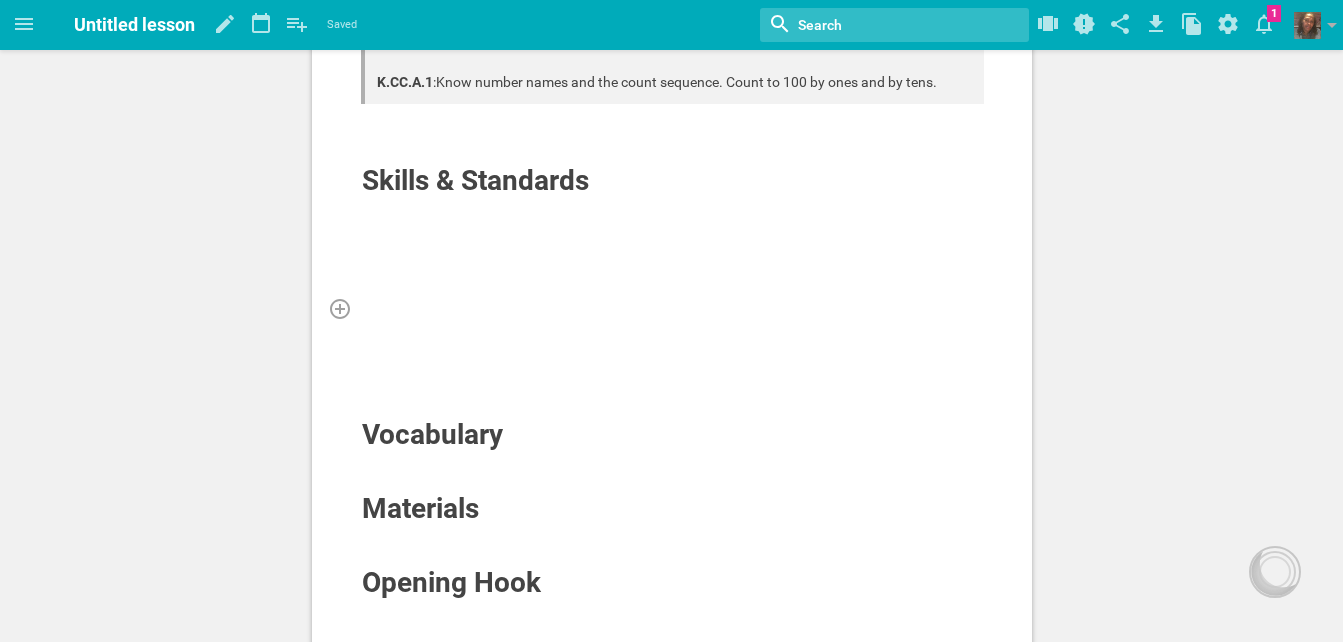 scroll, scrollTop: 400, scrollLeft: 0, axis: vertical 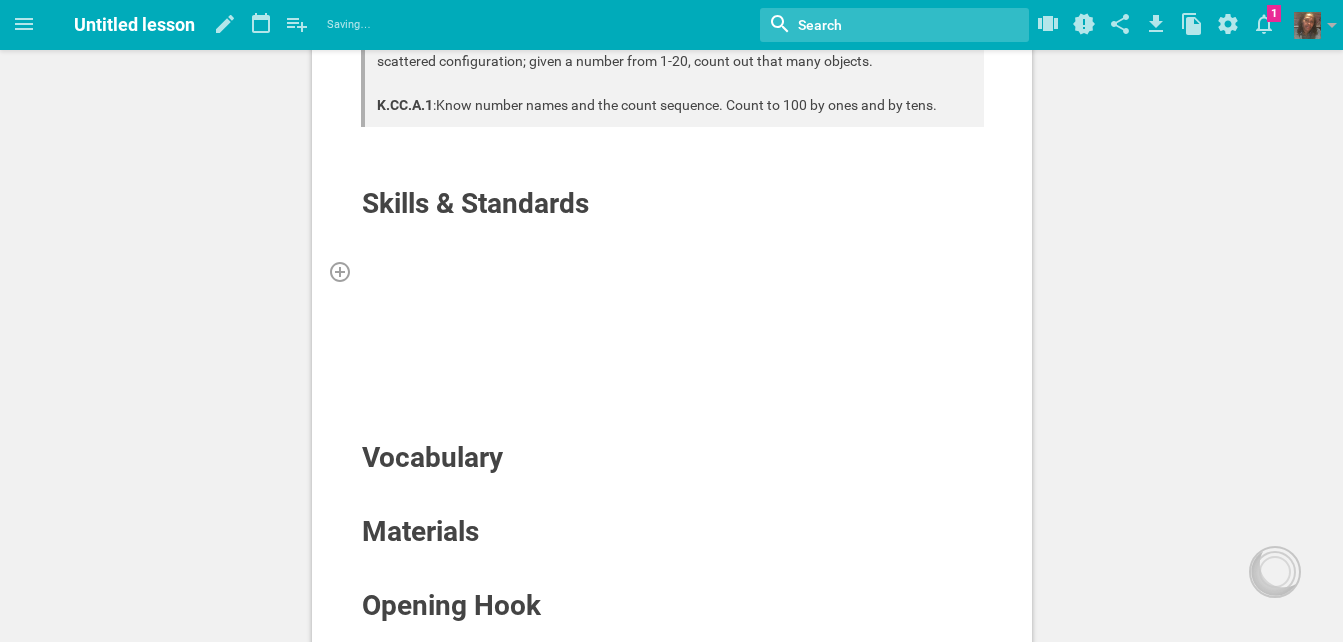 click at bounding box center (672, 251) 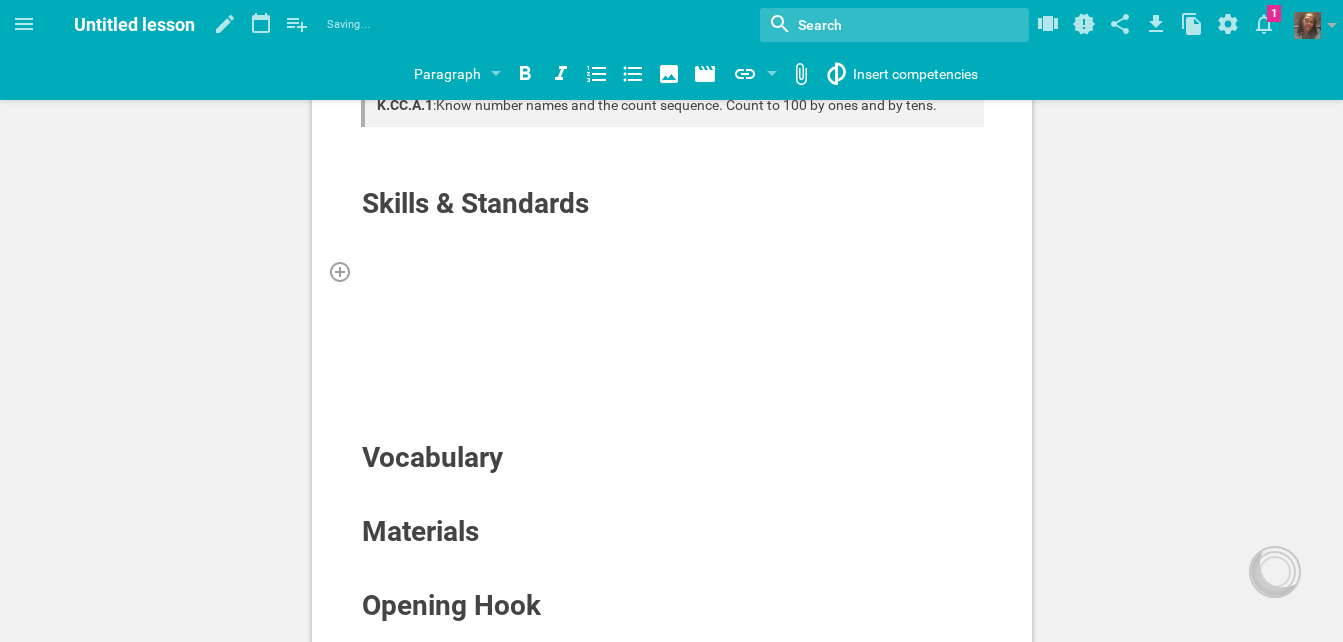 click at bounding box center (672, 271) 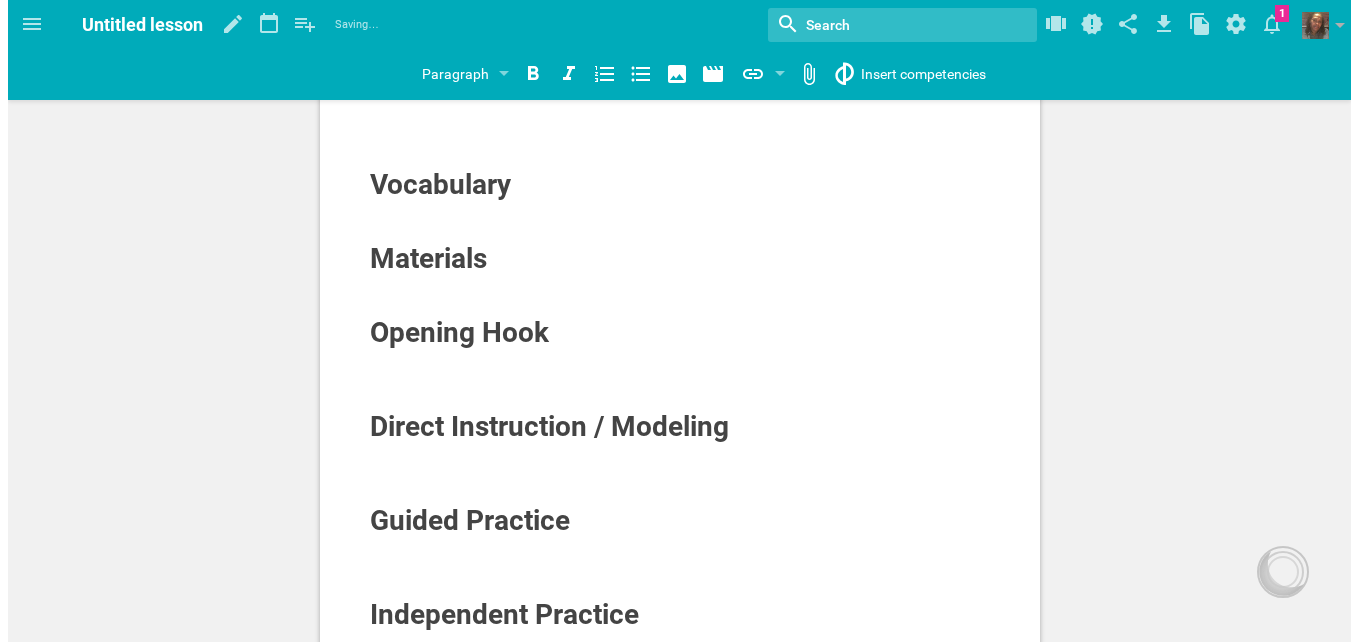 scroll, scrollTop: 700, scrollLeft: 0, axis: vertical 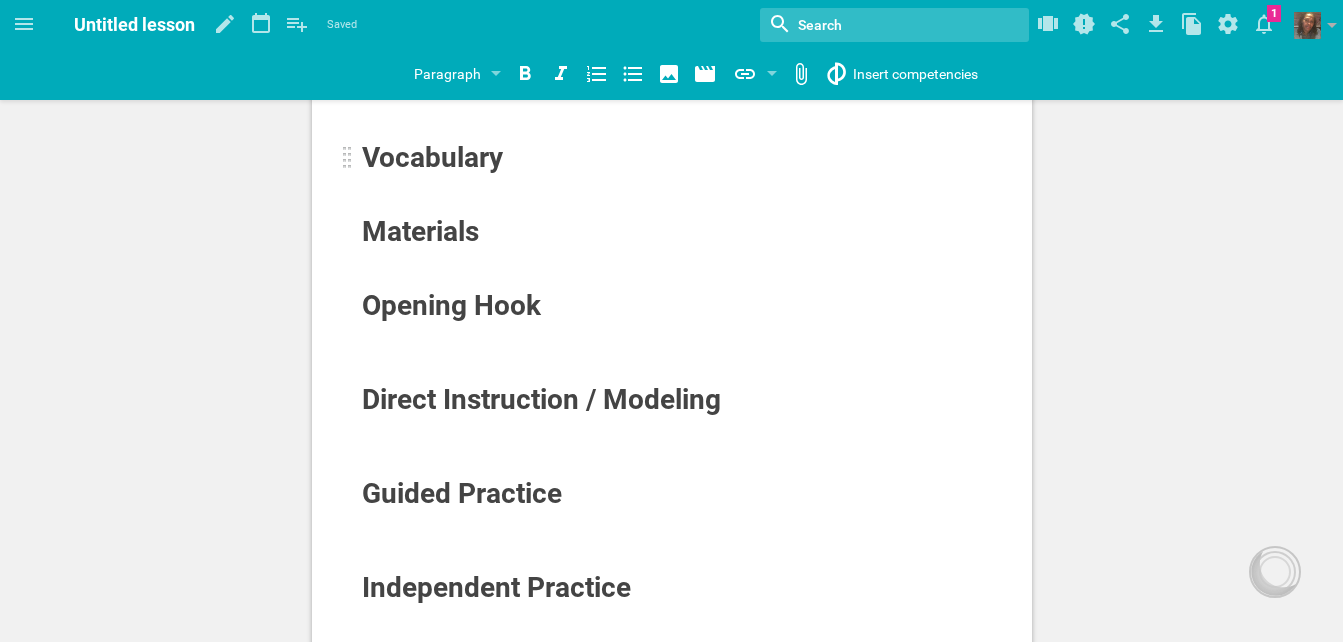 click on "Vocabulary" at bounding box center [432, 157] 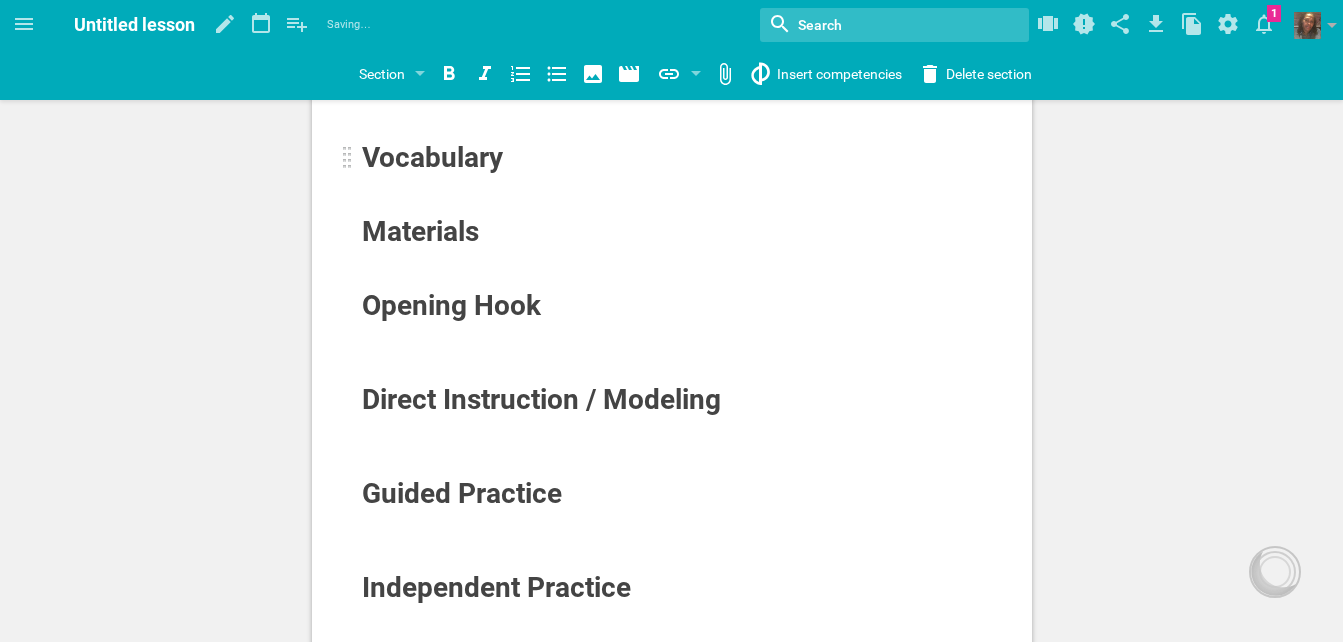 click at bounding box center (348, 158) 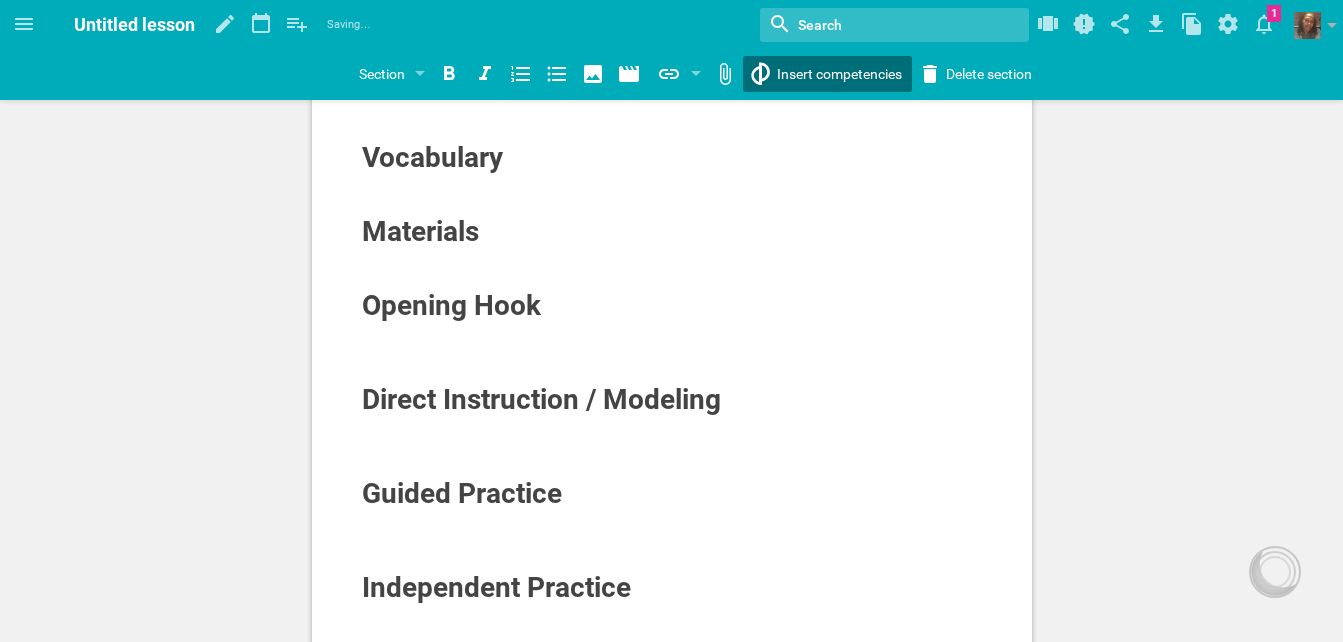 click on "Home Planner My Libraries My Curriculum My Files Untitled lesson Saving… My favorites Another library... Nothing found with term "" Change background… Publishing options Delete  lesson …   1 Moe is now following you View my profile Groups Create a school or team site My preferences Logout Section Section Subsection Title Paragraph Website URL… Google Drive file (or folder)… Browse from my files… Library… Insert competencies Delete section L K.CC.B.4C :  Understand that each successive number name refers to a quantity that is one larger. K.CC.B.4B :  Understand that the last number name said tells the number of objects counted. The number of objects is the same regardless of their arrangement or the order in which they were counted. K.CC.B.4A :  When counting objects, say the number names in the standard order, pairing each object with one and only one number name and each number name with one and only one object. K.CC.B.5 :  K.CC.A.1 :  Skills & Standards Vocabulary Materials Opening Hook  said:" at bounding box center (671, -379) 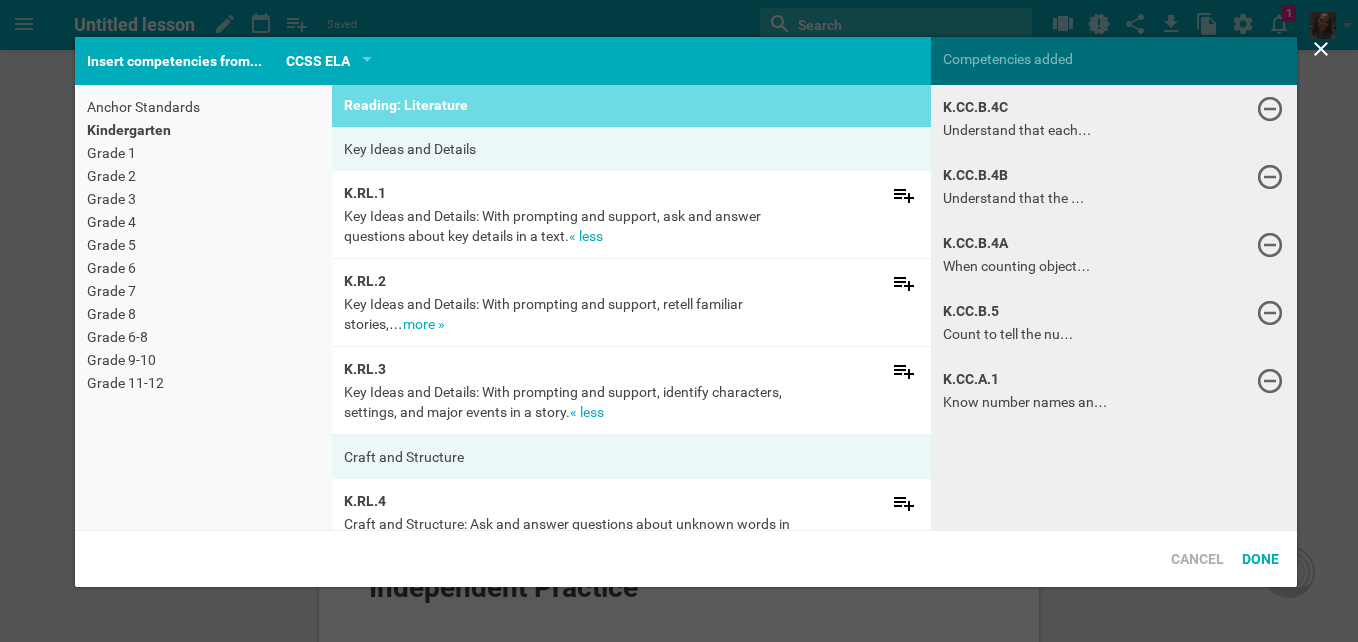 scroll, scrollTop: 0, scrollLeft: 0, axis: both 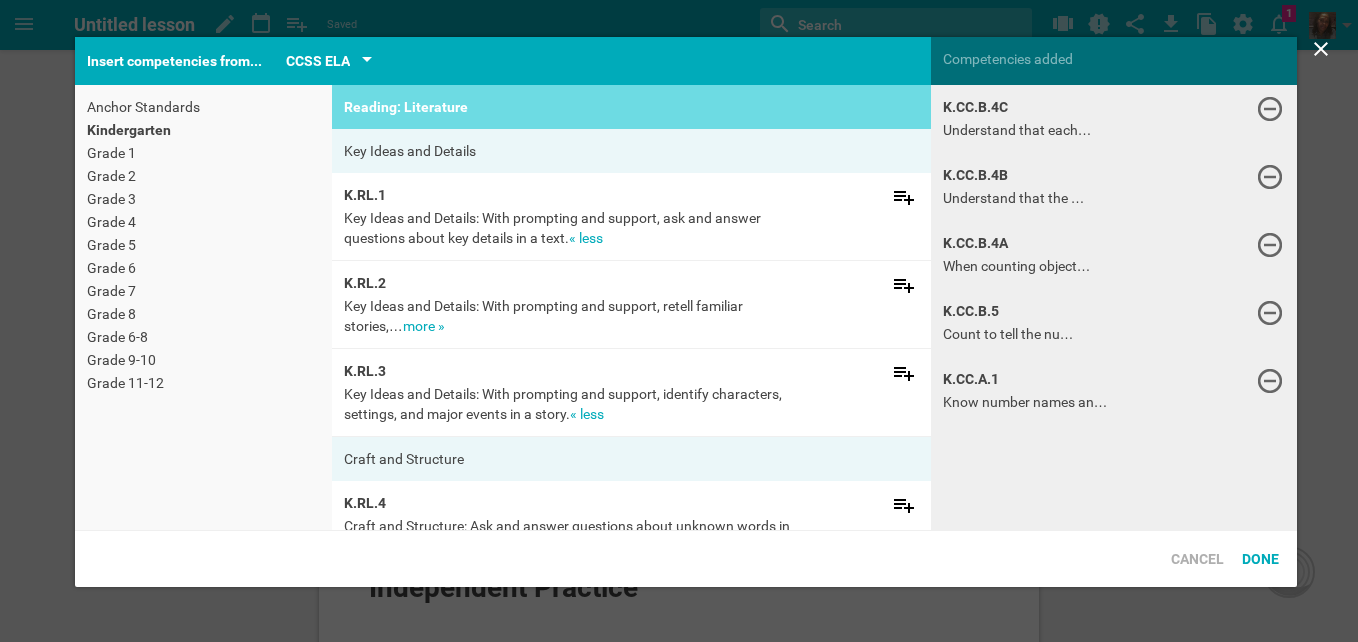click on "CCSS ELA" at bounding box center [318, 61] 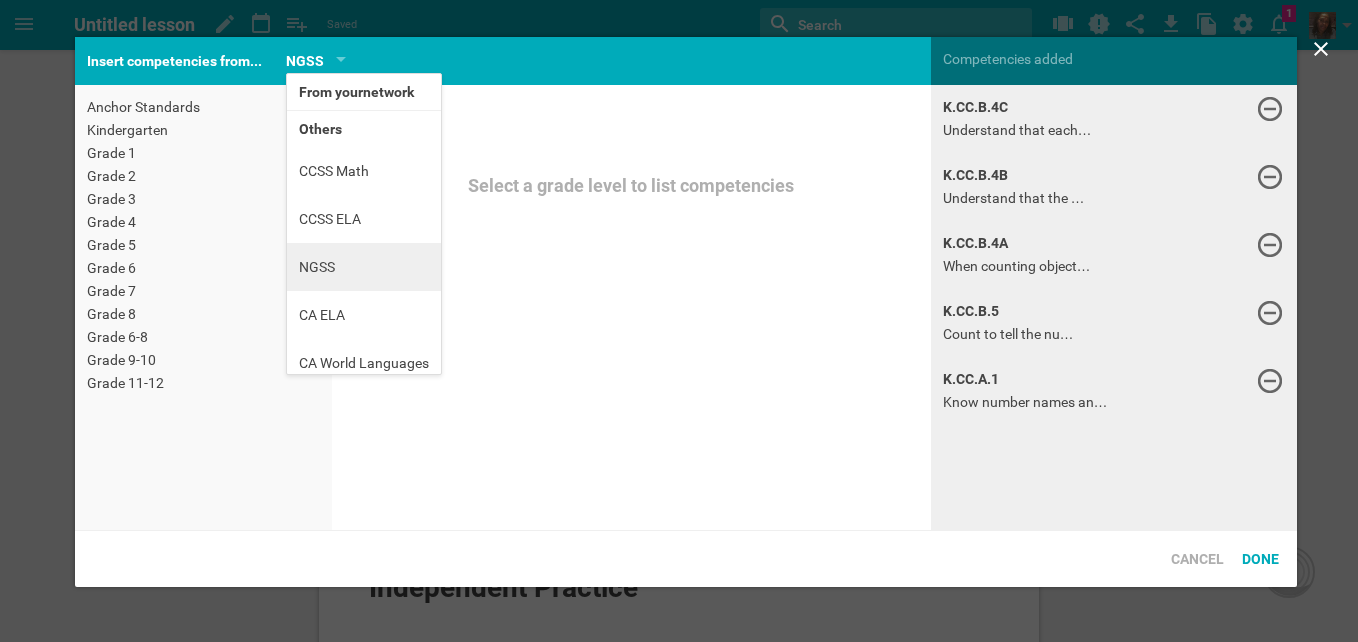 click on "NGSS" at bounding box center (364, 267) 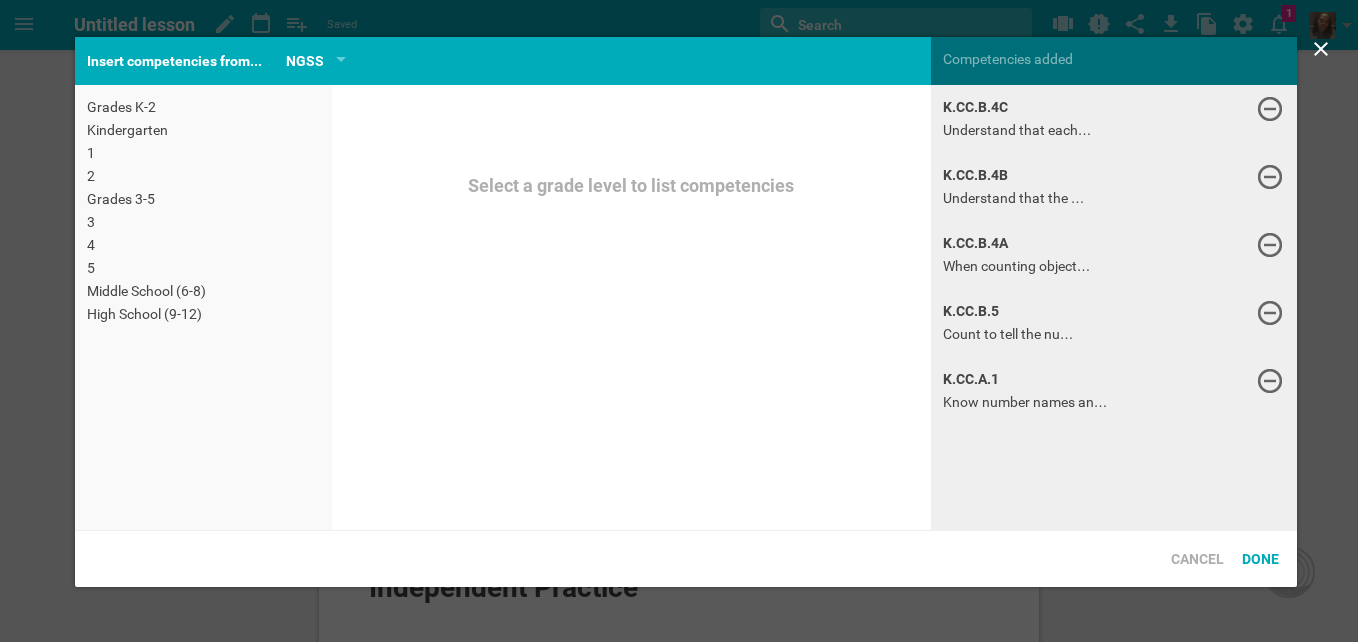 click on "Kindergarten" at bounding box center (203, 130) 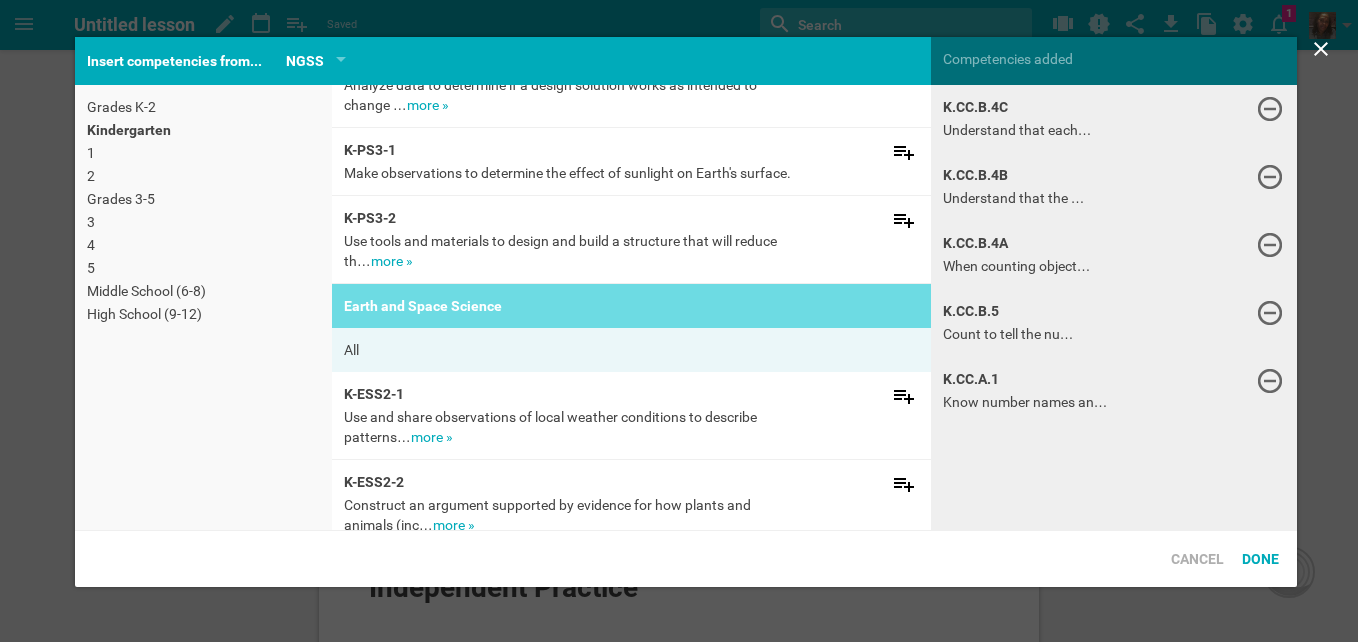scroll, scrollTop: 200, scrollLeft: 0, axis: vertical 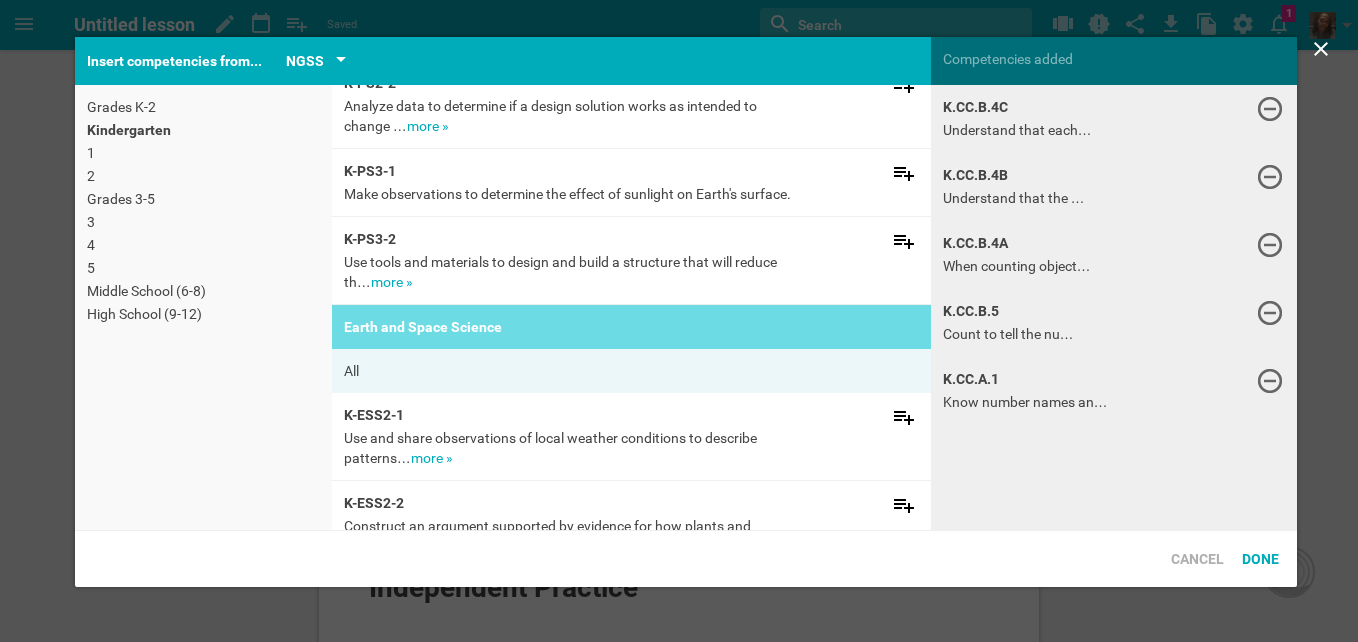 click on "NGSS" at bounding box center (316, 61) 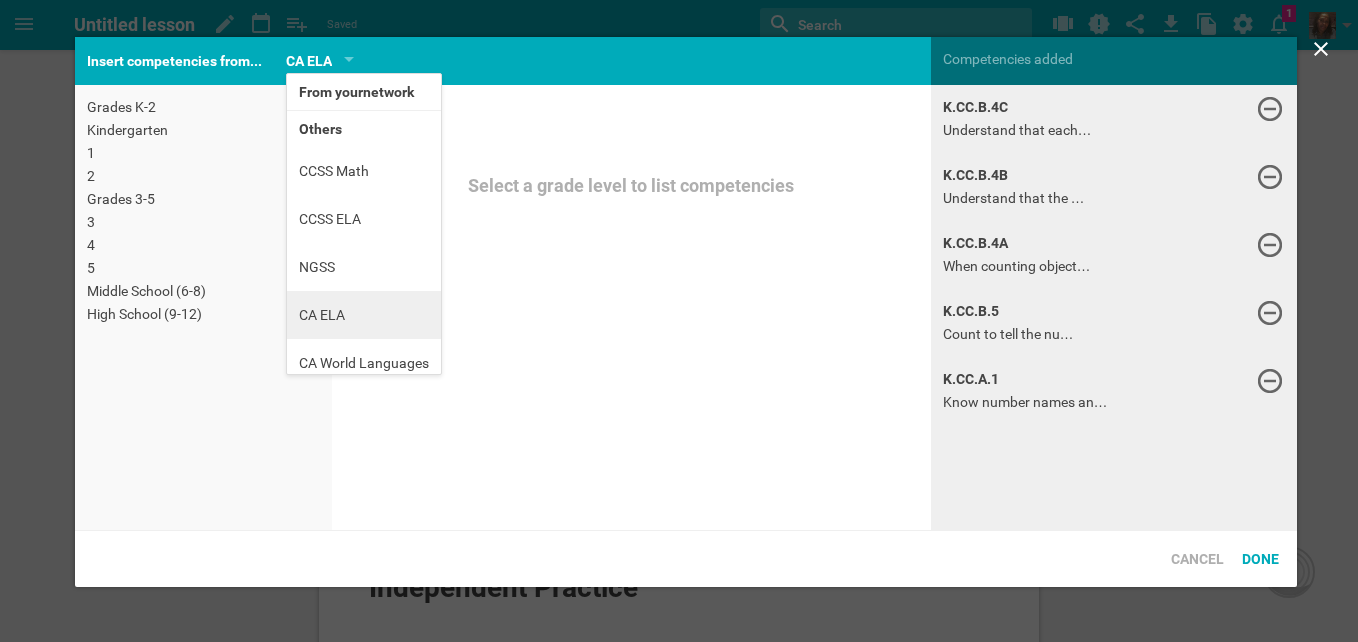 scroll, scrollTop: 0, scrollLeft: 0, axis: both 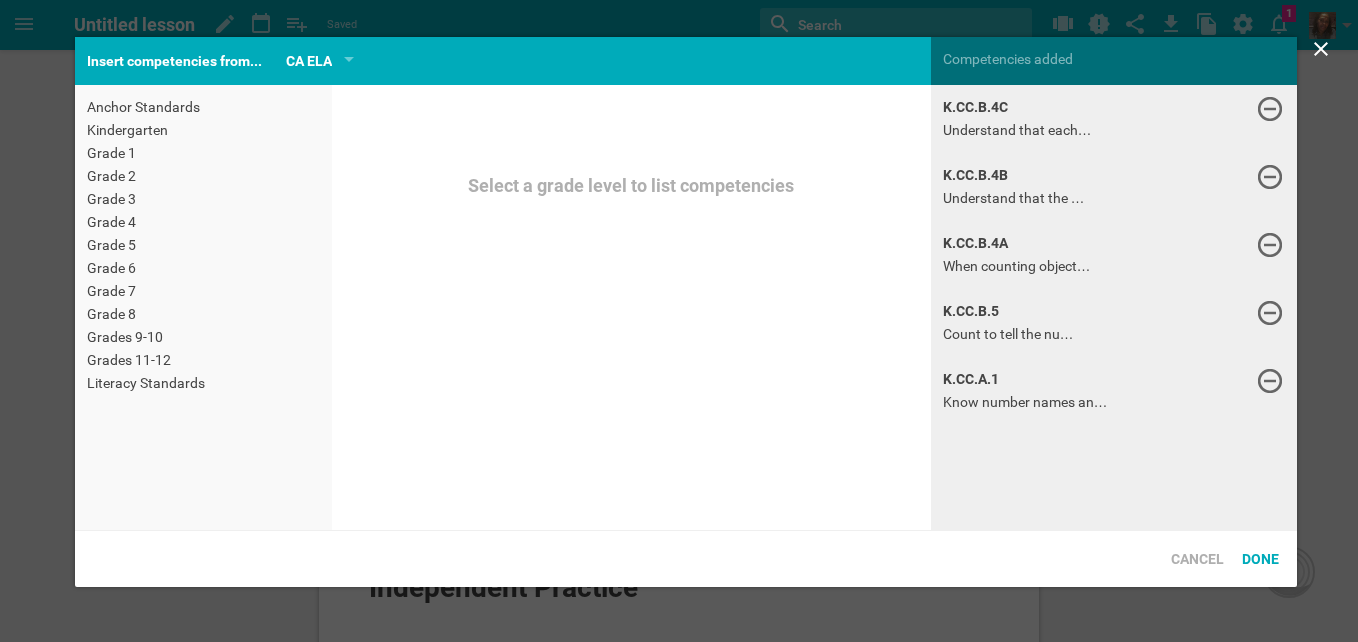 click on "Kindergarten" at bounding box center [203, 130] 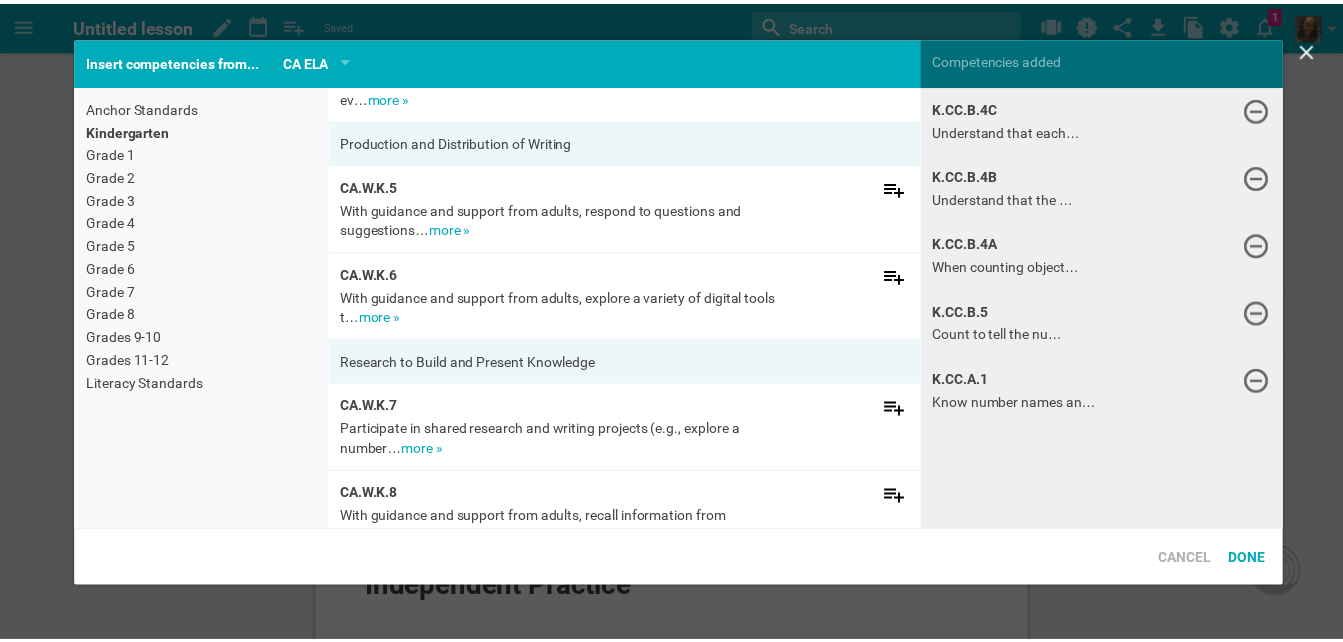 scroll, scrollTop: 4400, scrollLeft: 0, axis: vertical 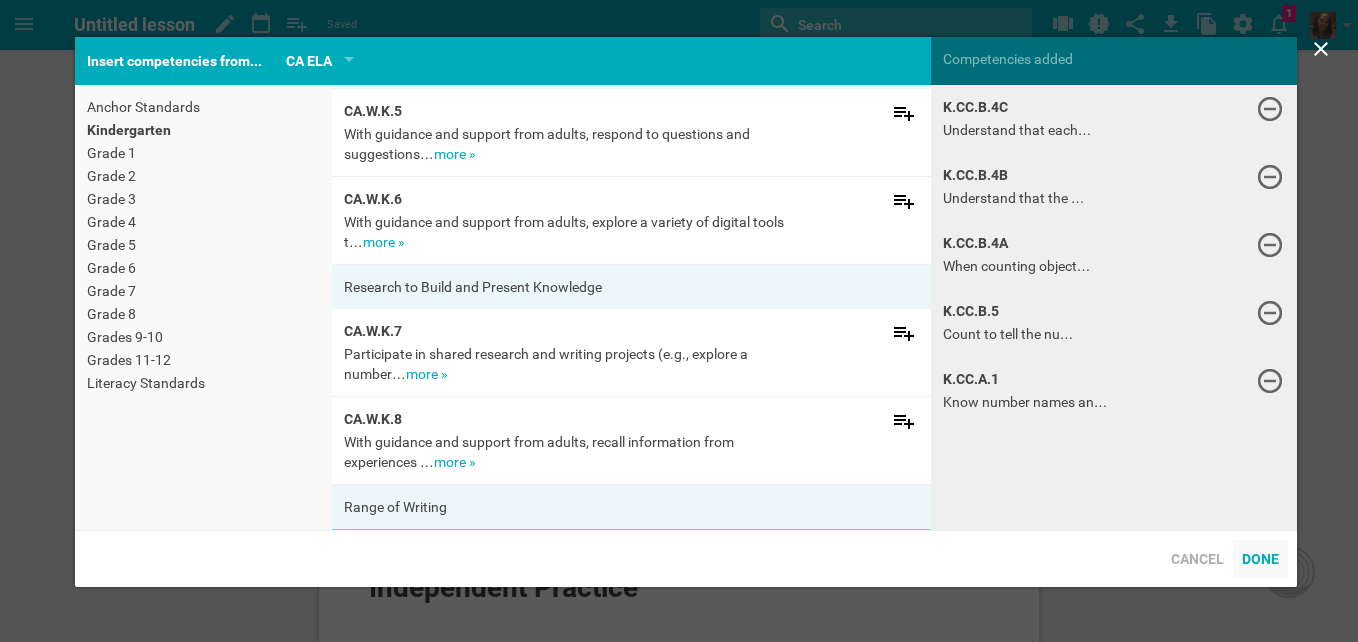 click on "Done" at bounding box center (1260, 559) 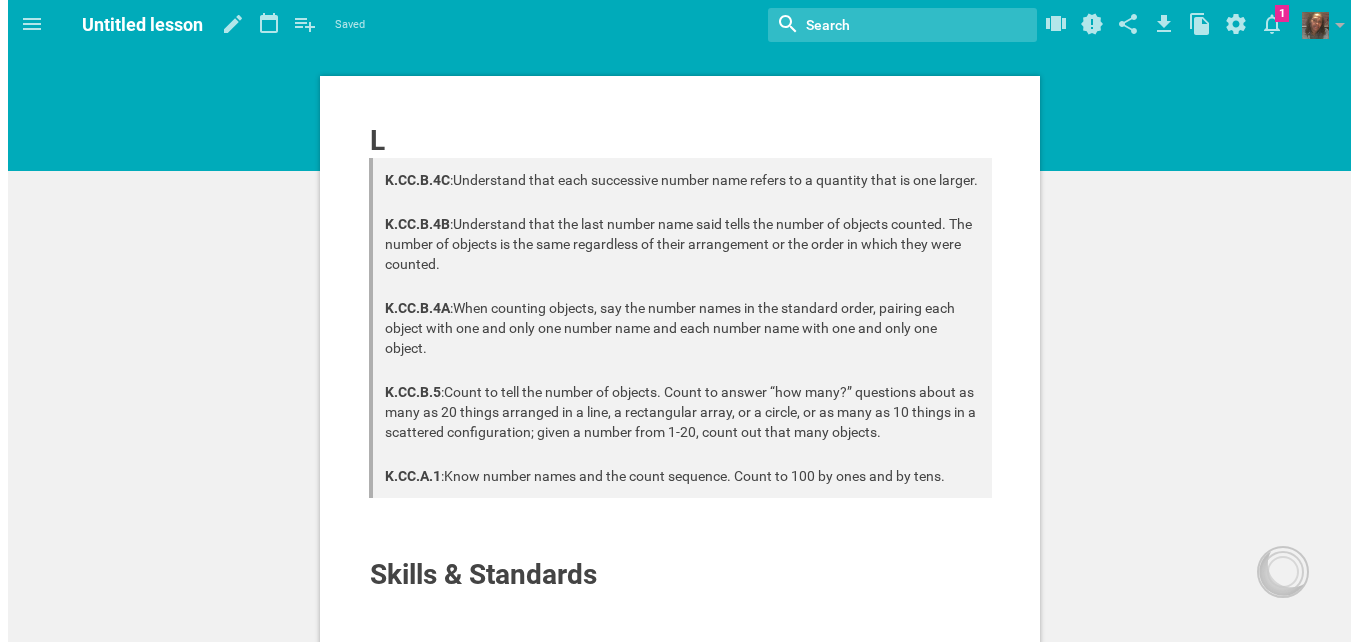 scroll, scrollTop: 0, scrollLeft: 0, axis: both 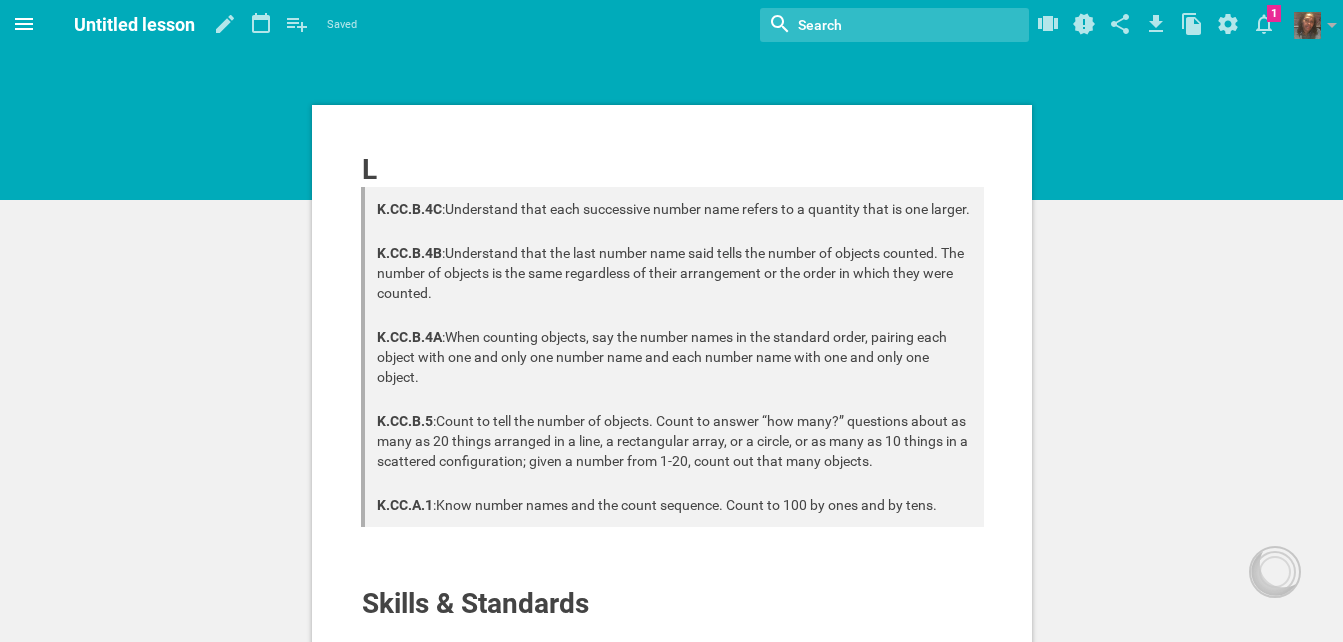 click 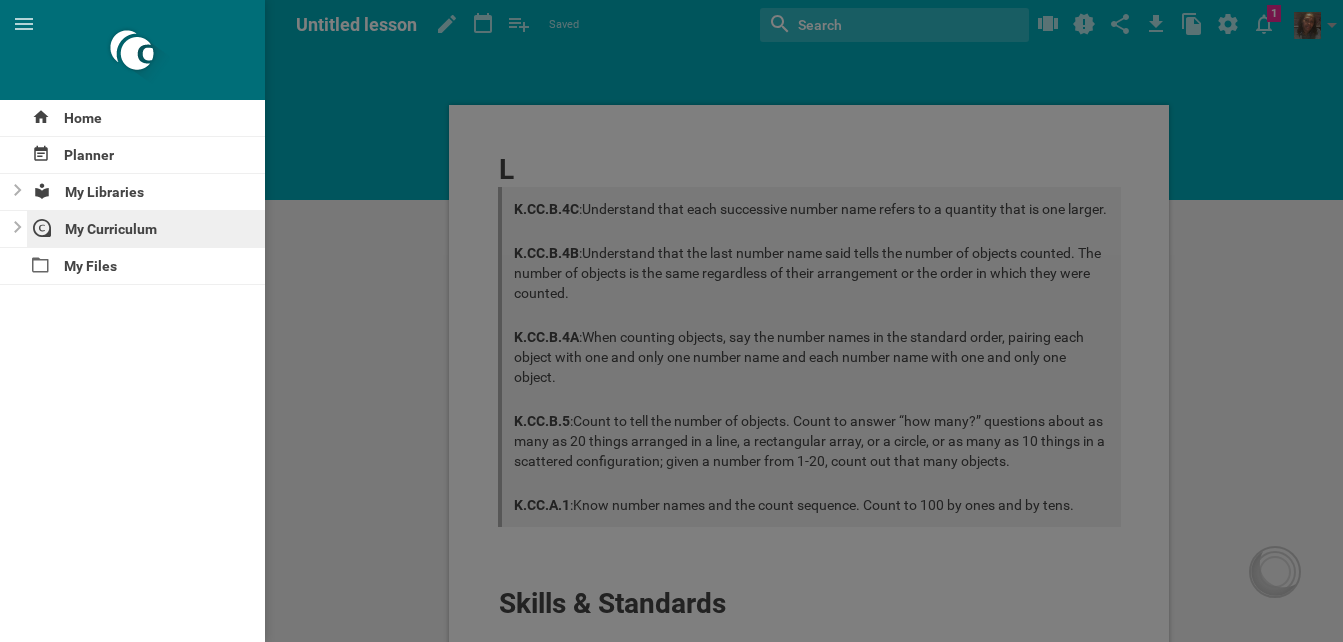 click on "My Curriculum" at bounding box center (146, 229) 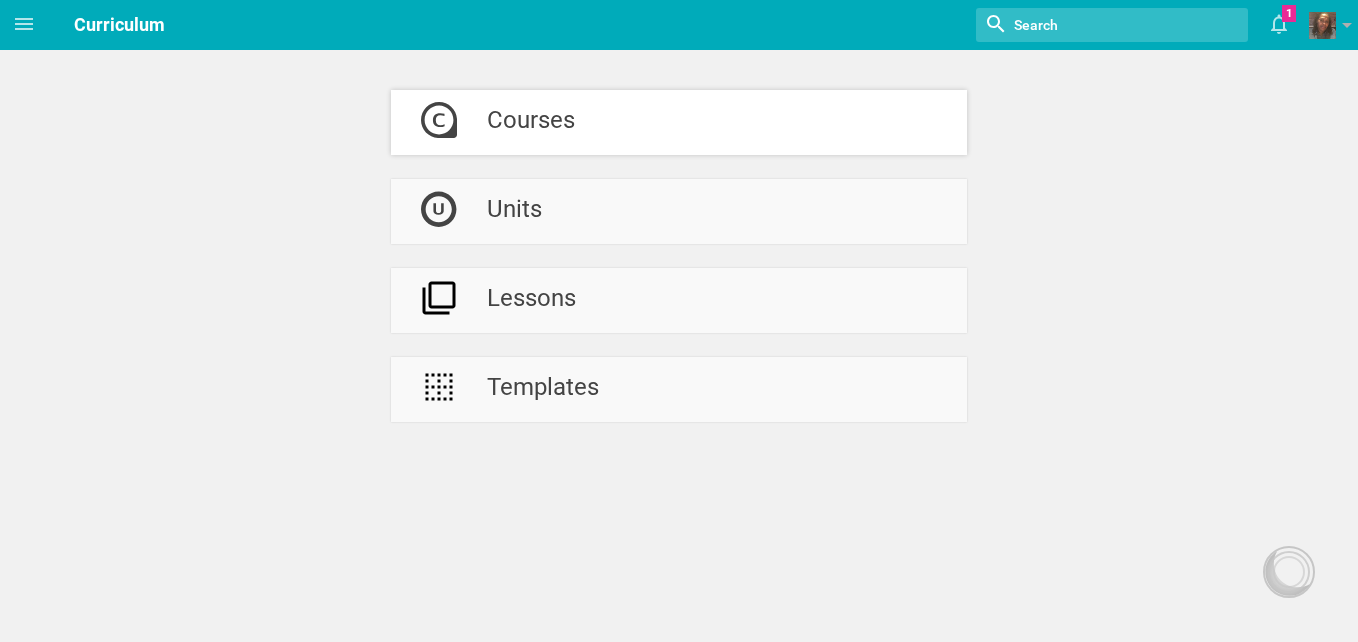 click on "Courses" at bounding box center (531, 122) 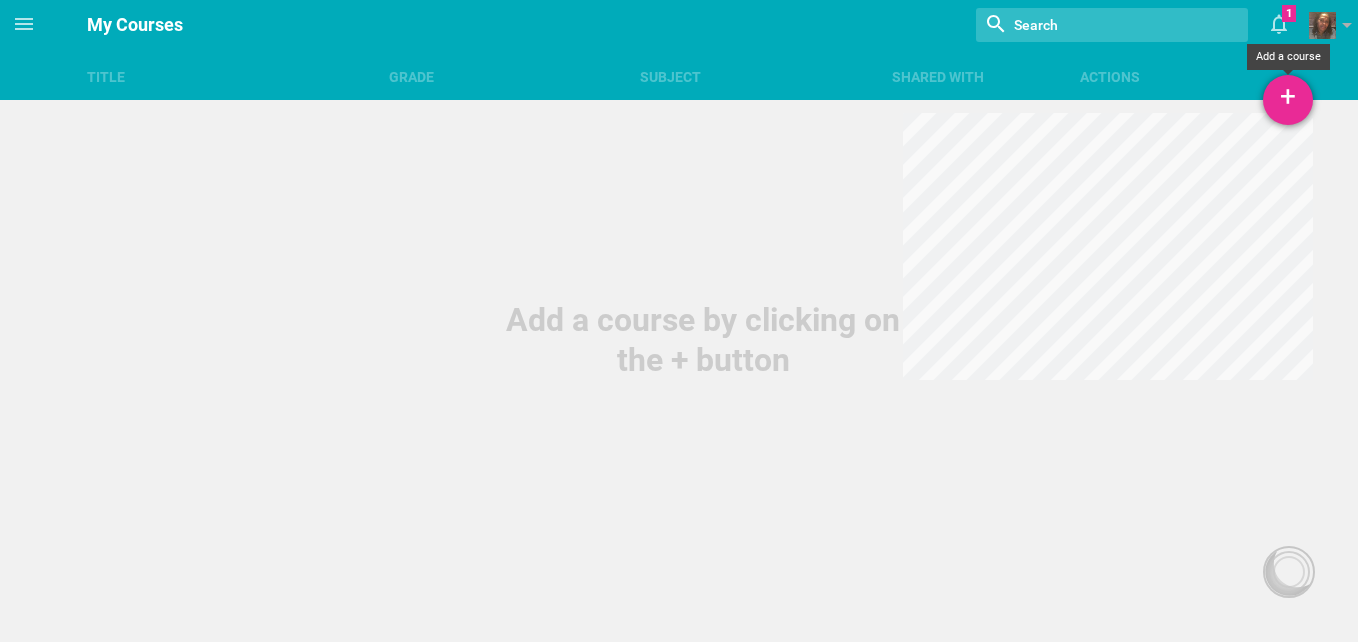 click on "+" at bounding box center (1288, 100) 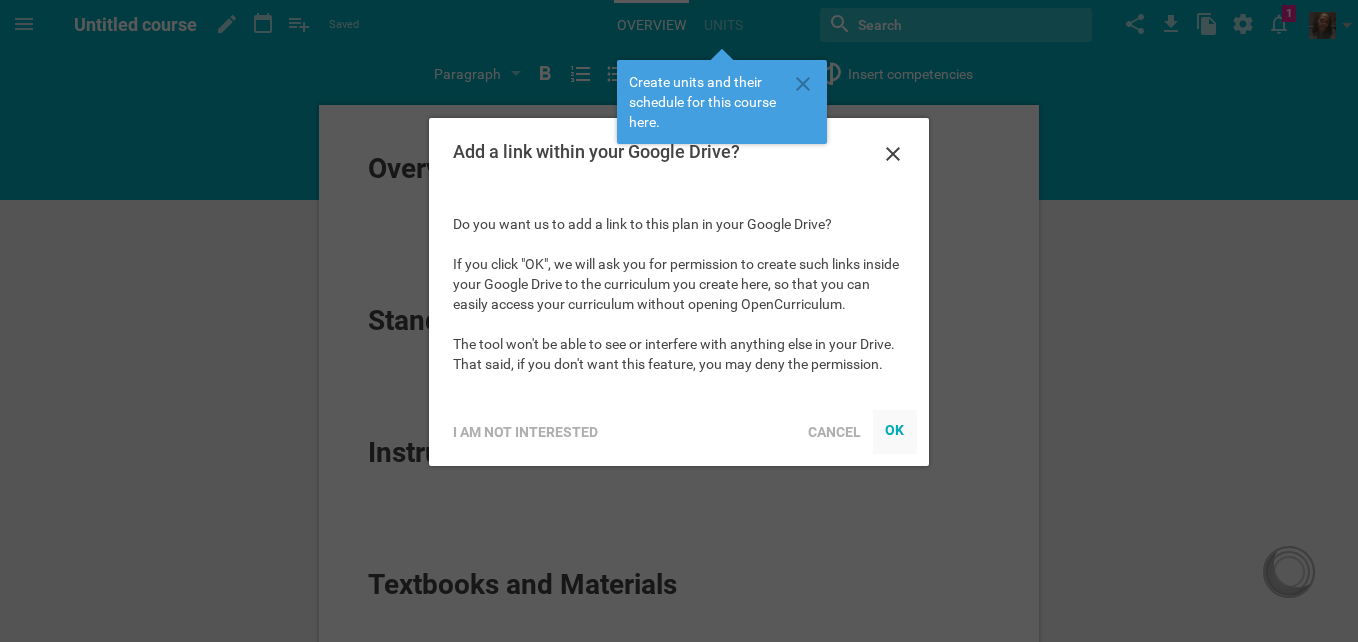 scroll, scrollTop: 0, scrollLeft: 0, axis: both 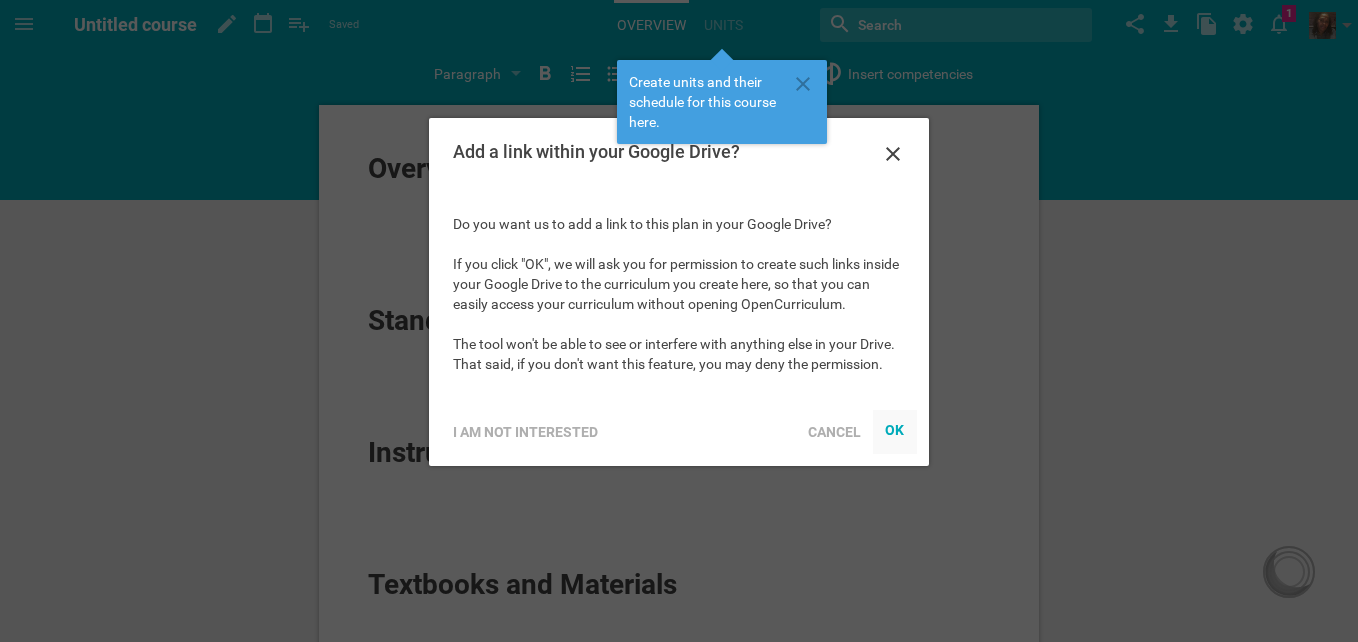 click on "OK" at bounding box center [895, 429] 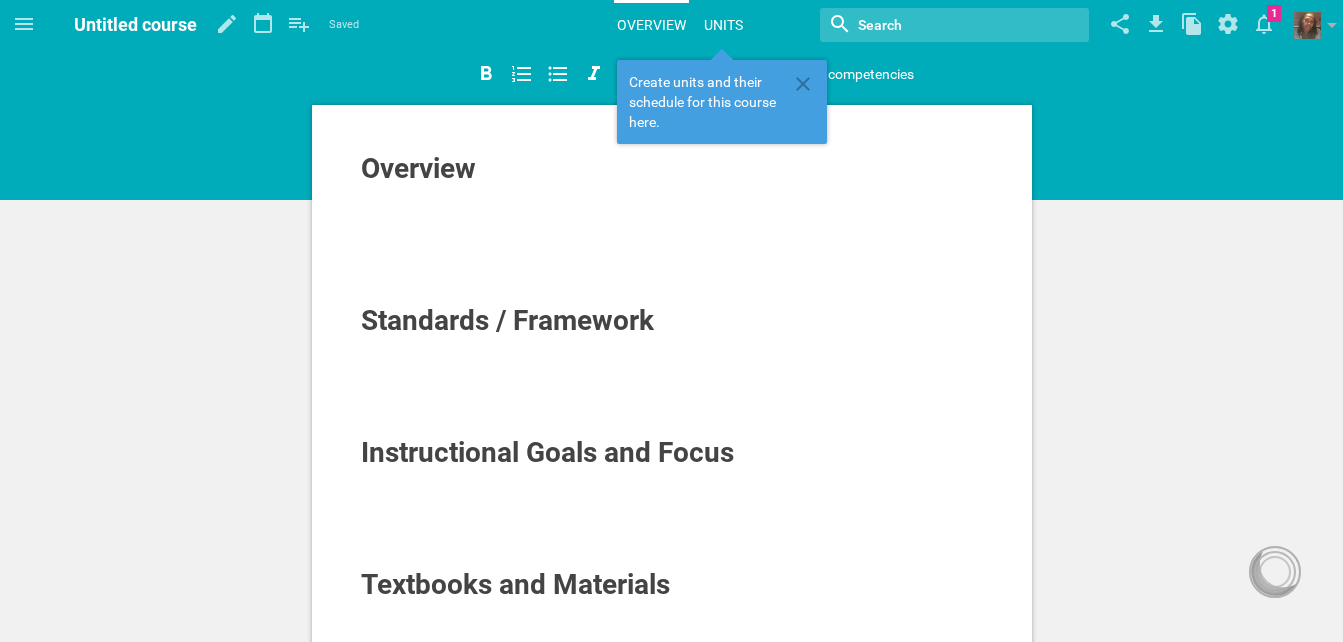 click on "Units" at bounding box center (723, 25) 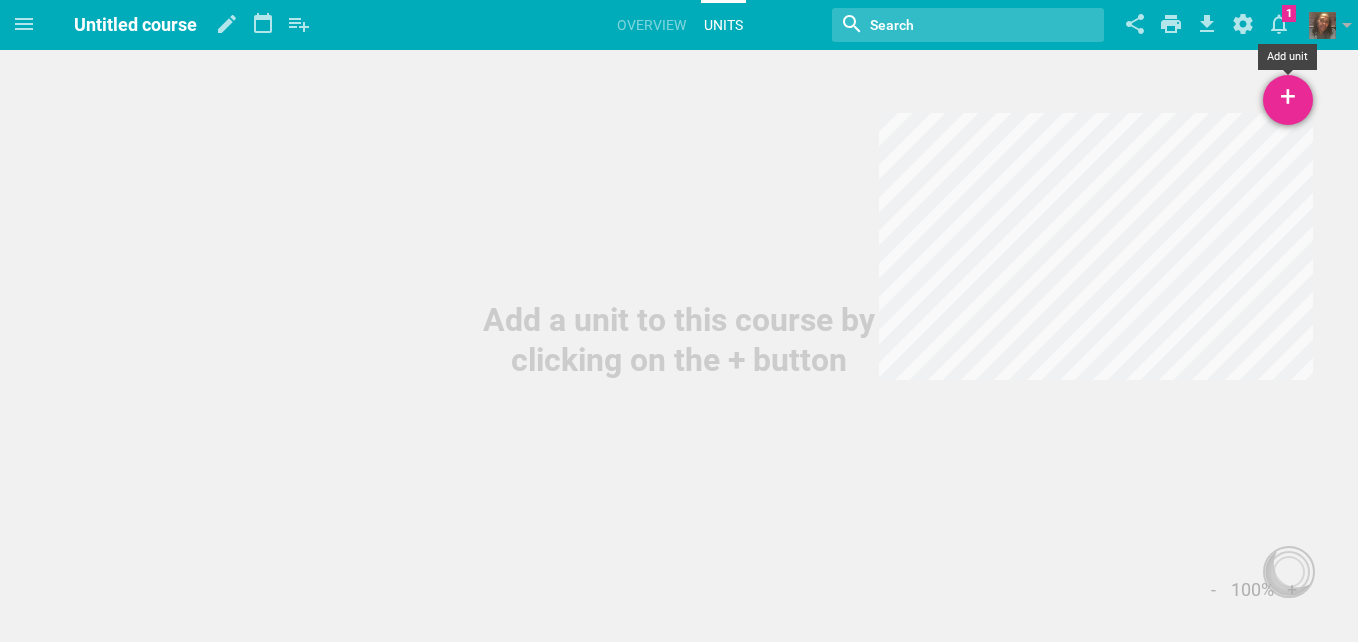 click on "+" at bounding box center (1288, 100) 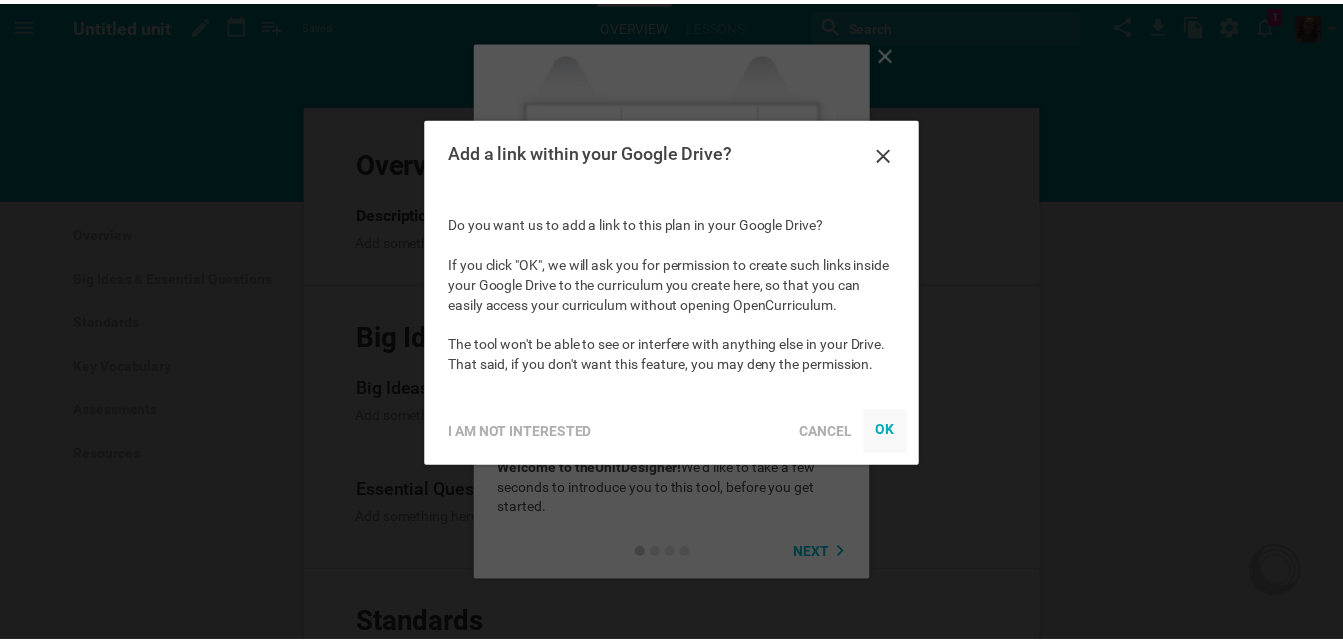 scroll, scrollTop: 0, scrollLeft: 0, axis: both 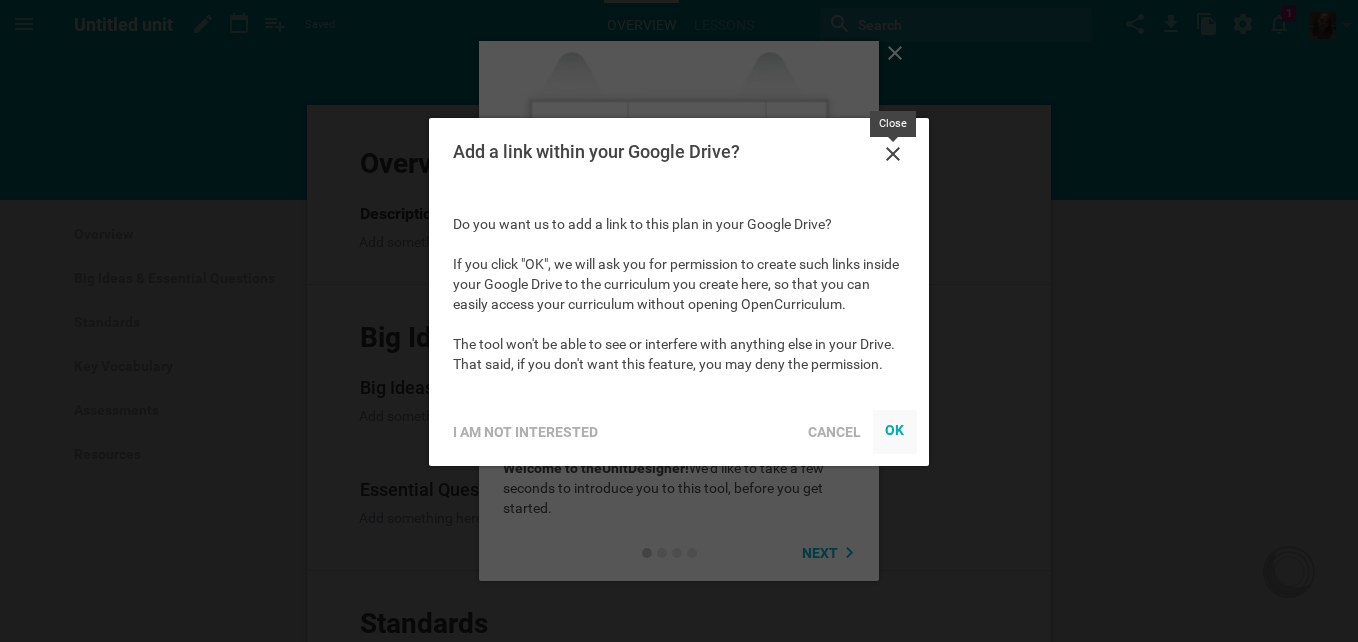 click 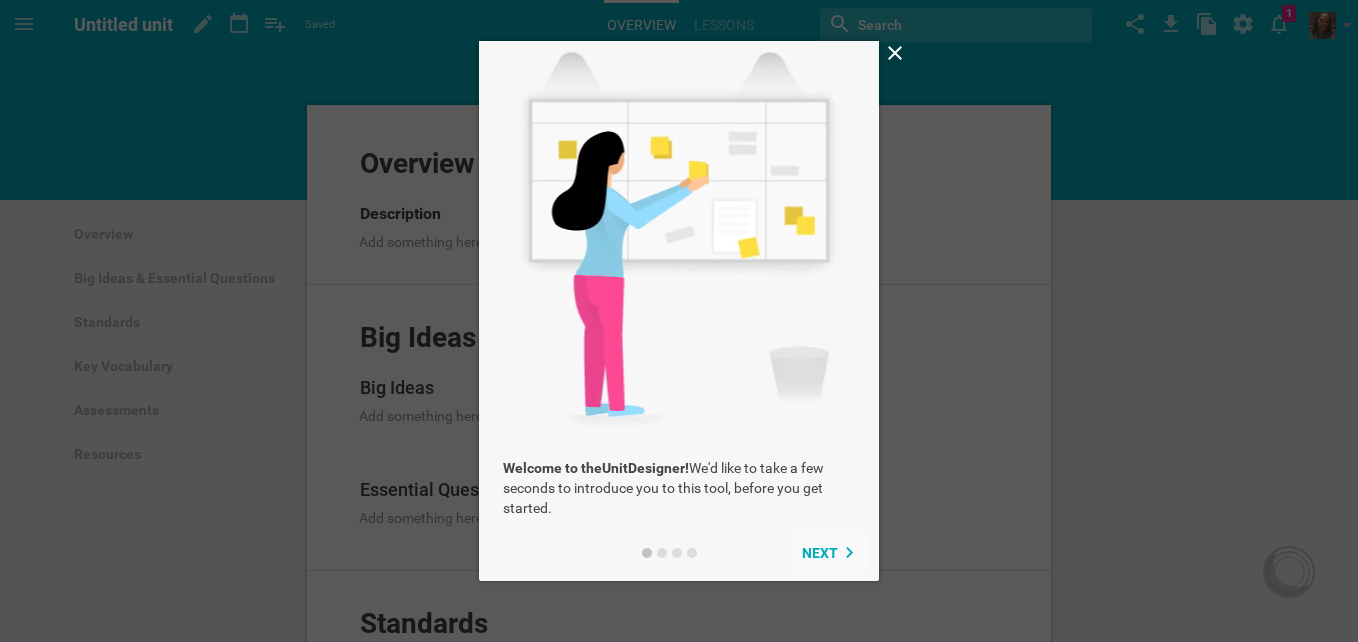 click on "Next" at bounding box center [828, 553] 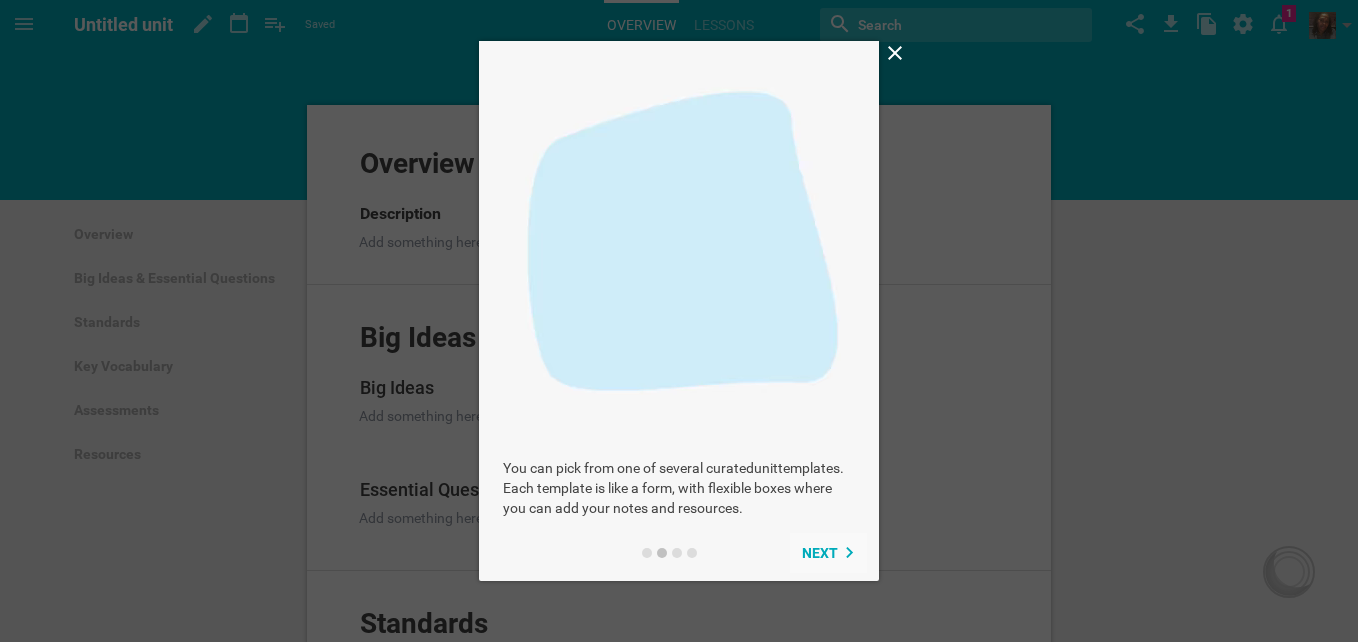 click on "Next" at bounding box center (828, 553) 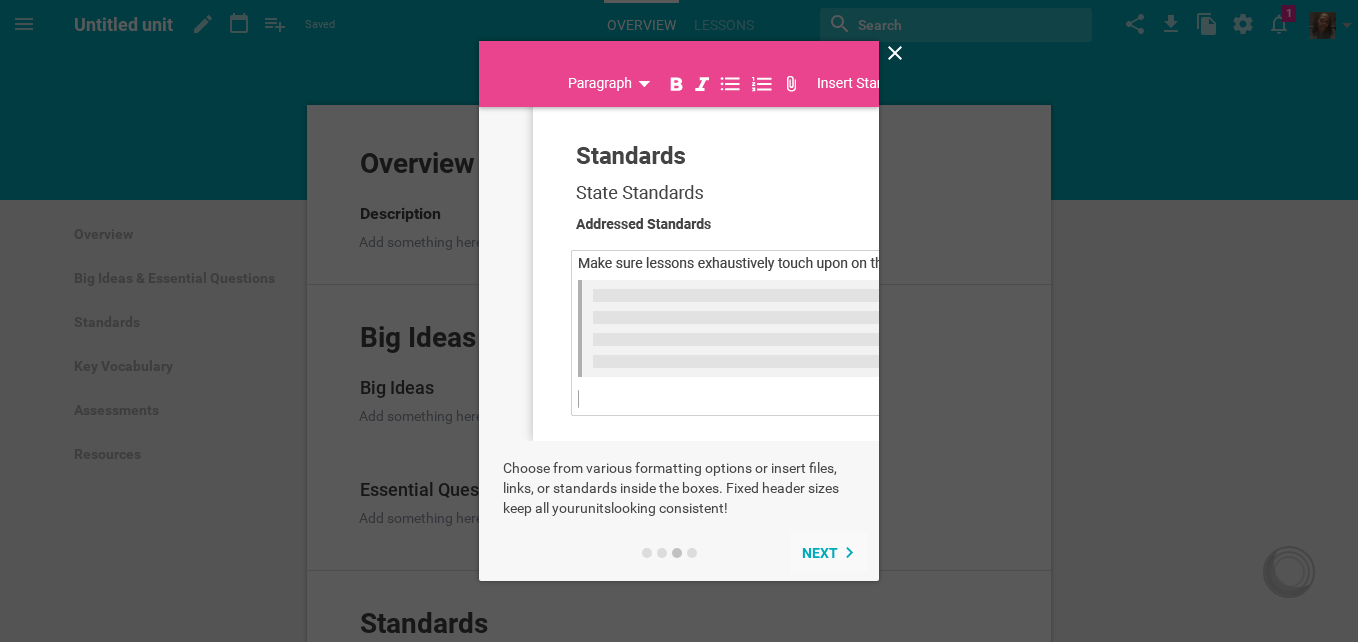 click on "Next" at bounding box center (828, 553) 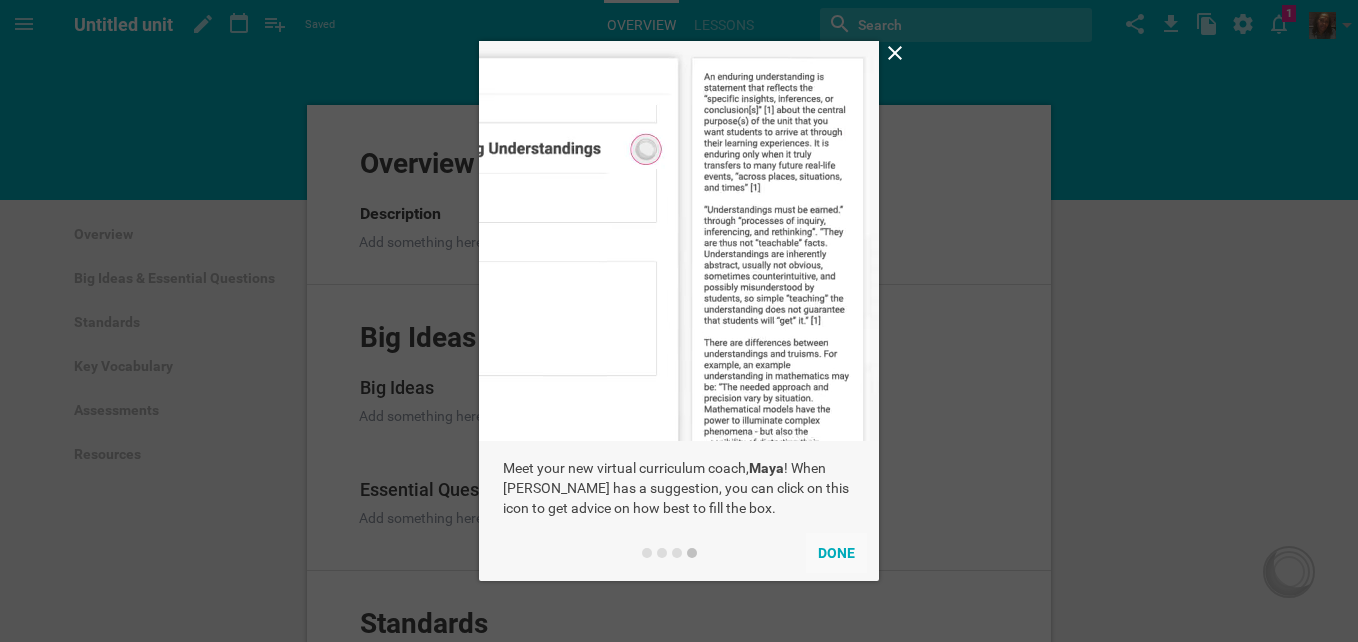 click on "Done" at bounding box center (836, 553) 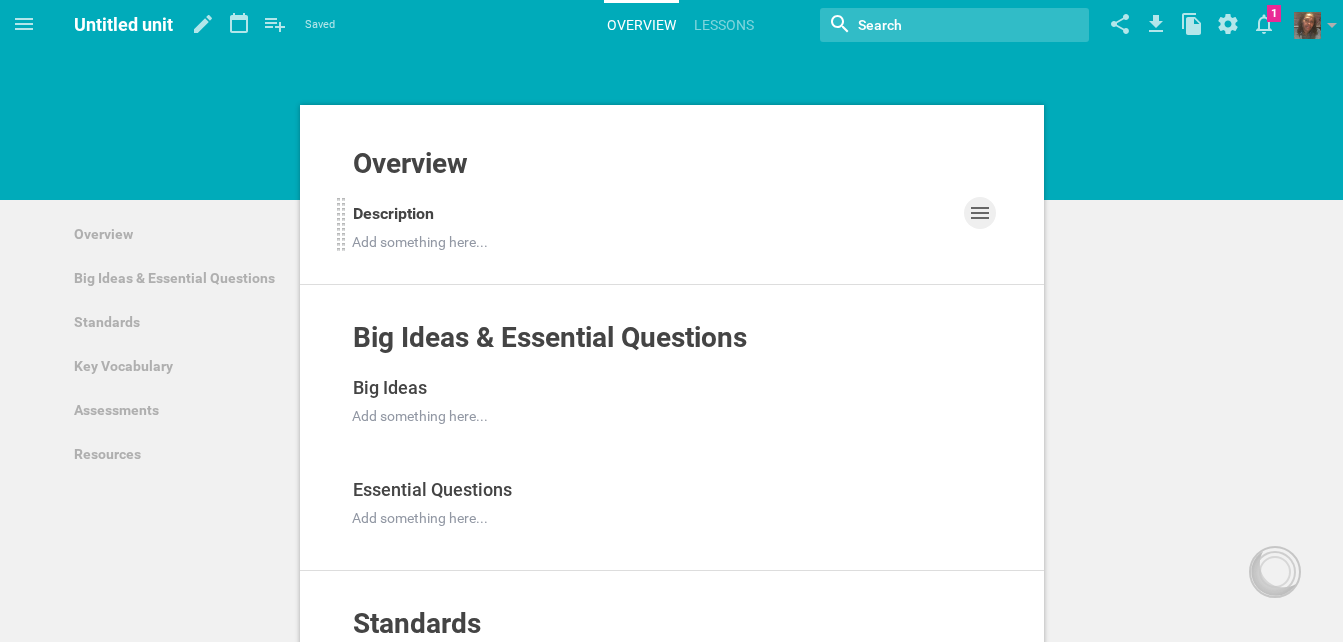click 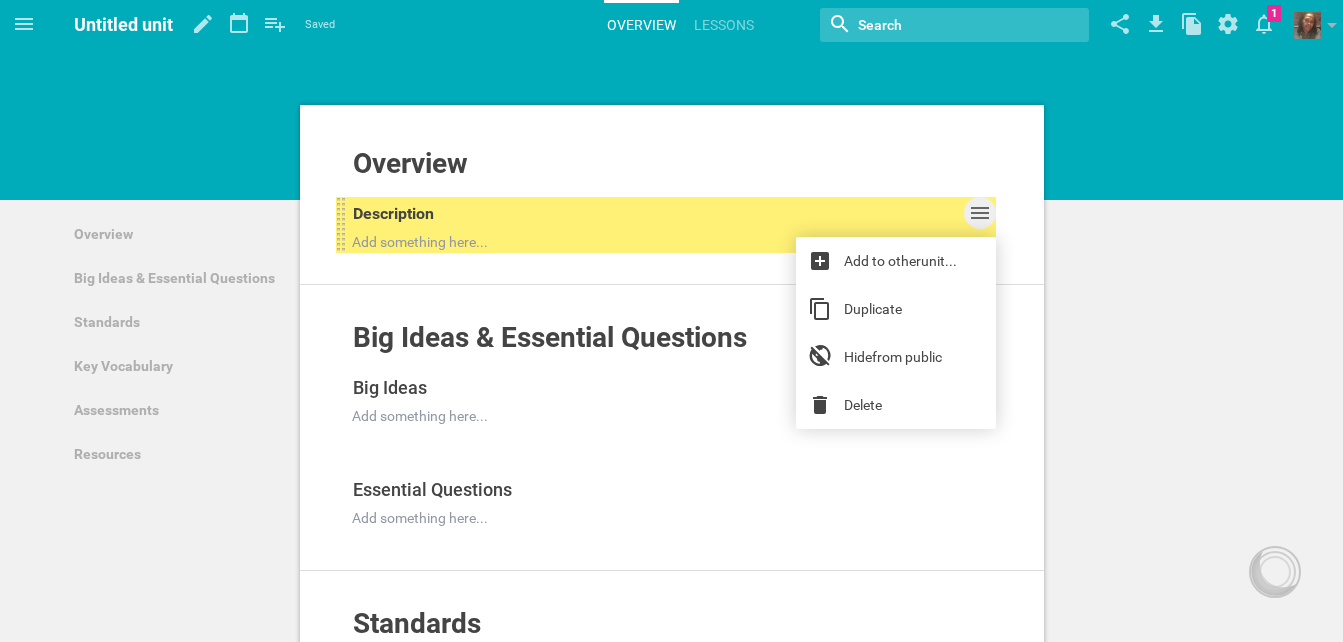 click 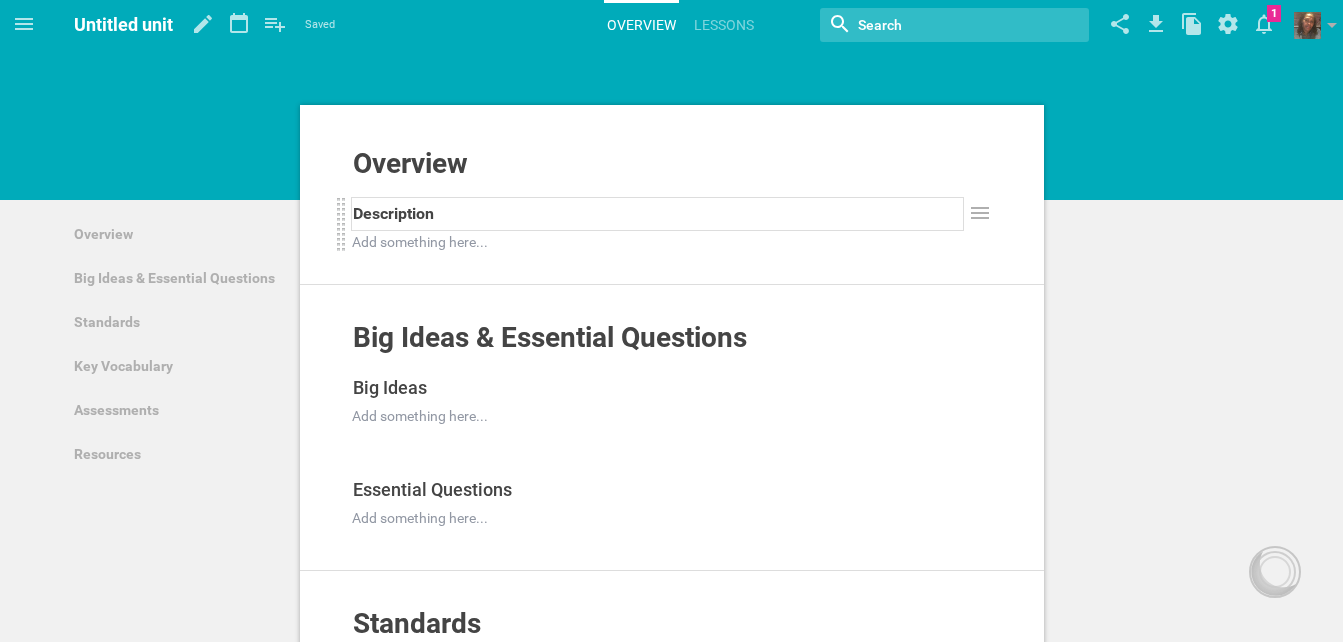click on "Description" at bounding box center [393, 213] 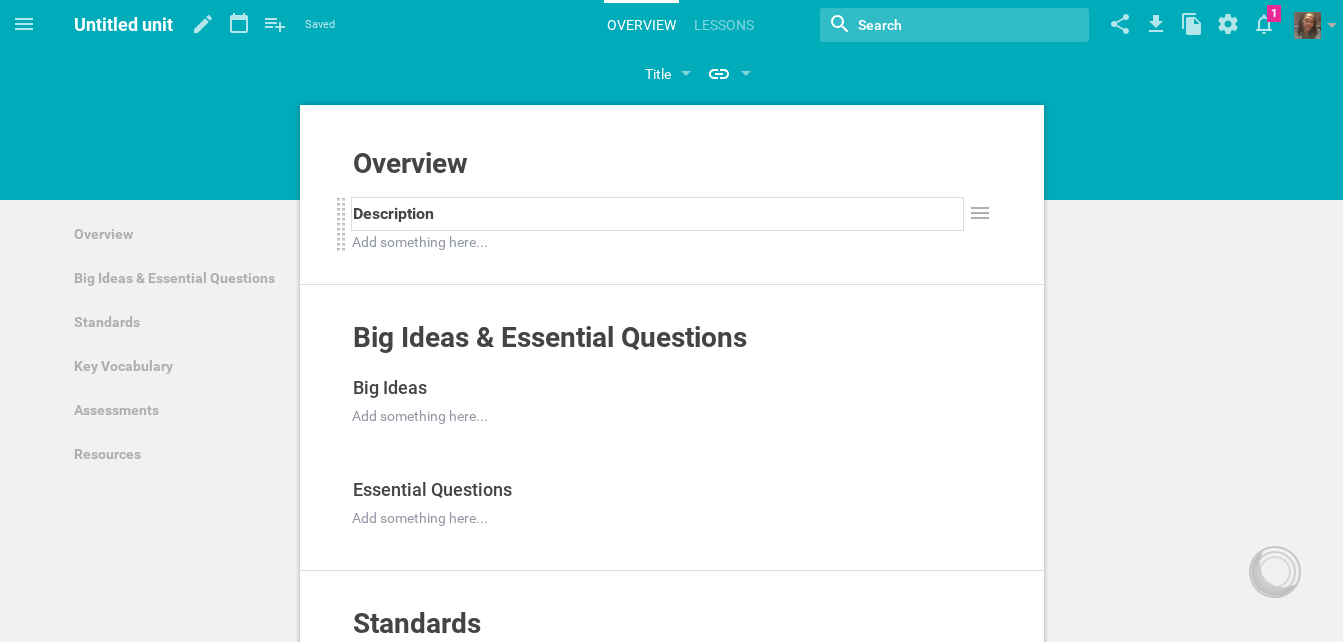 click on "Description" at bounding box center (658, 214) 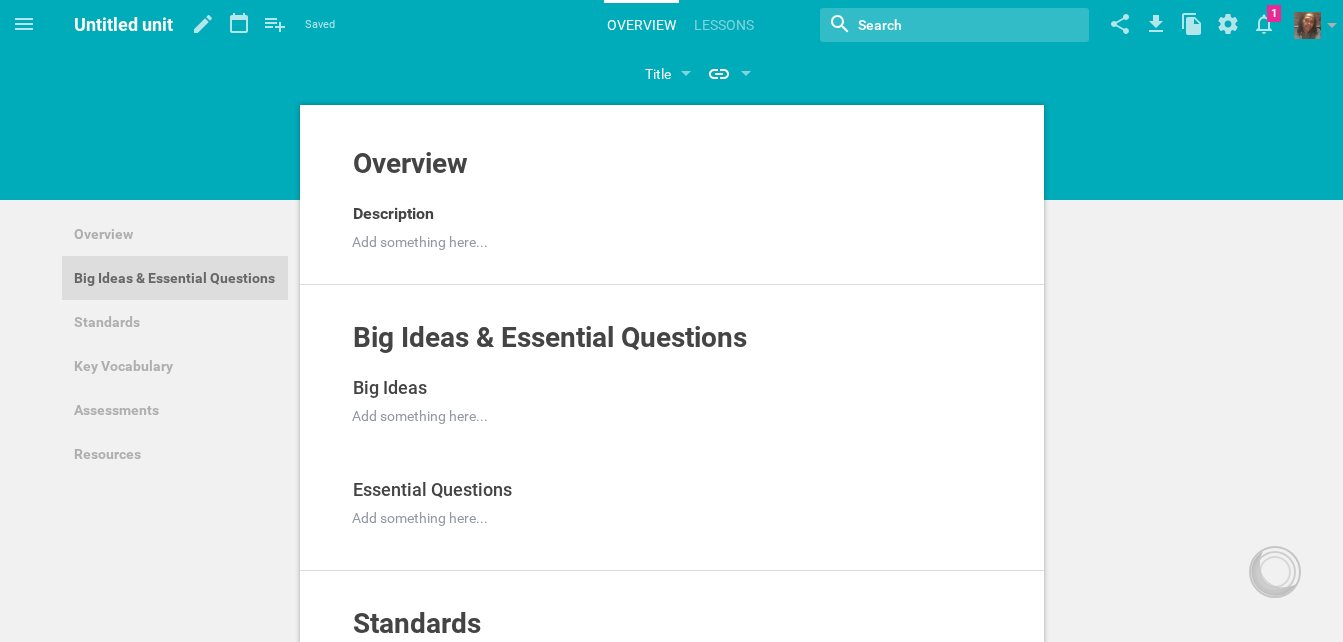 drag, startPoint x: 448, startPoint y: 213, endPoint x: 200, endPoint y: 261, distance: 252.60245 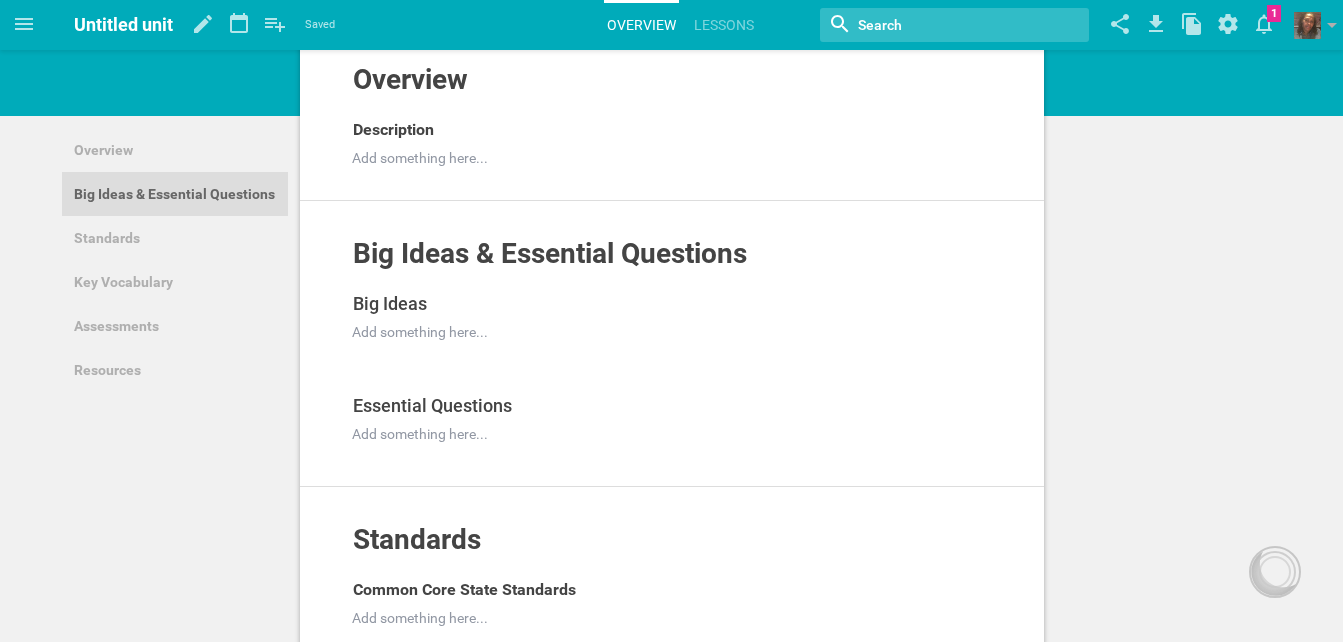 scroll, scrollTop: 85, scrollLeft: 0, axis: vertical 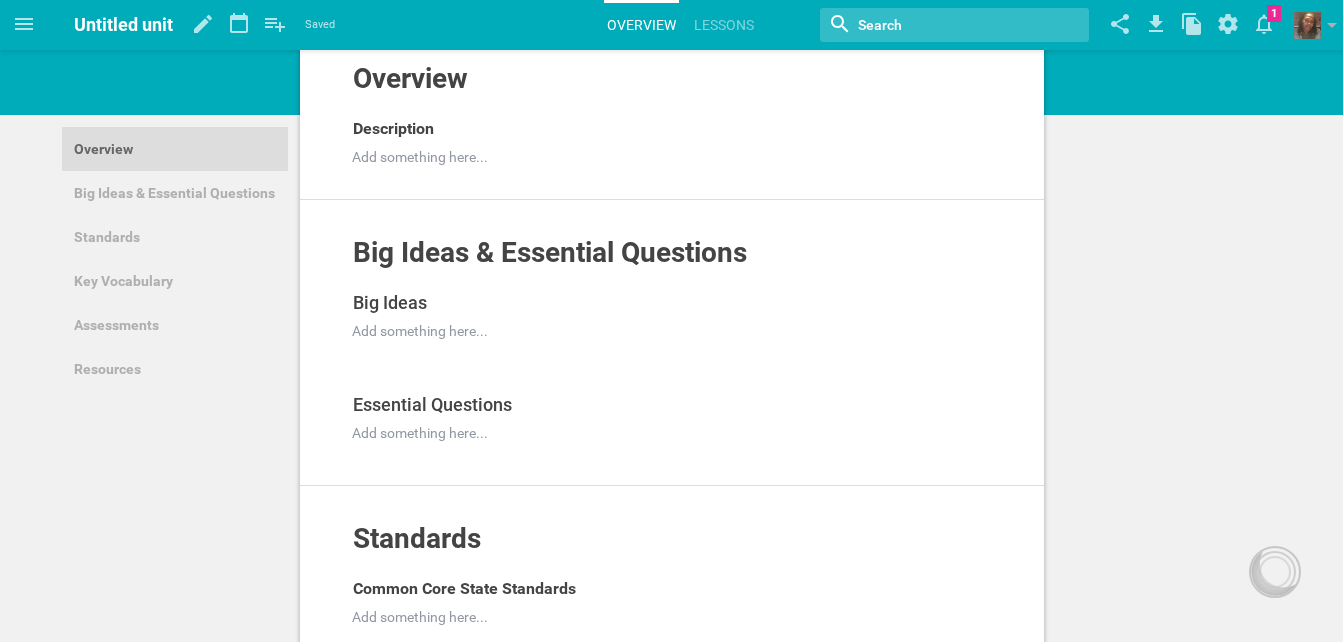 click on "Overview" at bounding box center (175, 149) 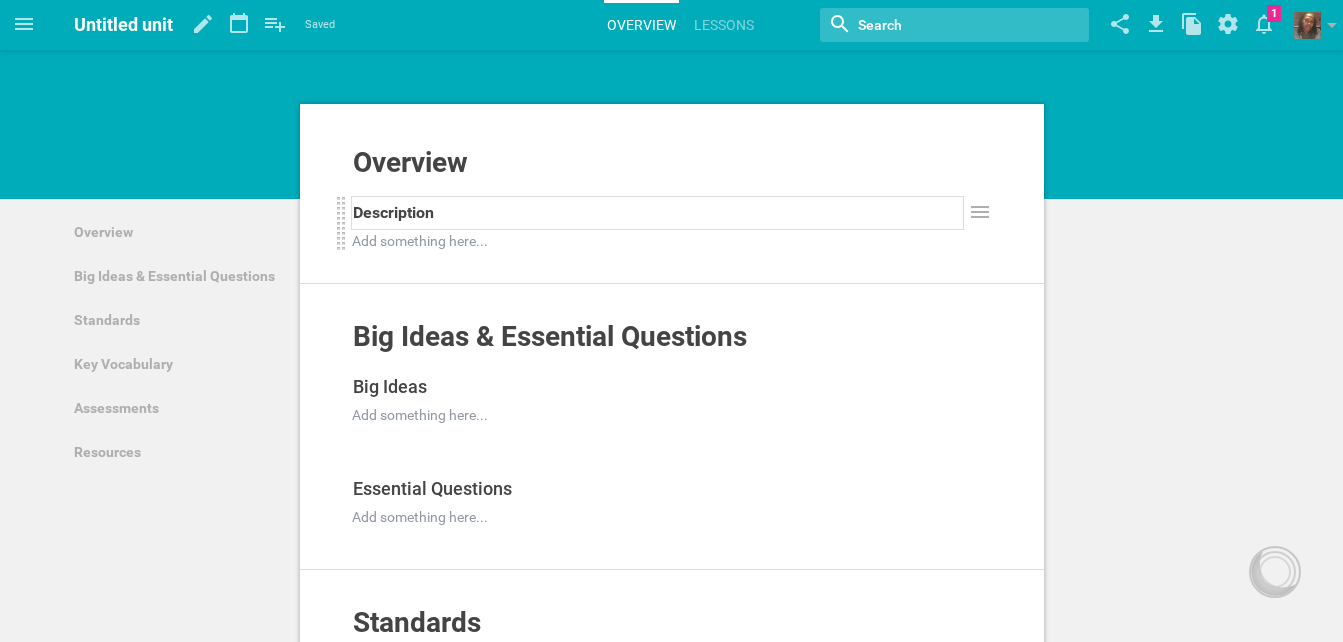 scroll, scrollTop: 0, scrollLeft: 0, axis: both 